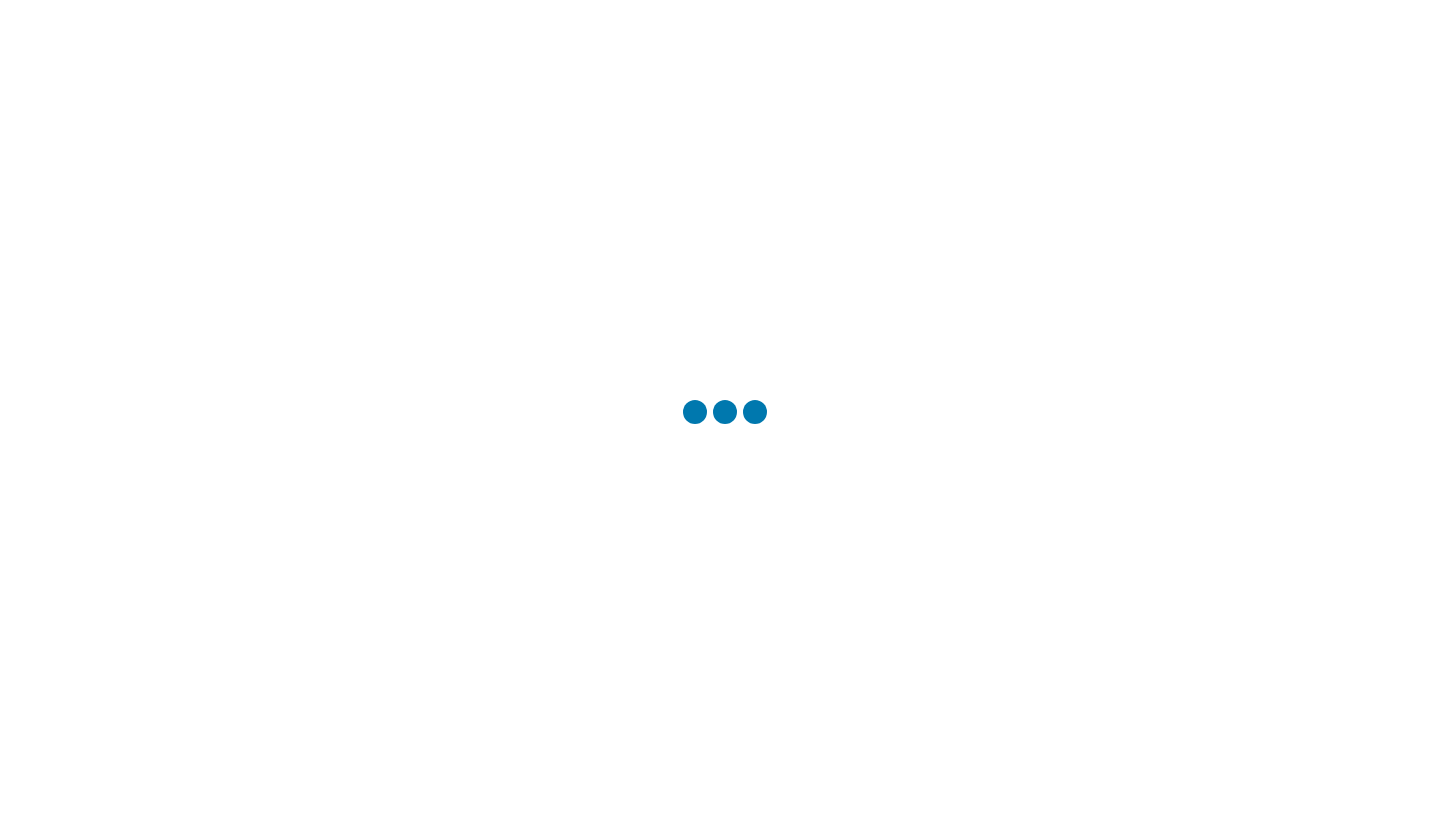scroll, scrollTop: 0, scrollLeft: 0, axis: both 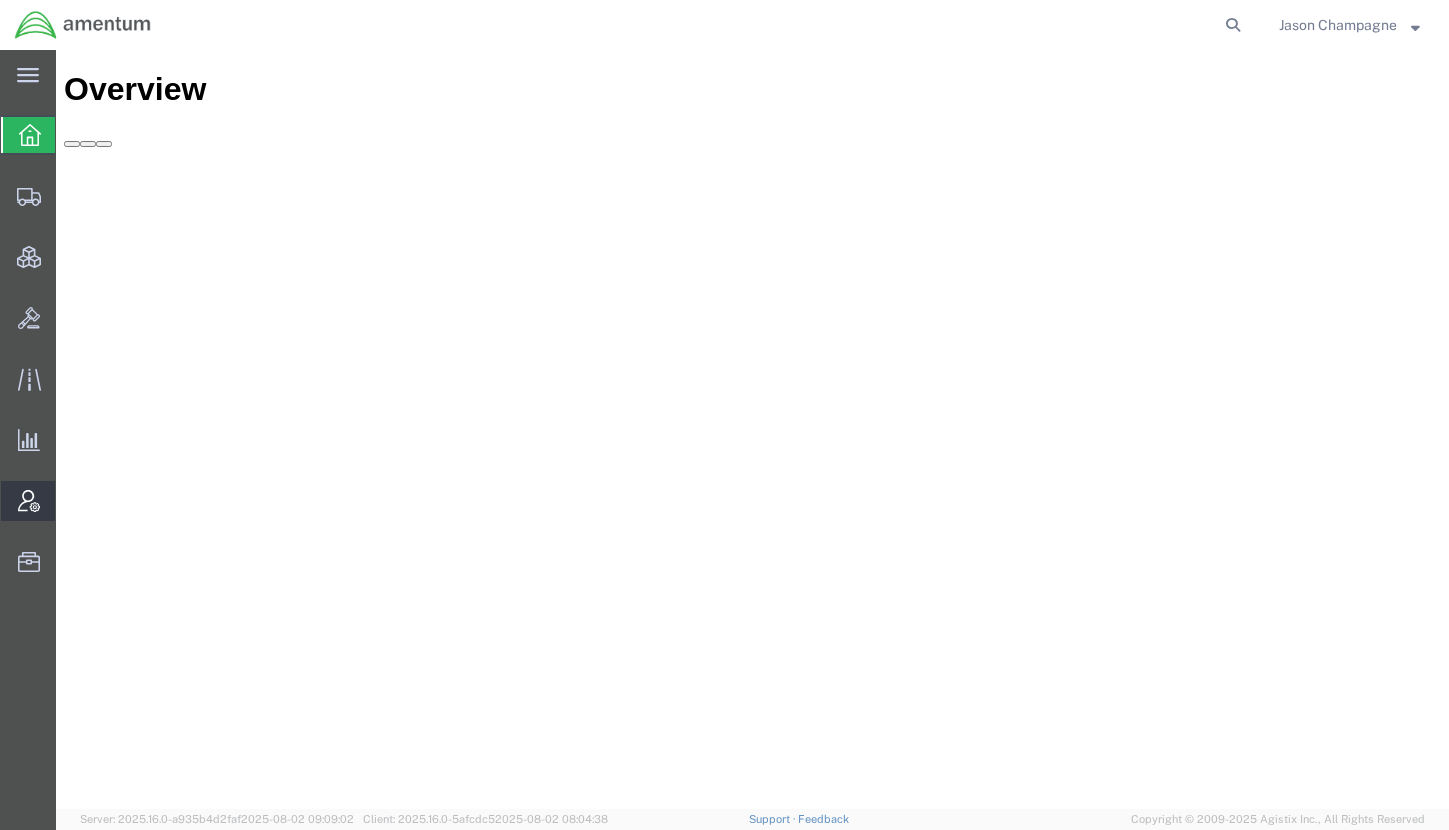 drag, startPoint x: 118, startPoint y: 508, endPoint x: 137, endPoint y: 504, distance: 19.416489 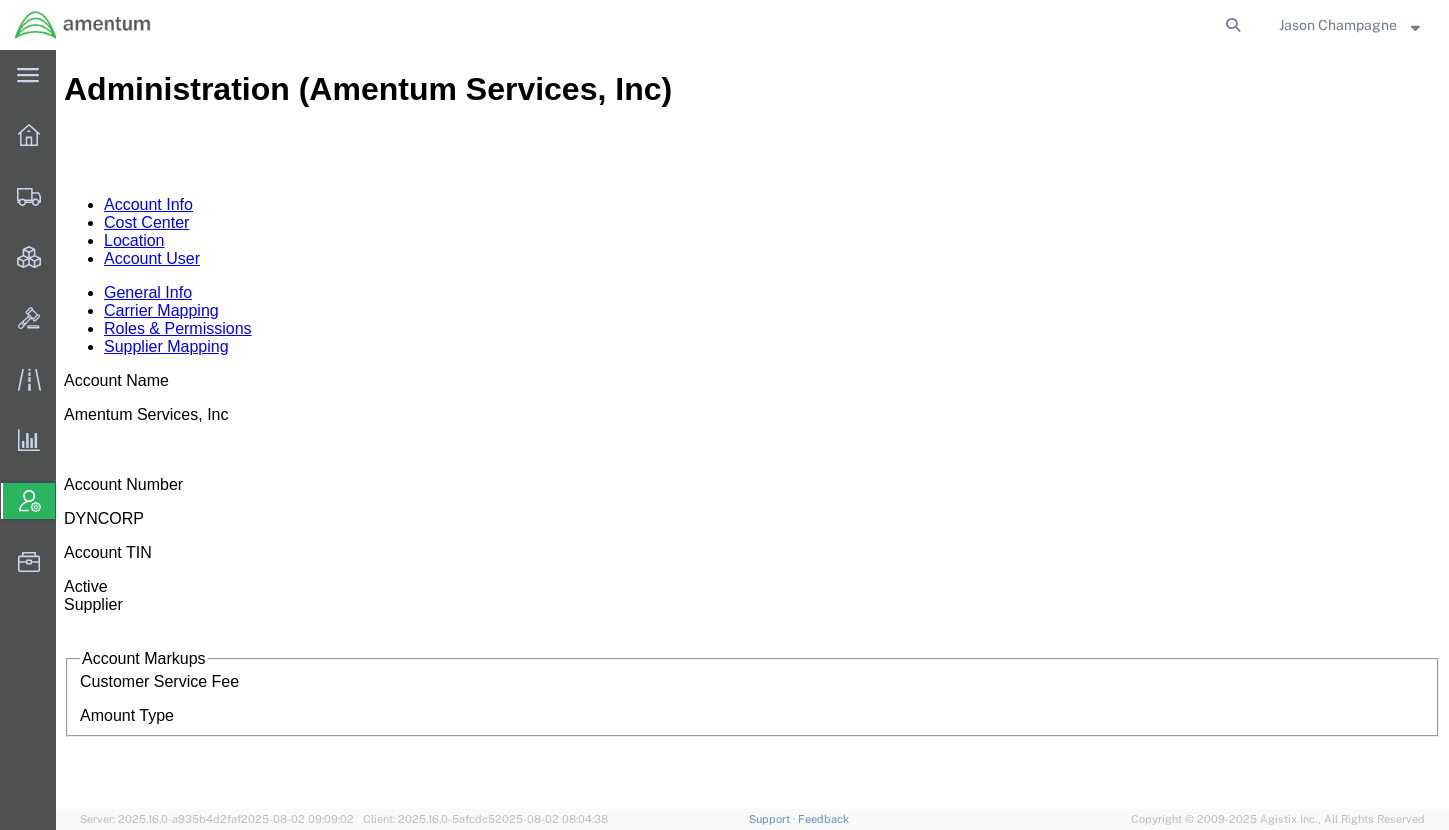 click on "Cost Center" at bounding box center [146, 222] 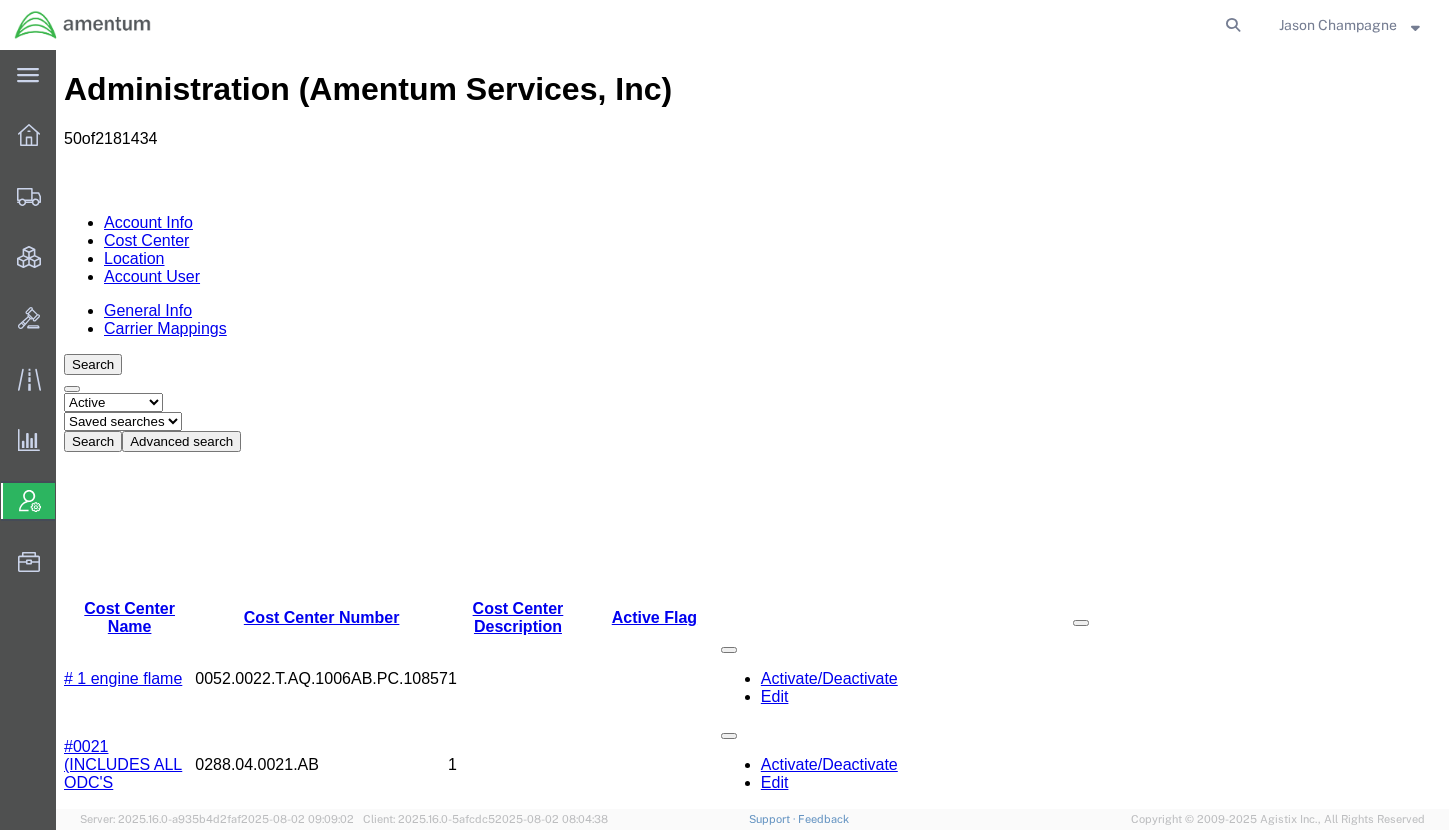 click on "Advanced search" at bounding box center (181, 441) 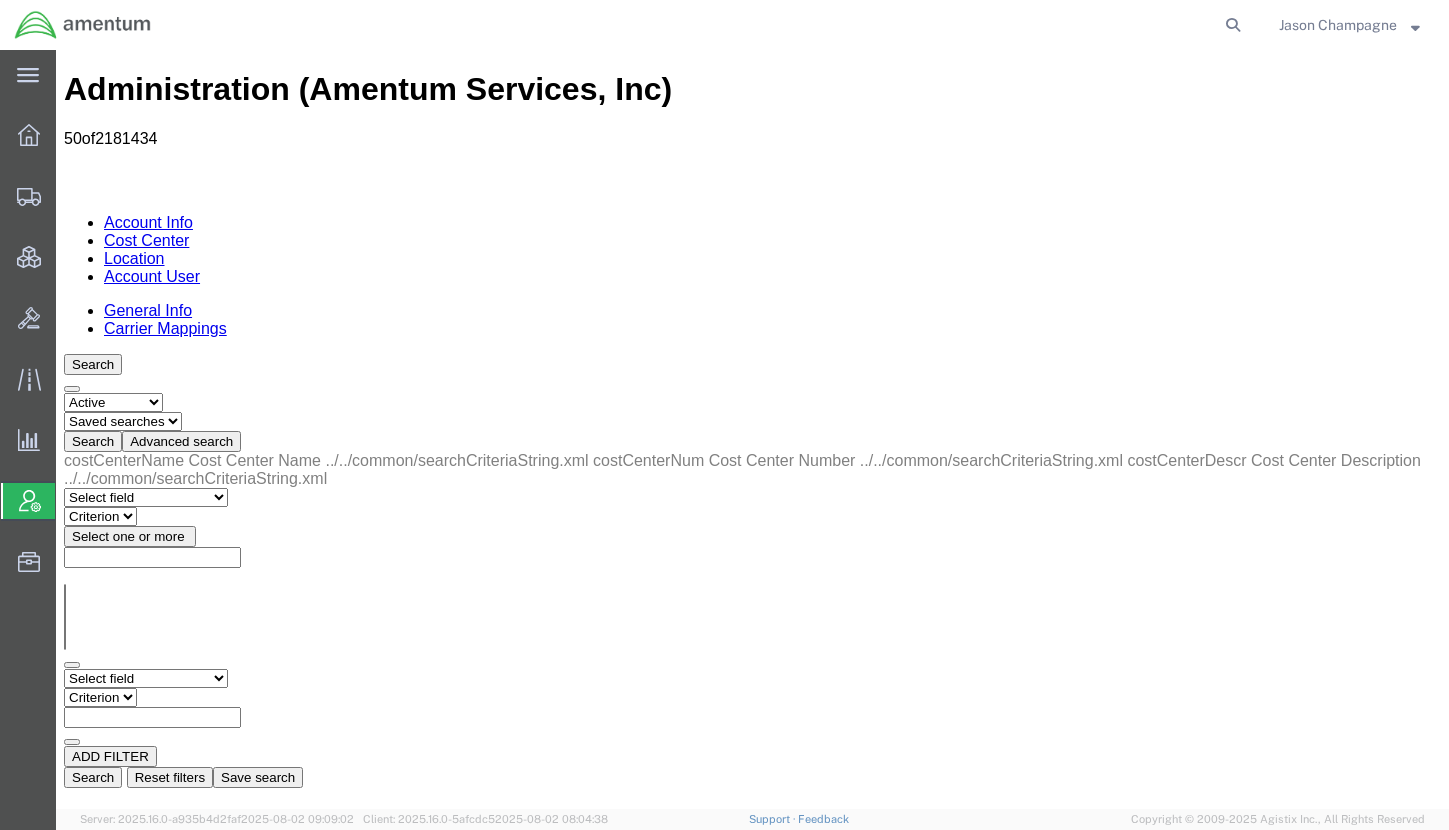 click on "Select field Cost Center Description Cost Center Name Cost Center Number" at bounding box center (146, 678) 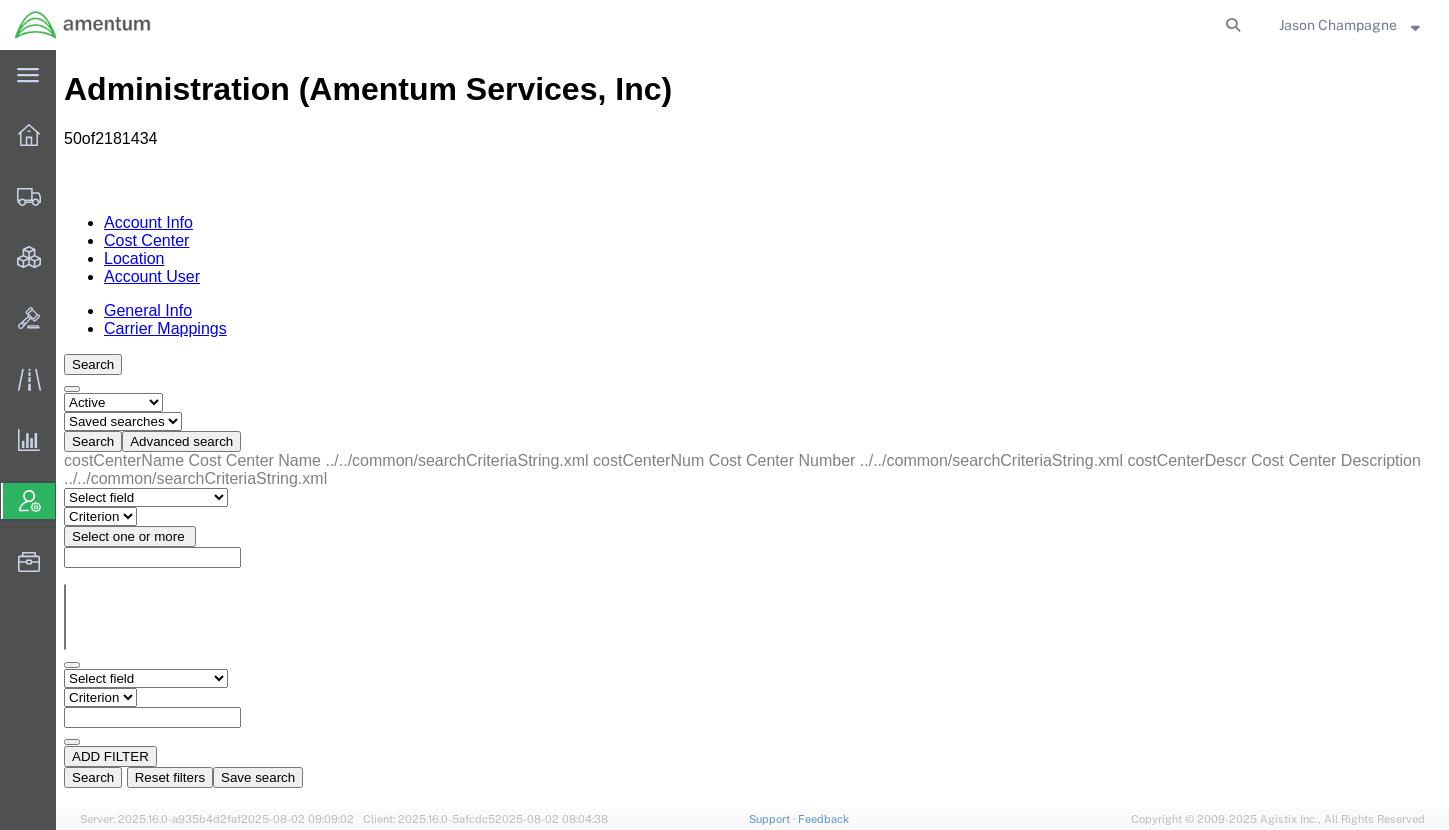 select on "costCenterName" 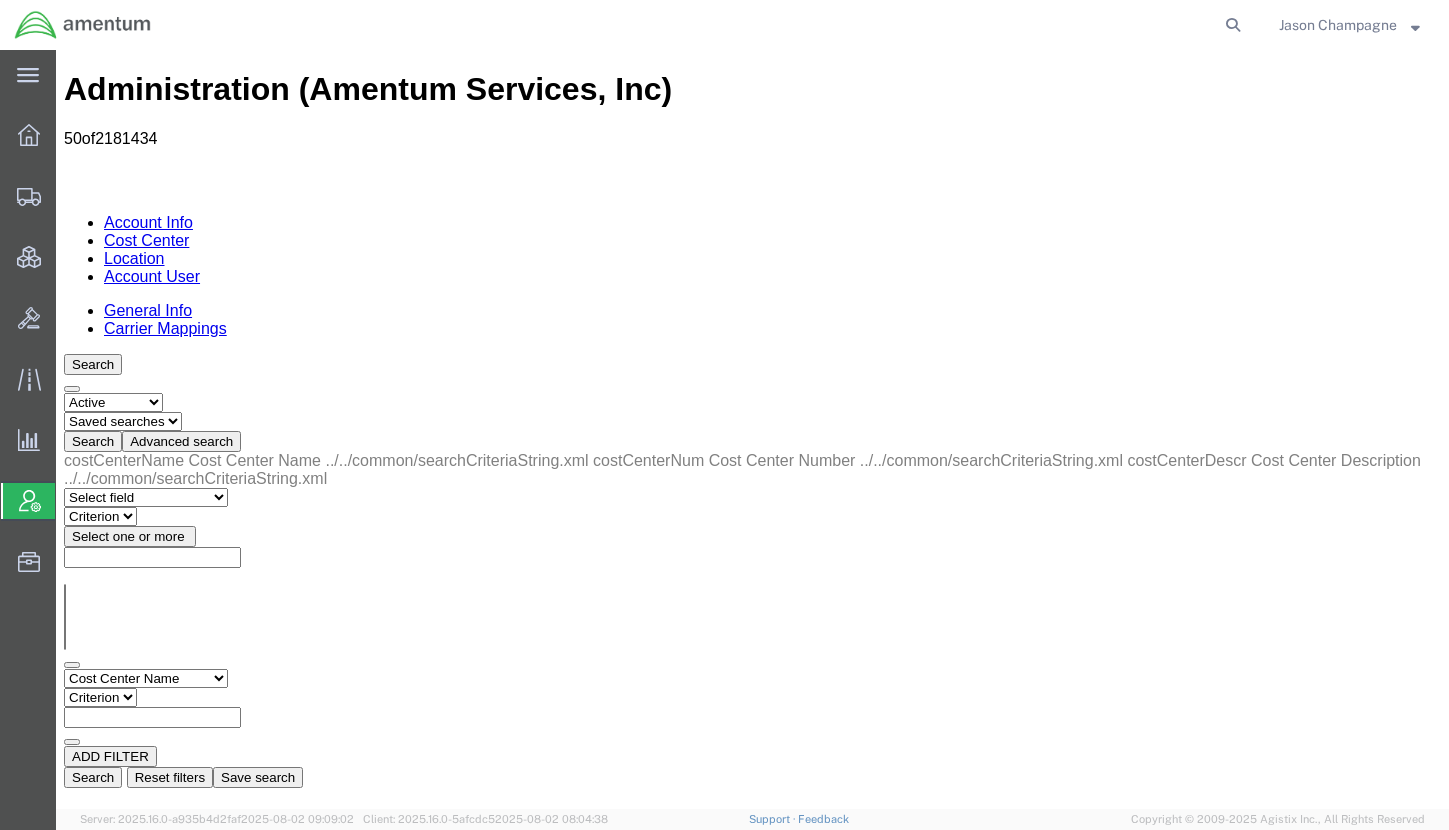 click on "Select field Cost Center Description Cost Center Name Cost Center Number" at bounding box center [146, 678] 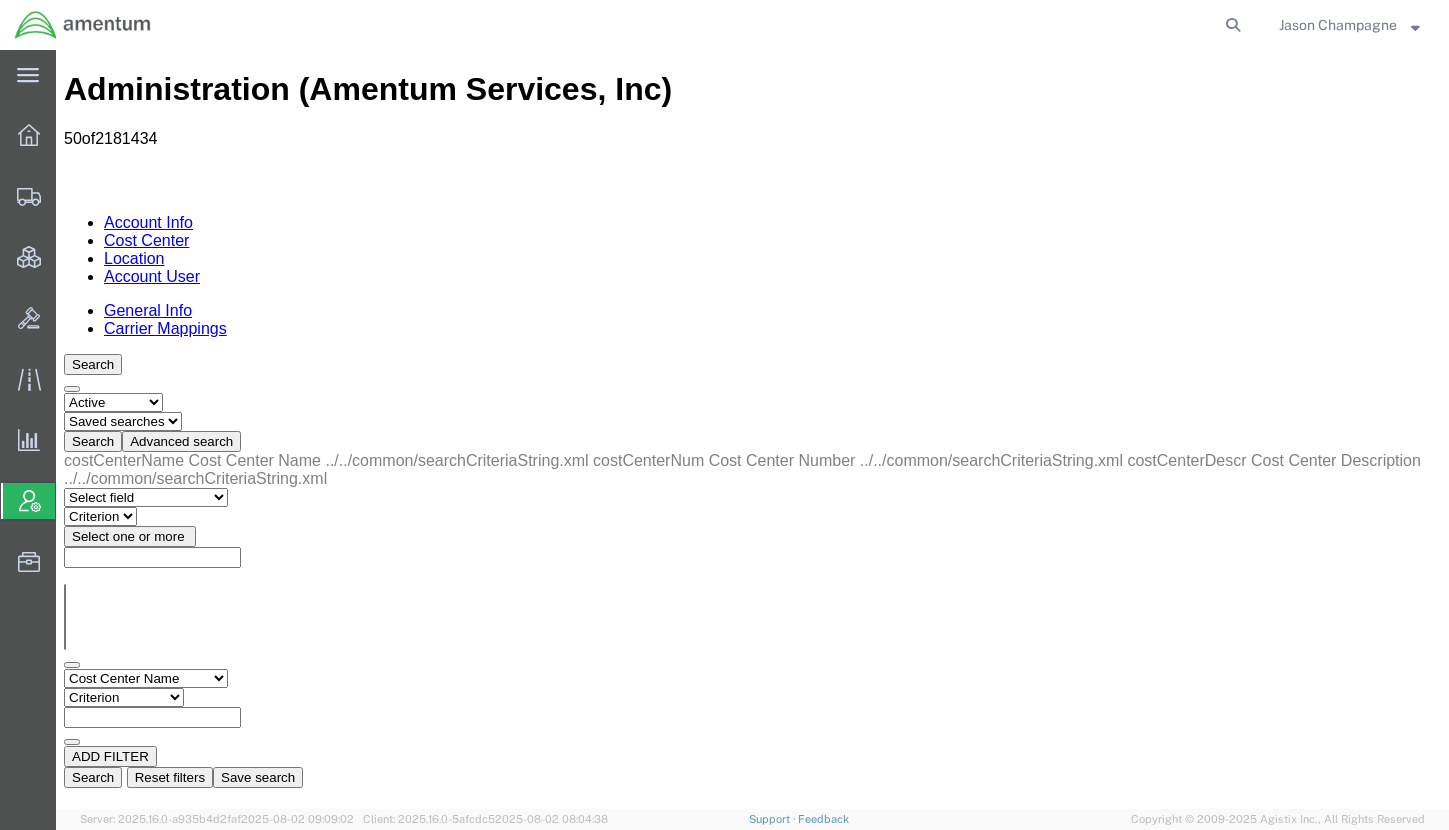 click on "Criterion contains does not contain is is blank is not blank starts with" at bounding box center [124, 697] 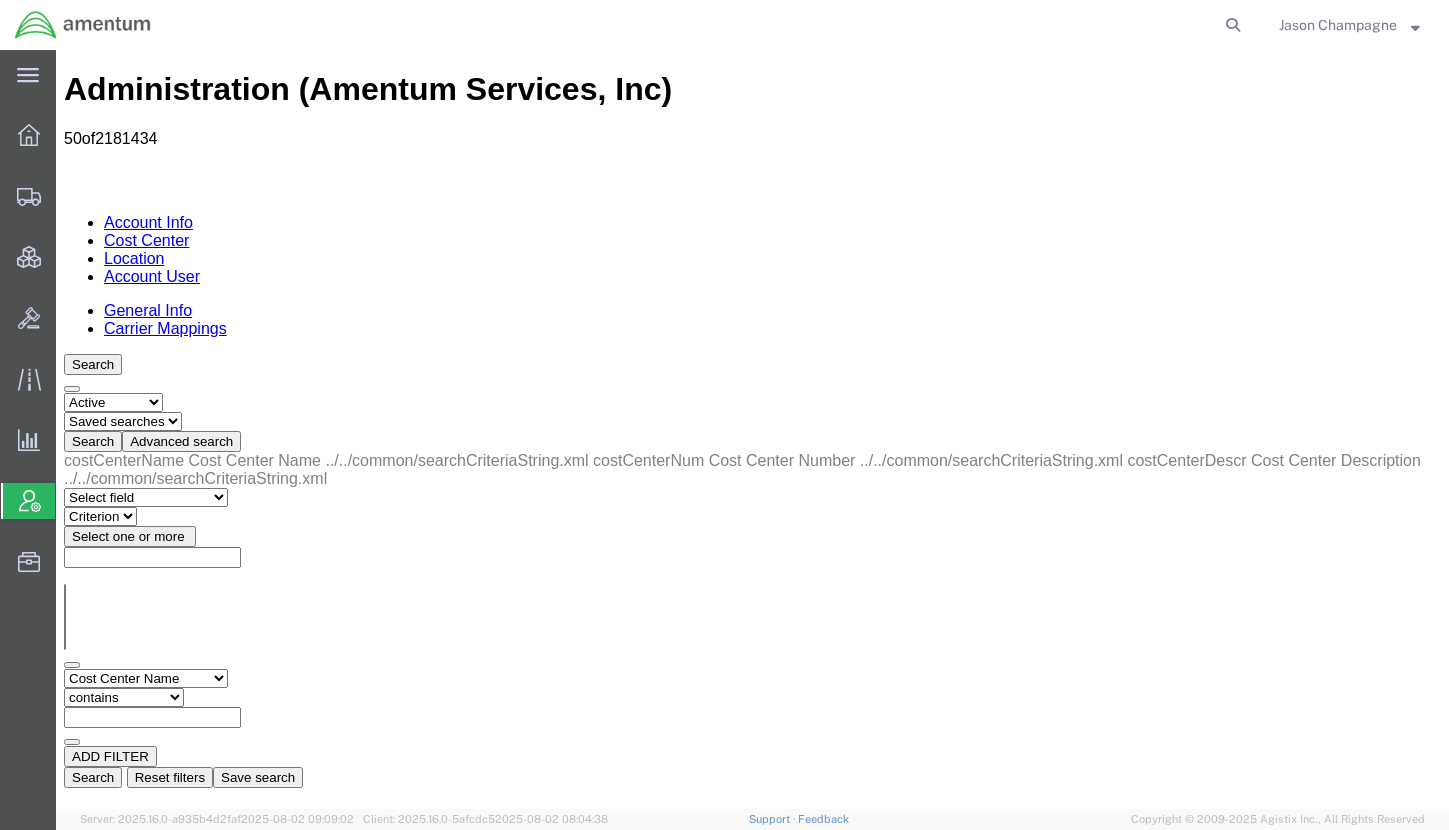 click on "Criterion contains does not contain is is blank is not blank starts with" at bounding box center [124, 697] 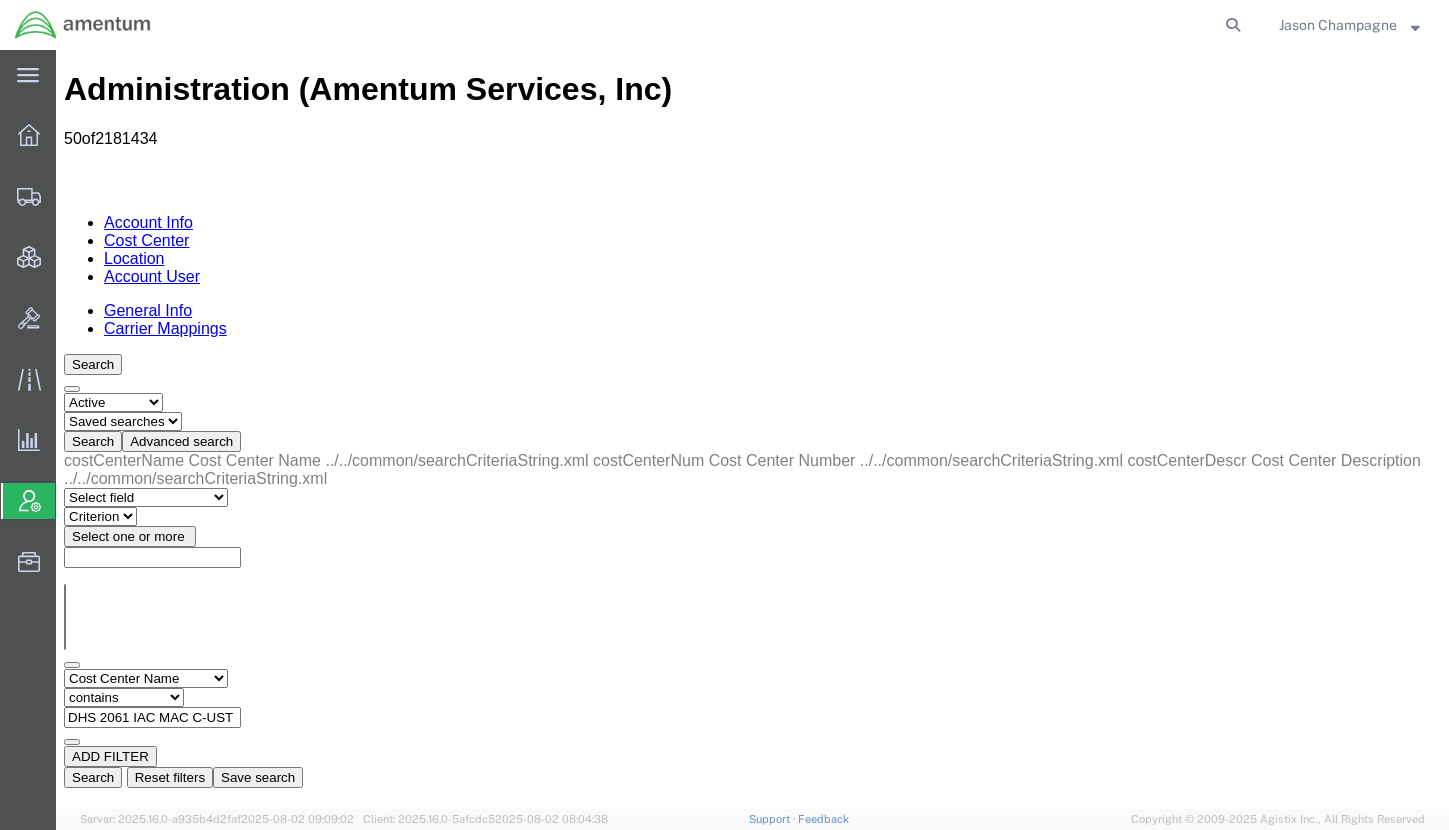 scroll, scrollTop: 0, scrollLeft: 3, axis: horizontal 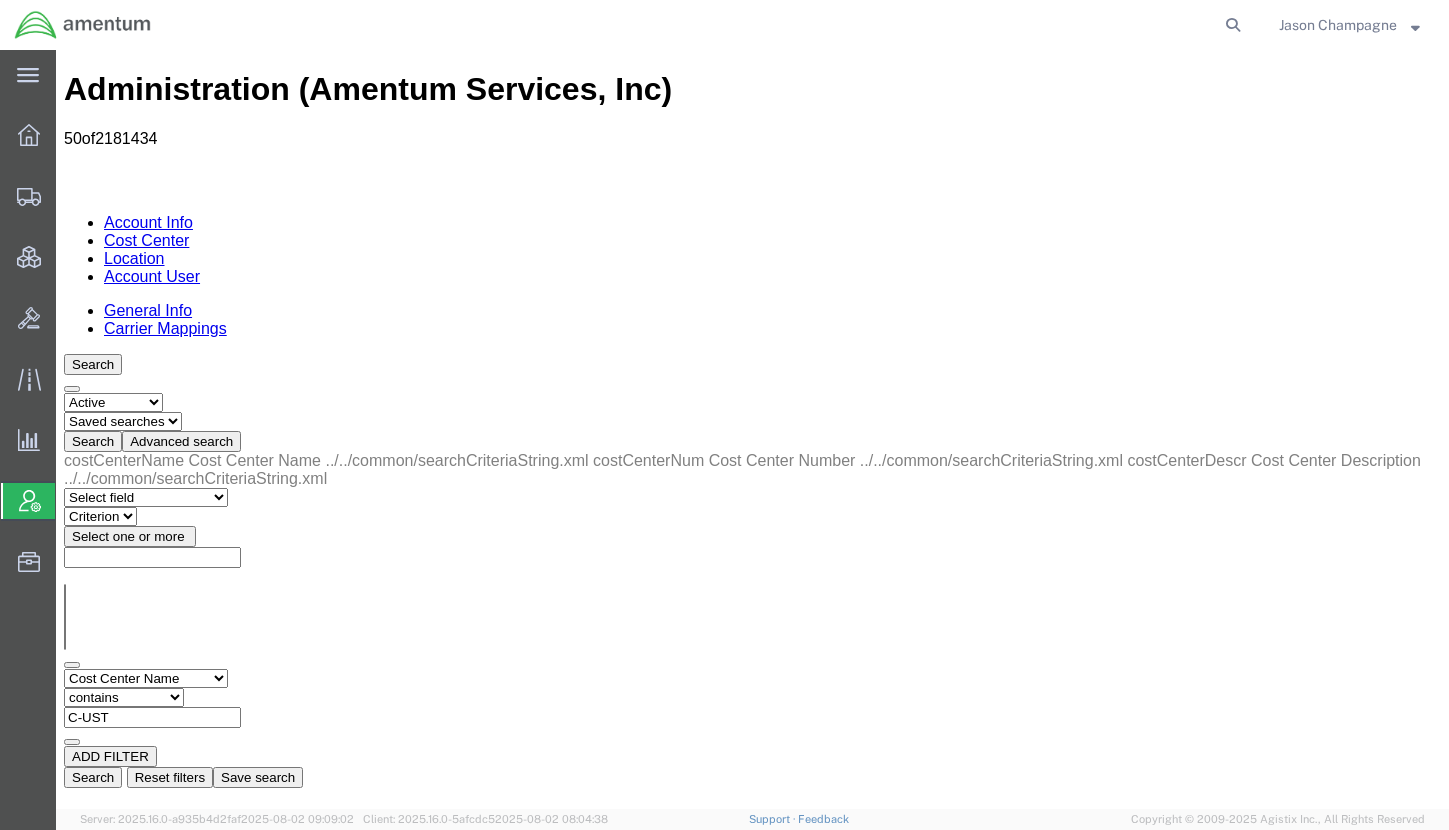 type on "C-UST" 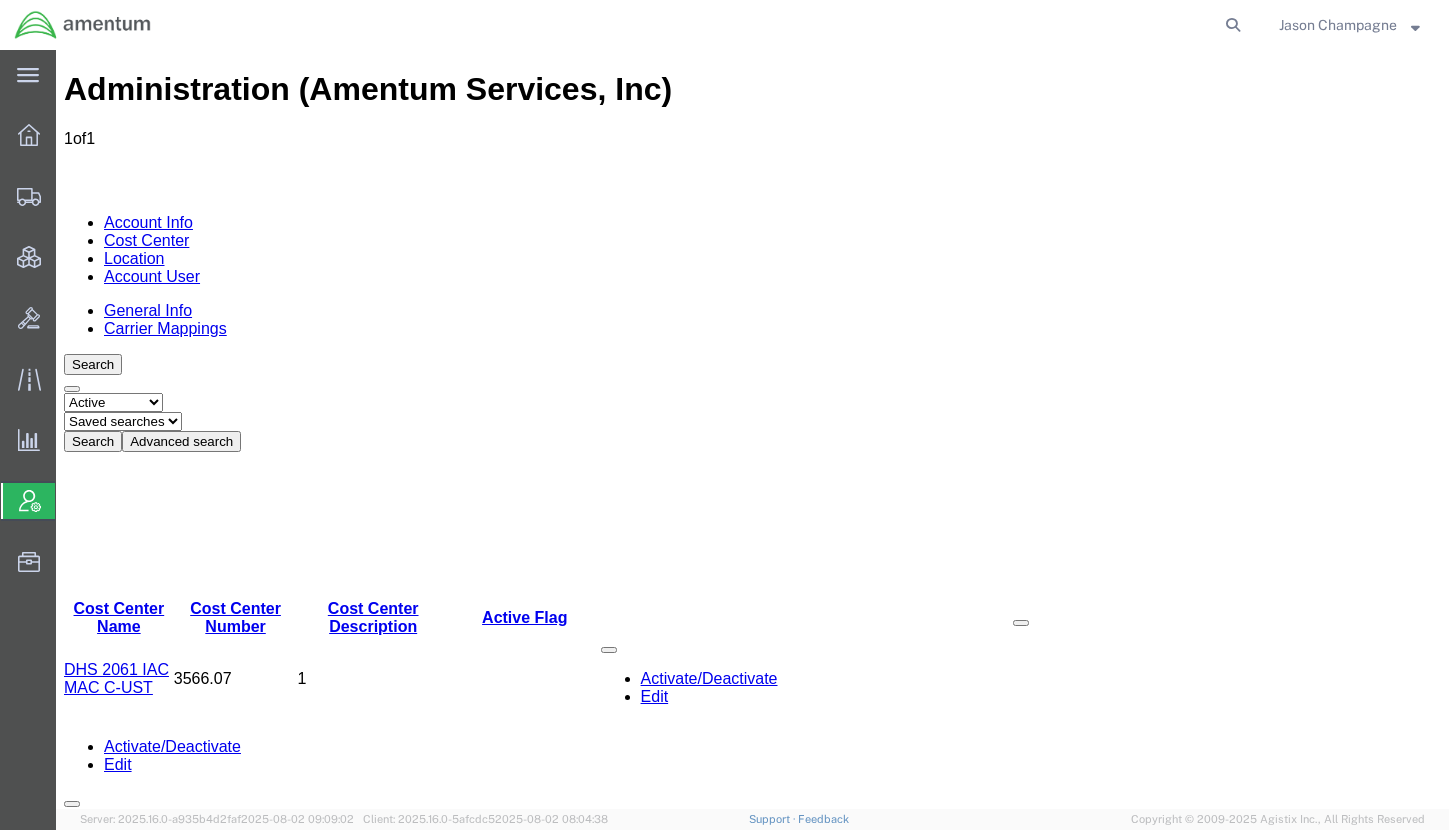 click on "DHS 2061 IAC MAC C-UST" at bounding box center [116, 678] 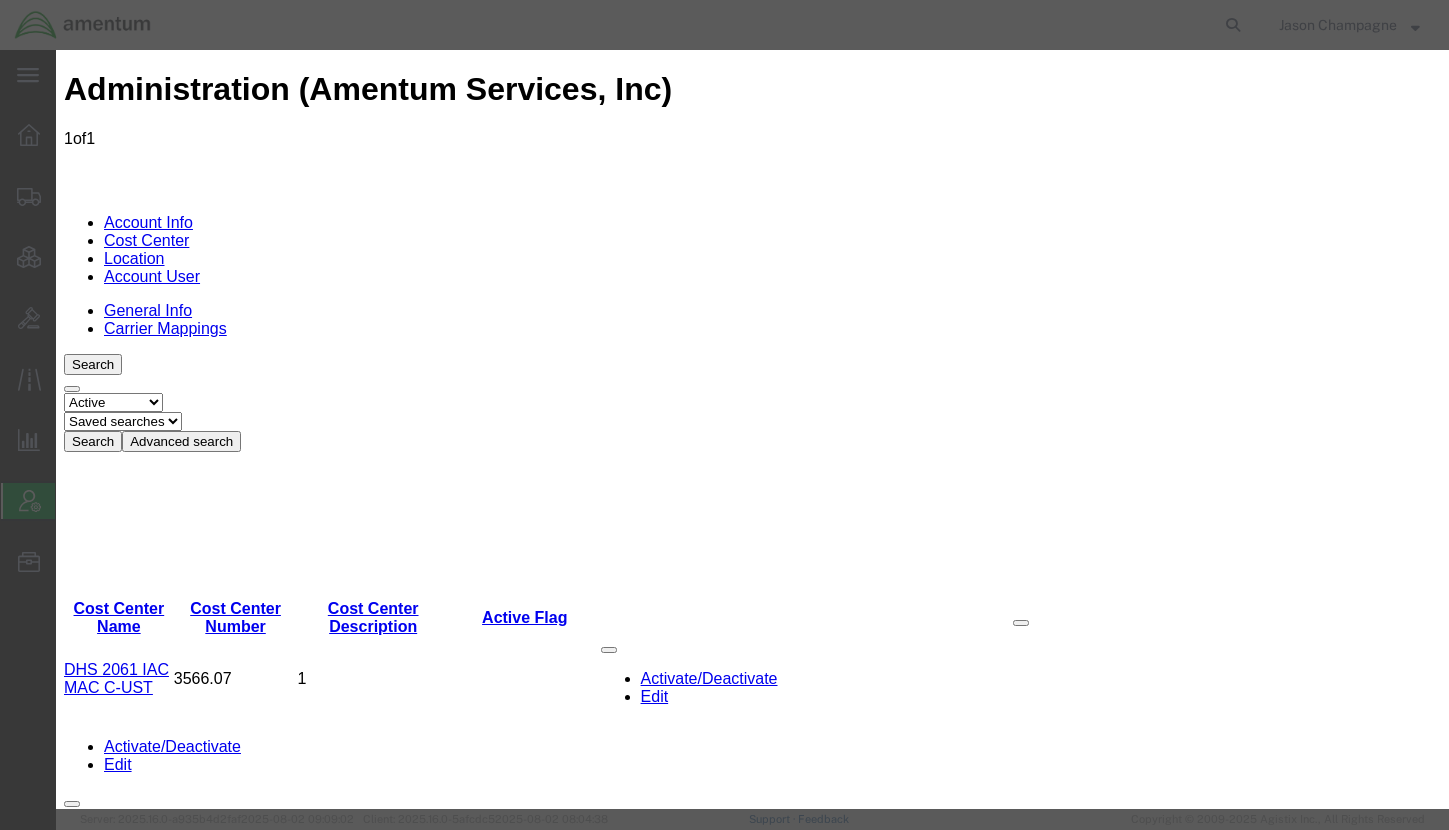 drag, startPoint x: 634, startPoint y: 268, endPoint x: 265, endPoint y: 239, distance: 370.13782 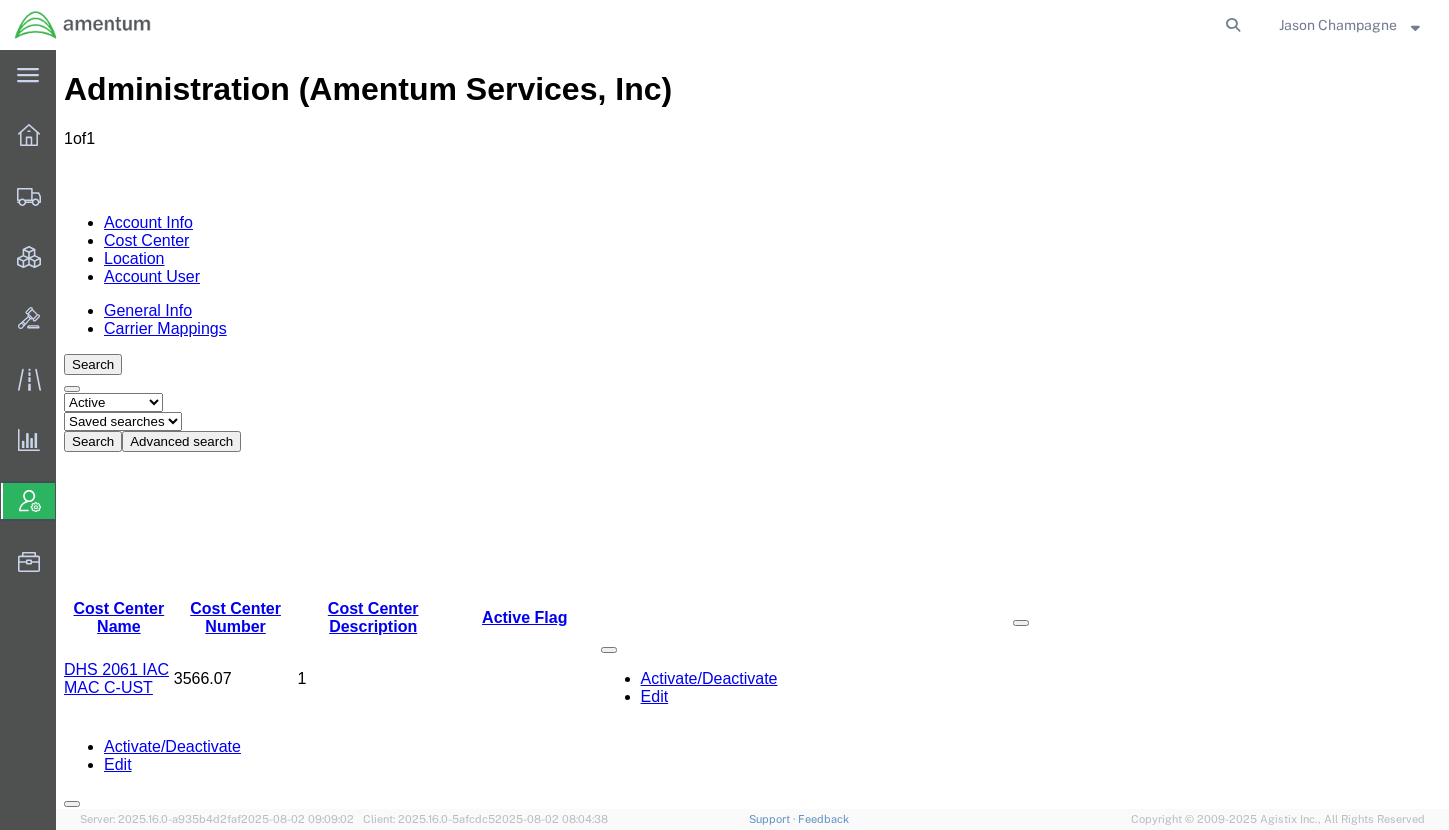 click on "Add" at bounding box center [139, 957] 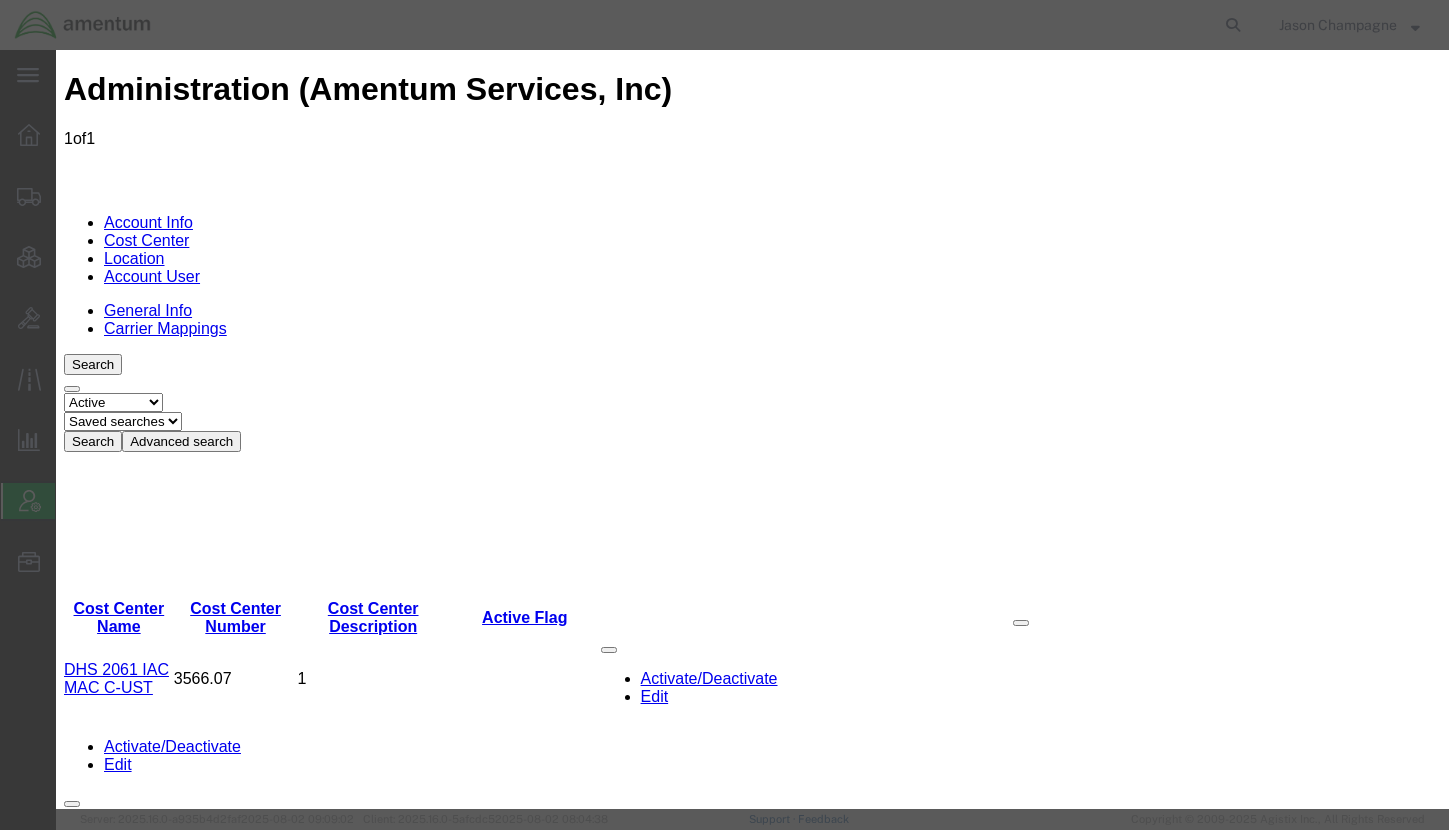 click on "Select Buyer Cost Center Department Operations Number Order Number Sales Person" at bounding box center [133, 1811] 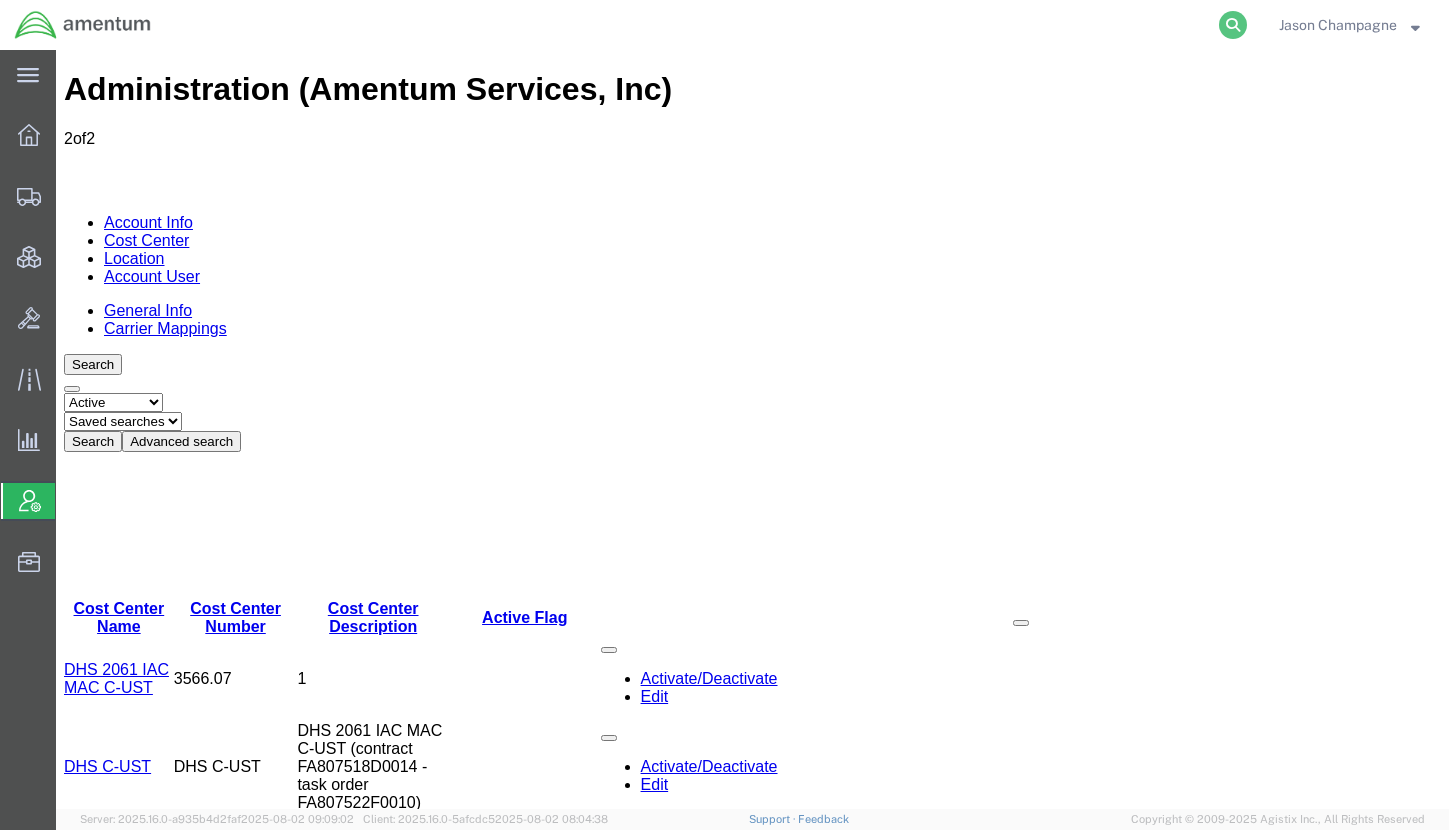click 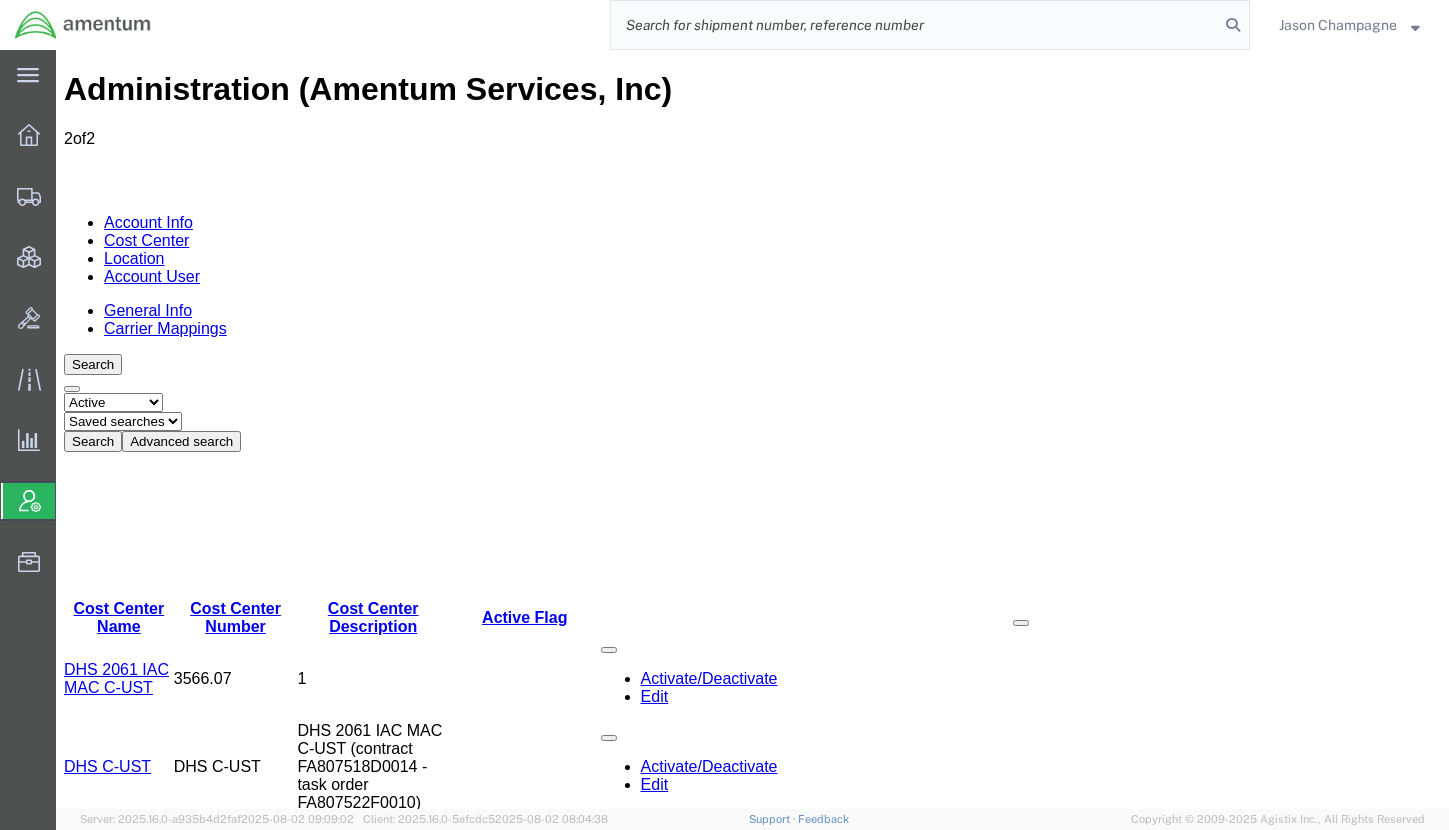 click 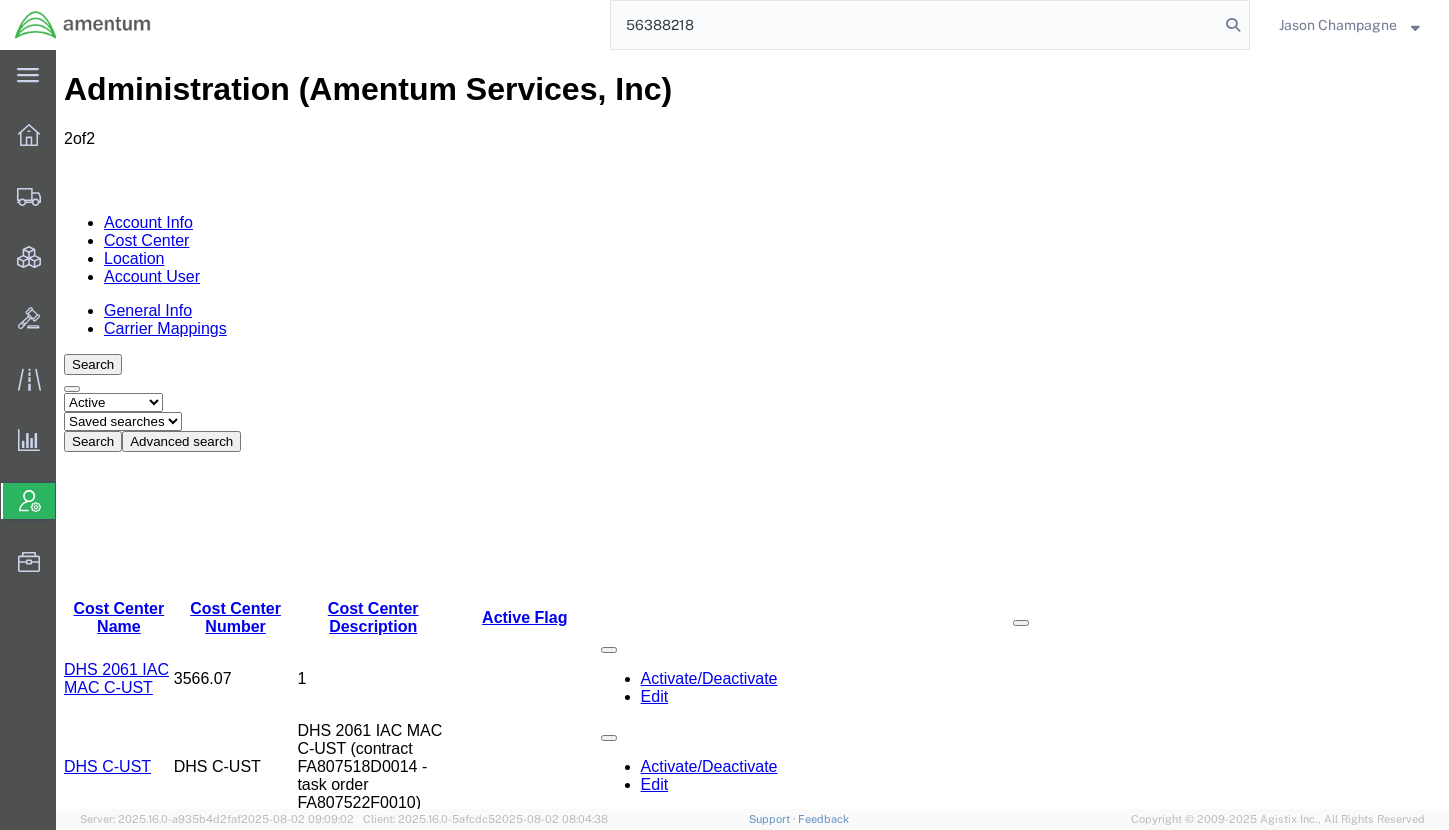 type on "56388218" 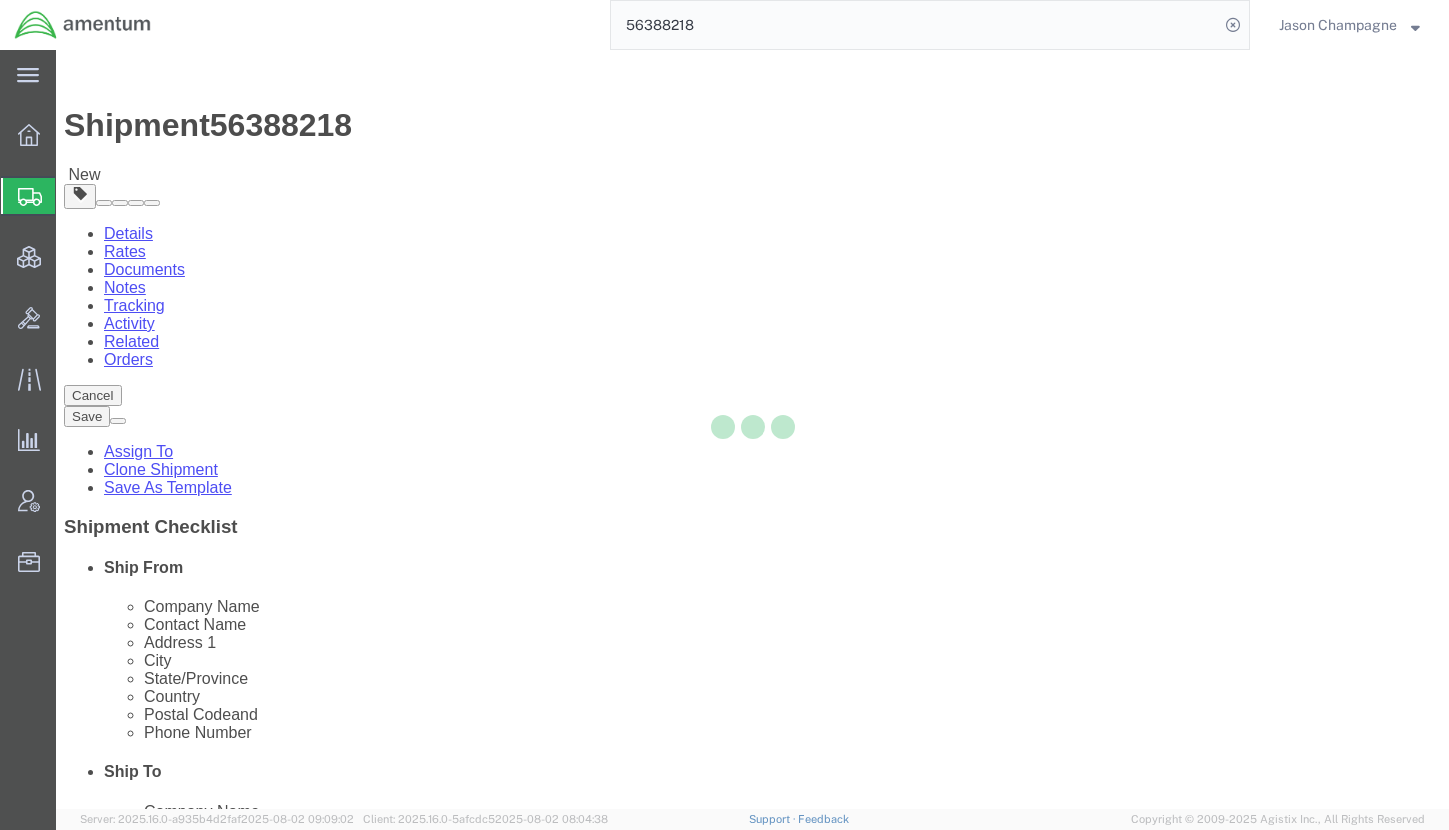 select 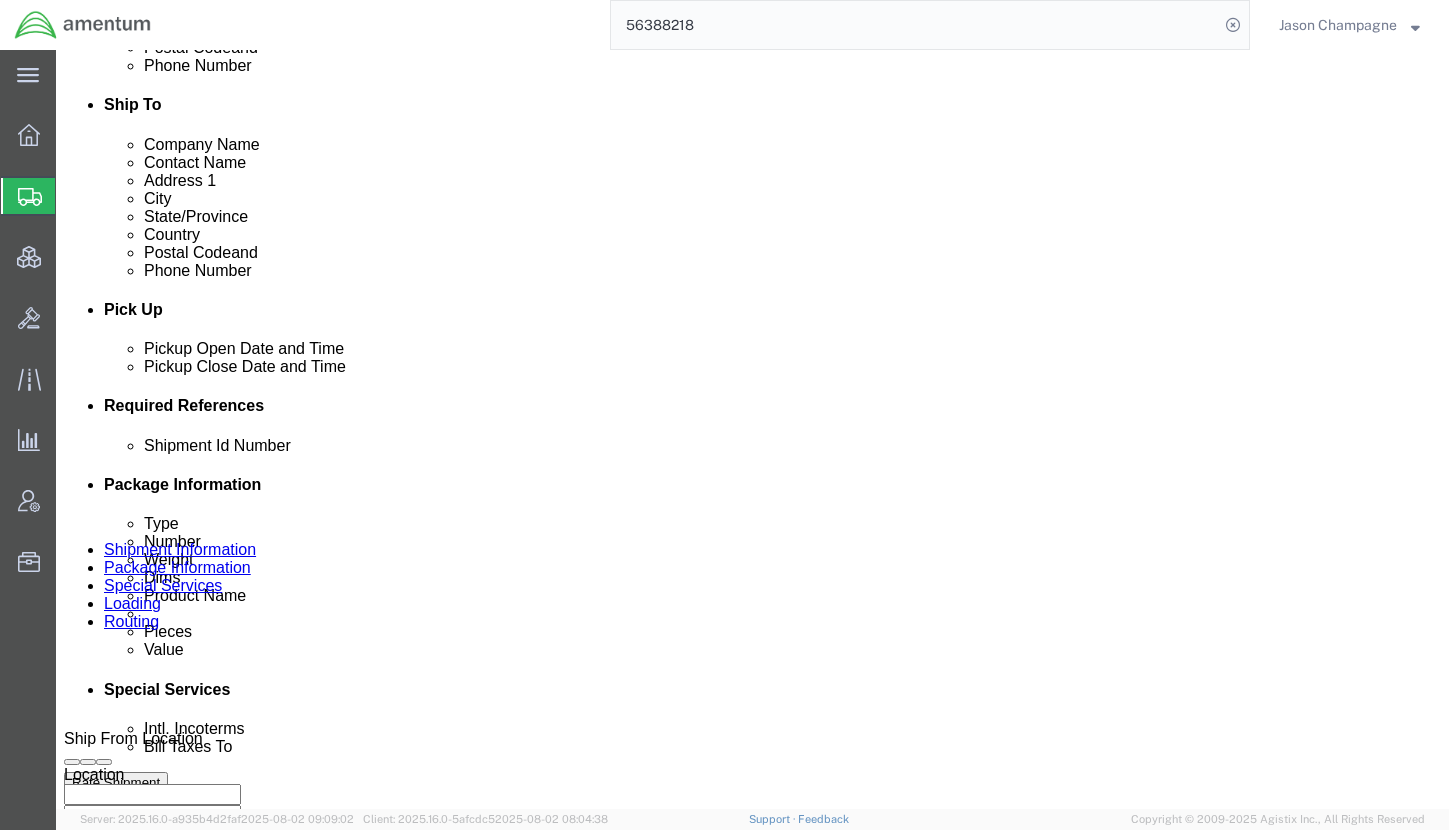 scroll, scrollTop: 1333, scrollLeft: 0, axis: vertical 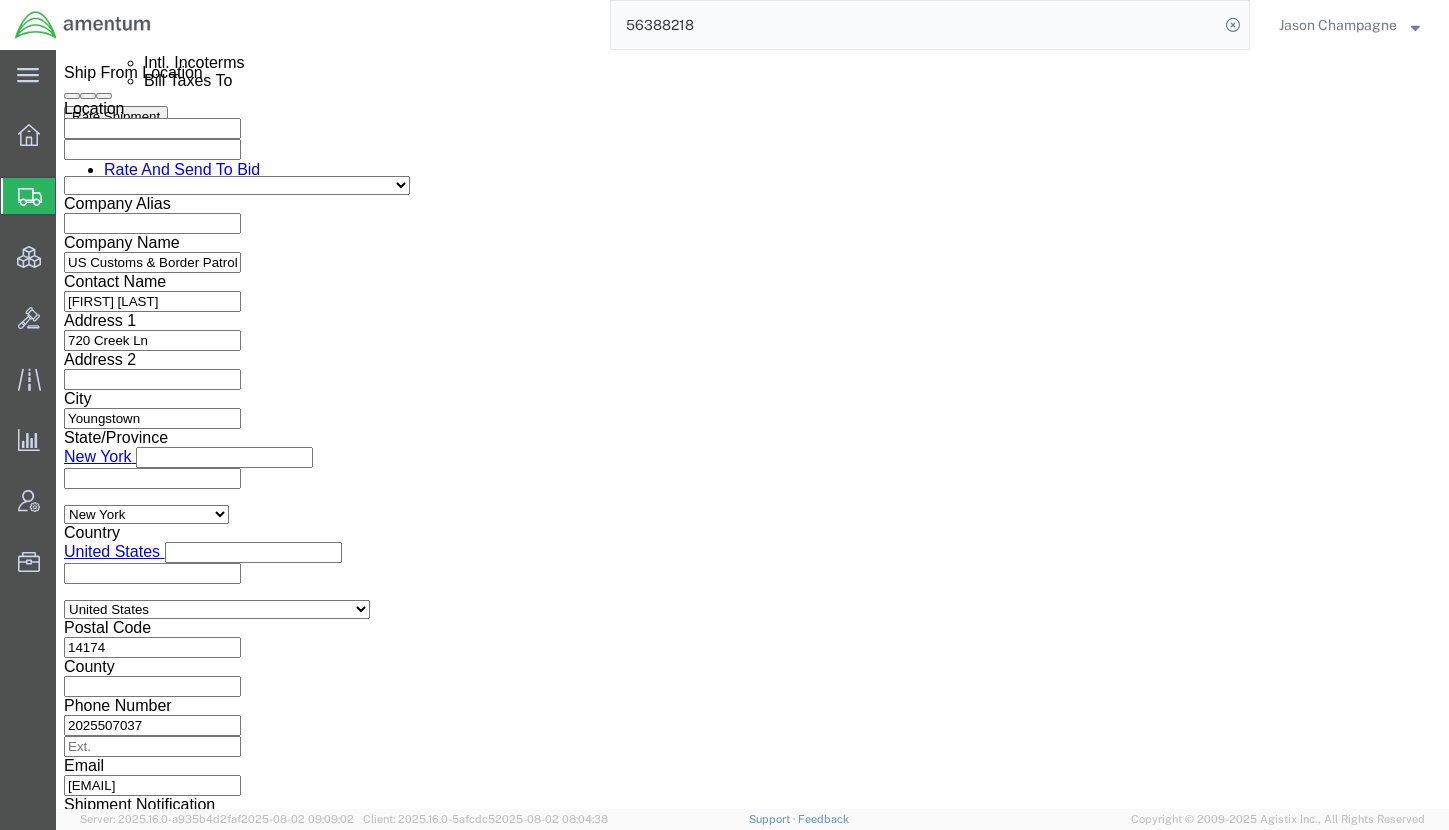 drag, startPoint x: 182, startPoint y: 451, endPoint x: 389, endPoint y: 451, distance: 207 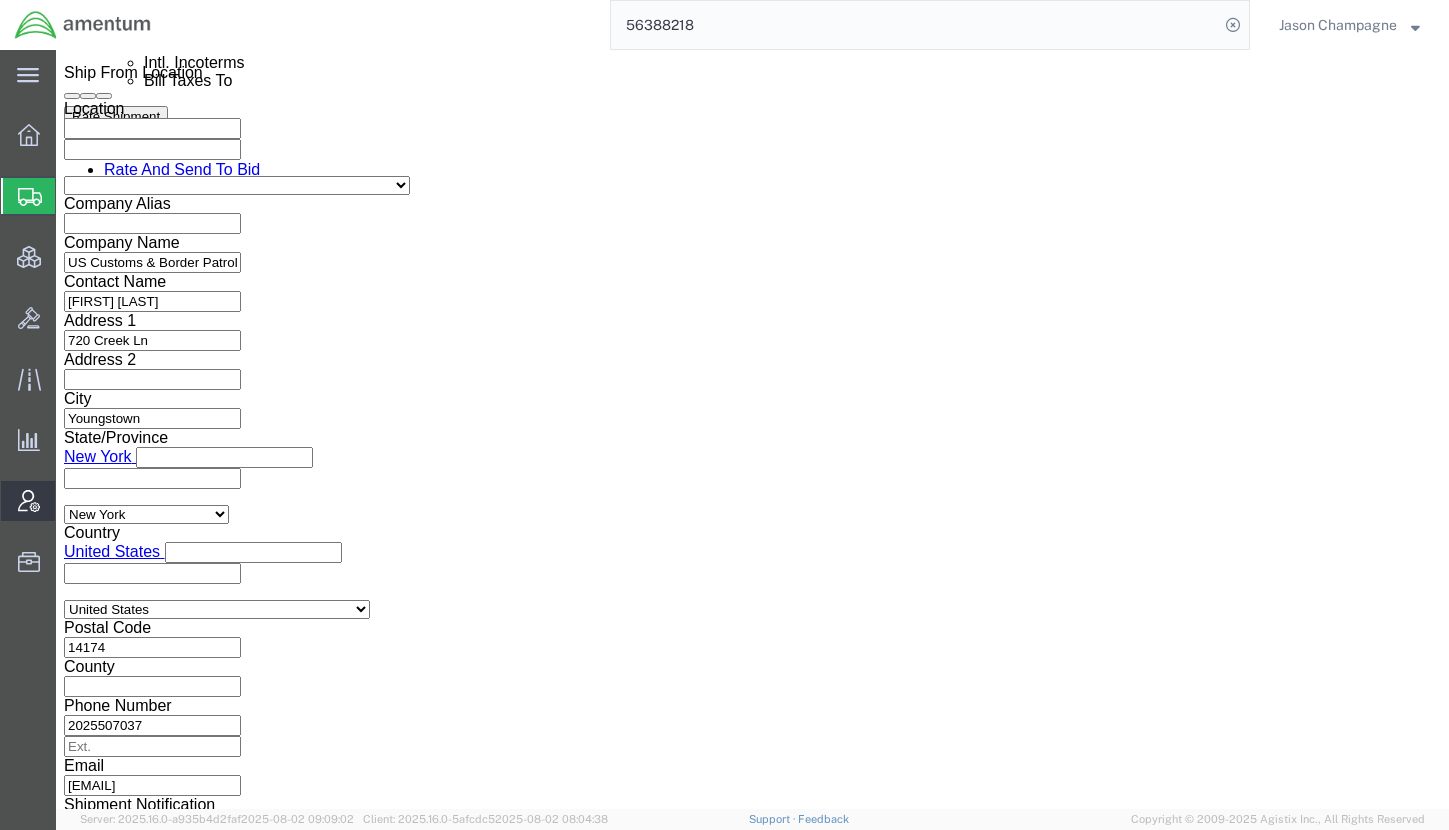 scroll, scrollTop: 0, scrollLeft: 0, axis: both 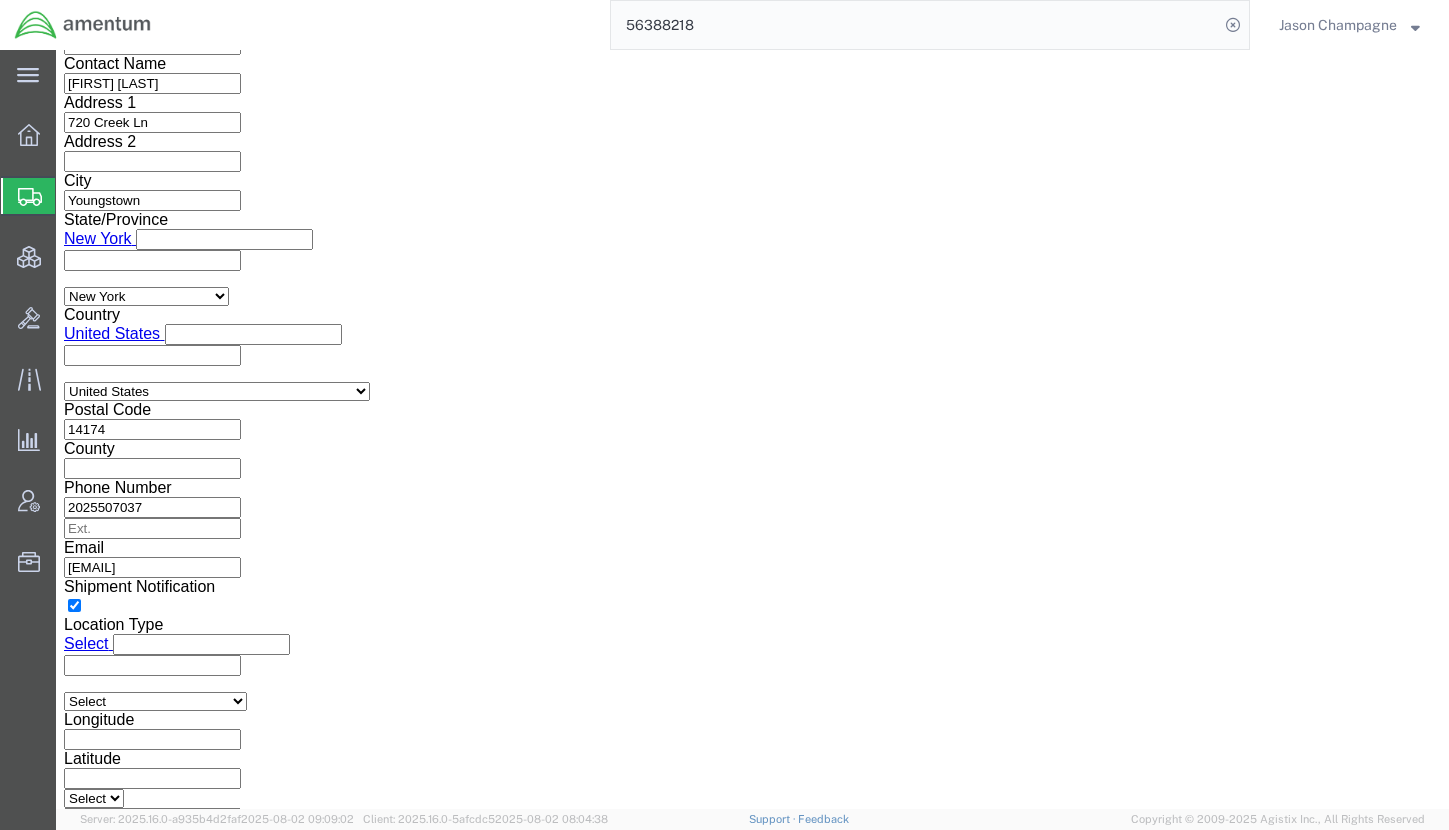 drag, startPoint x: 878, startPoint y: 277, endPoint x: 1108, endPoint y: 271, distance: 230.07825 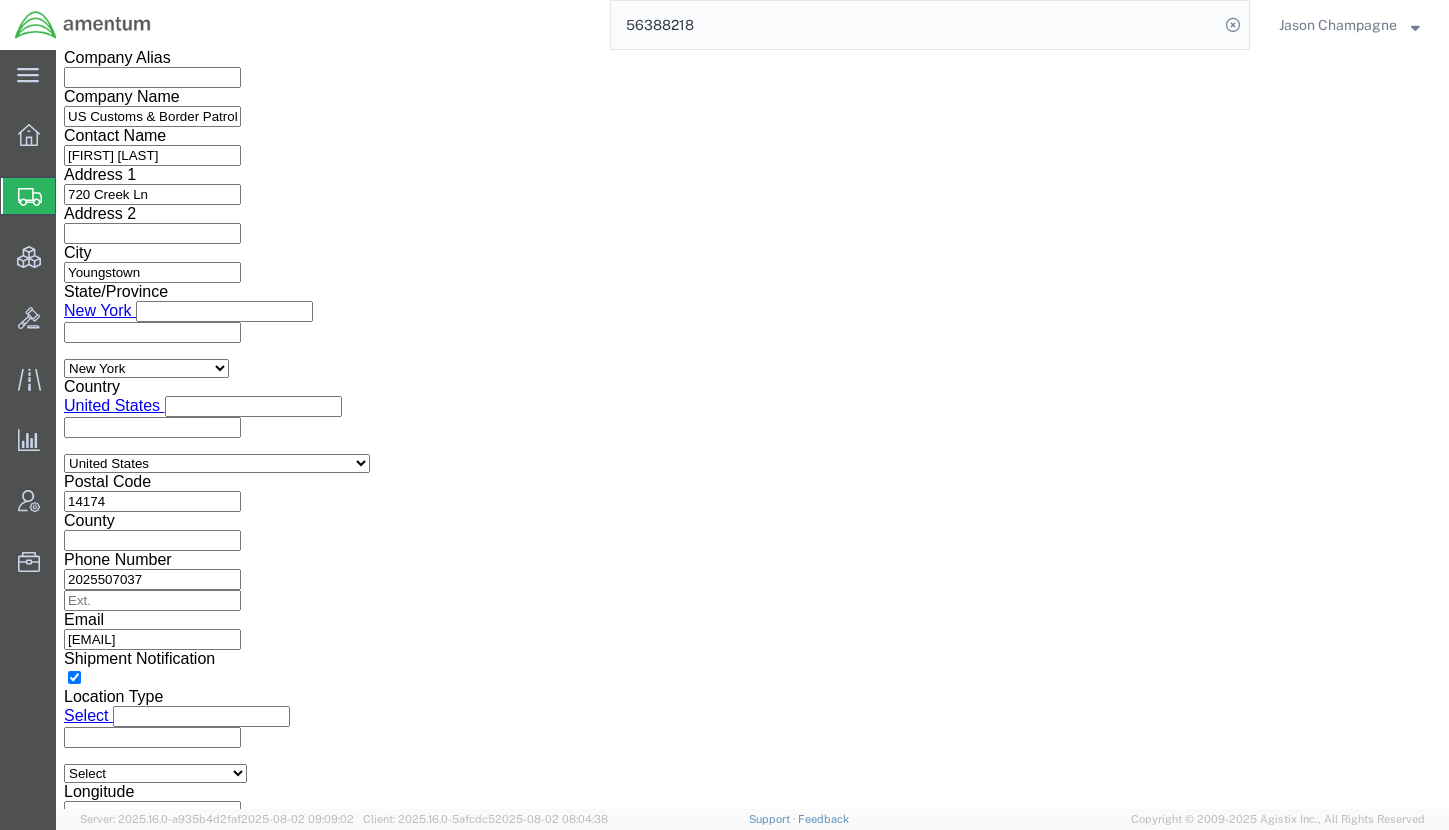 scroll, scrollTop: 1384, scrollLeft: 0, axis: vertical 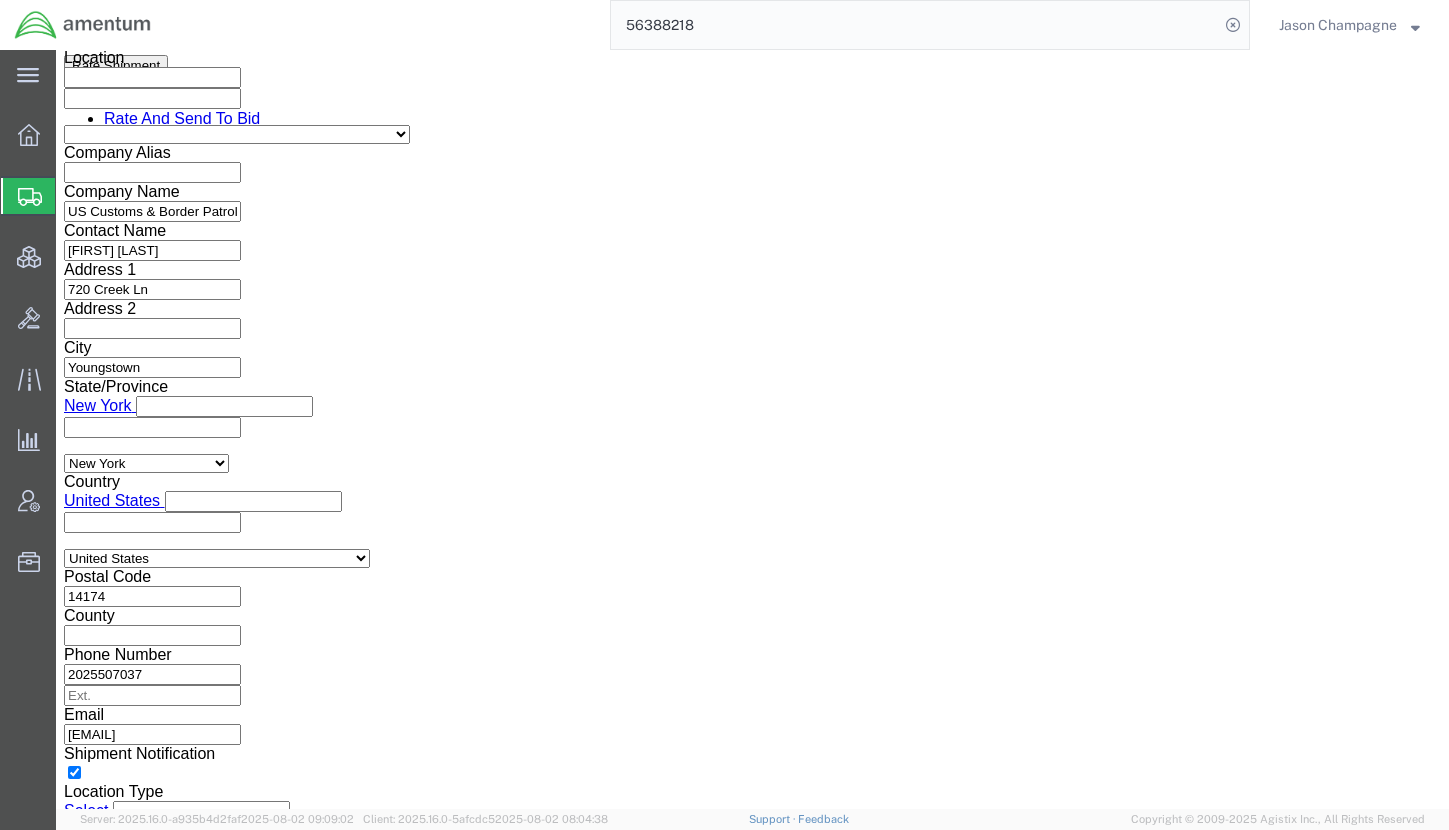 type on "DHS S&T" 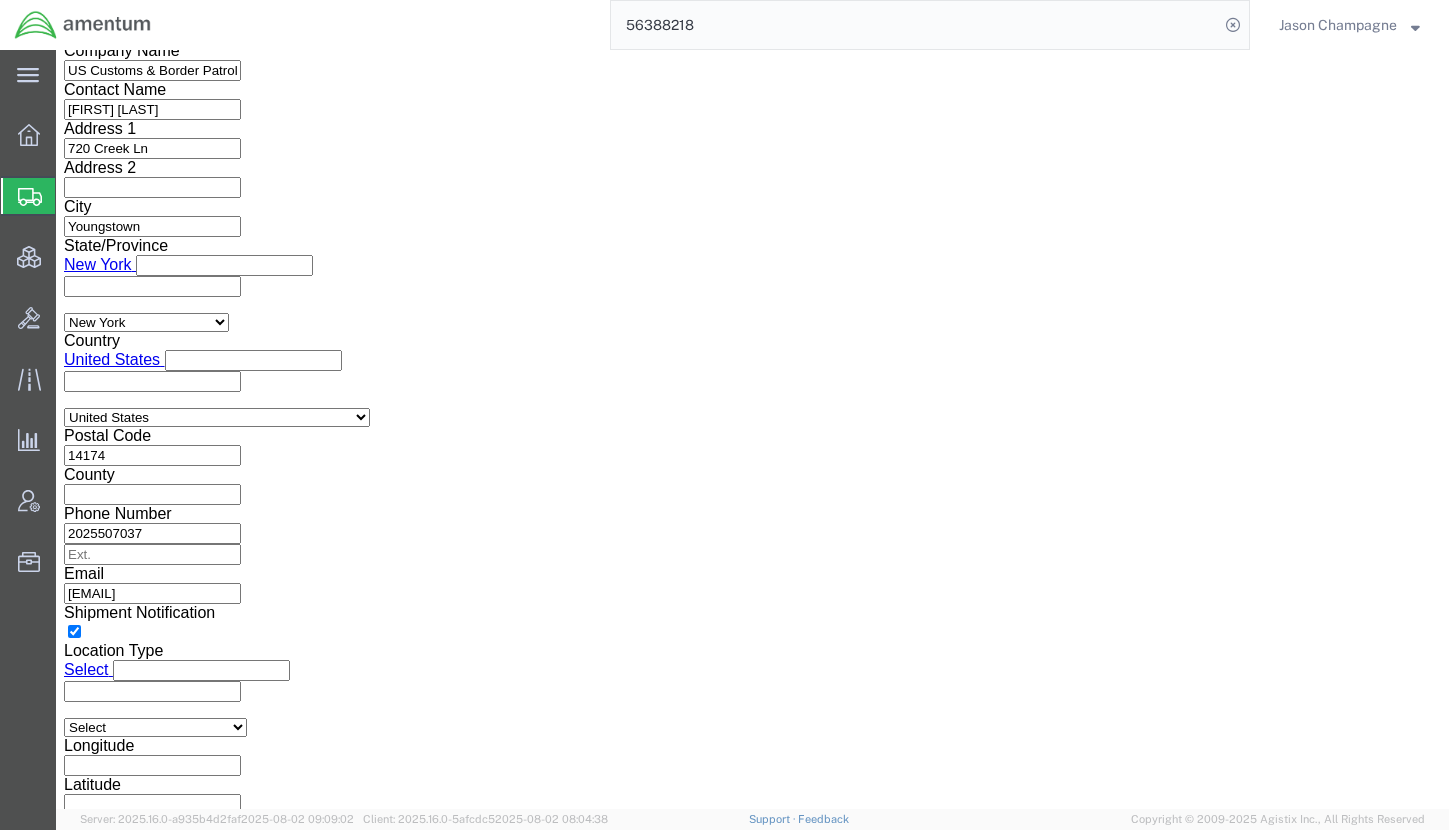 scroll, scrollTop: 1551, scrollLeft: 0, axis: vertical 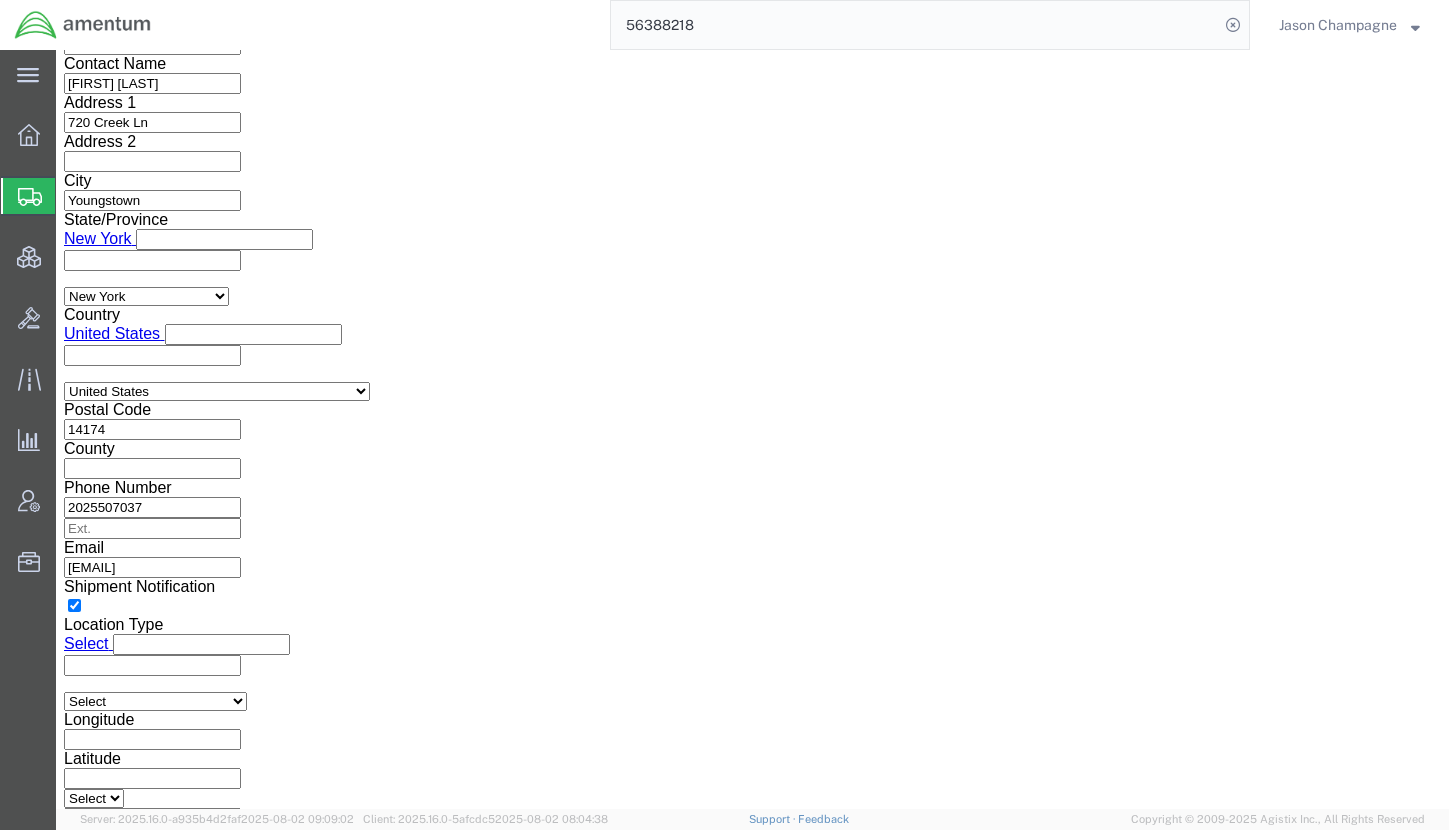 click on "Notes" 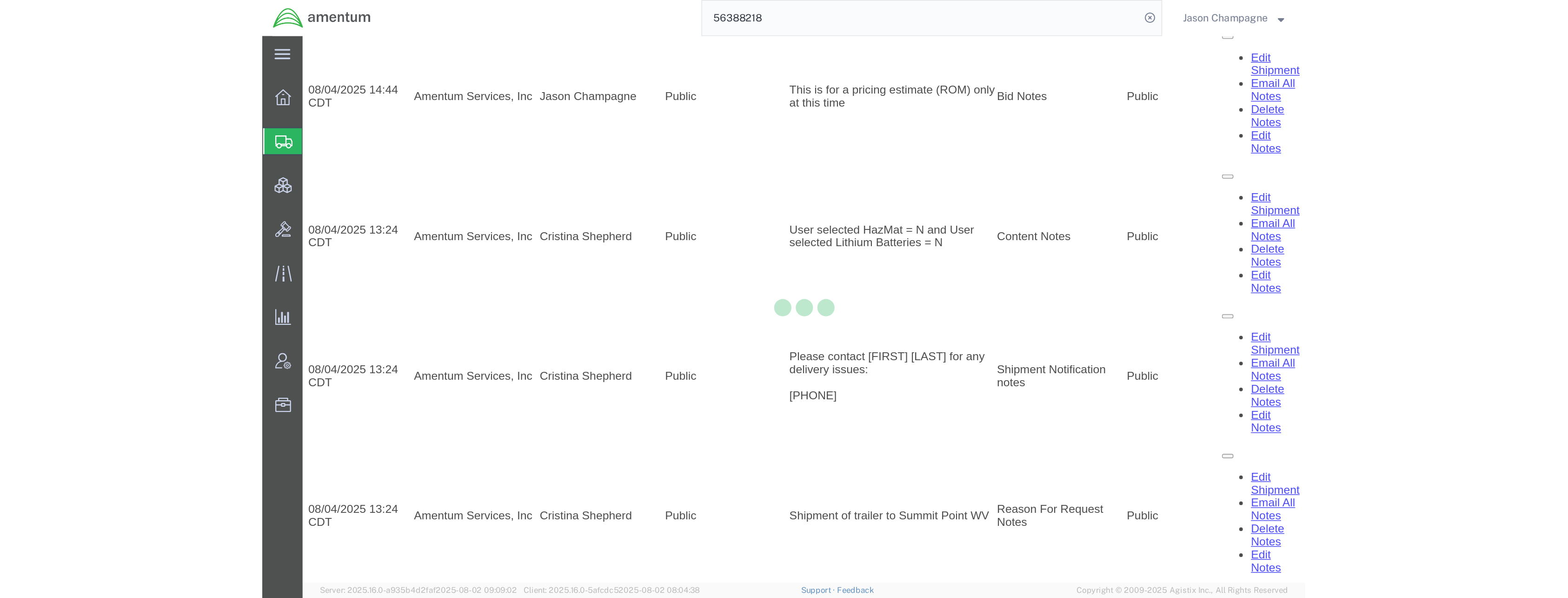 scroll, scrollTop: 0, scrollLeft: 0, axis: both 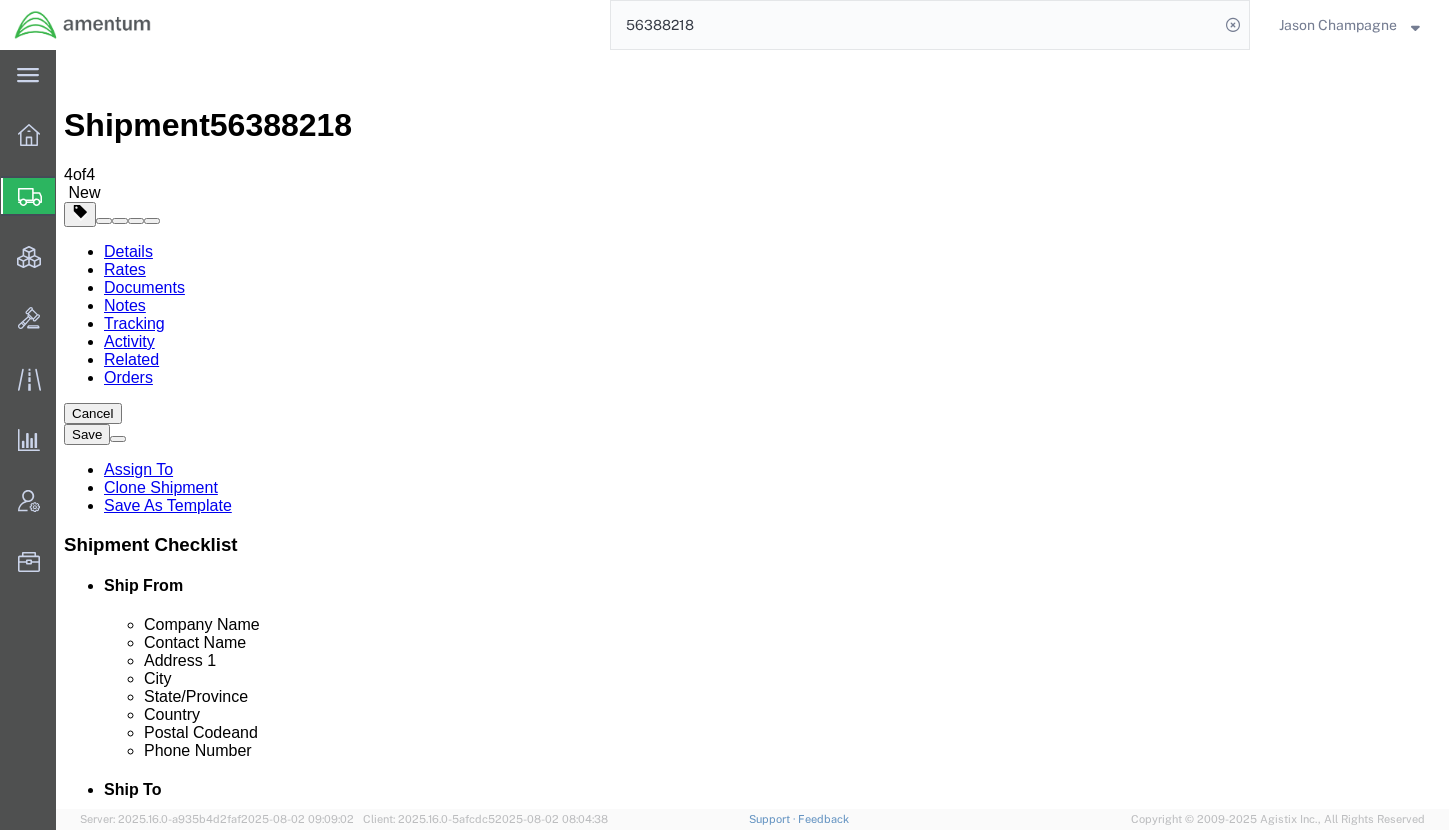 drag, startPoint x: 713, startPoint y: 303, endPoint x: 565, endPoint y: 280, distance: 149.7765 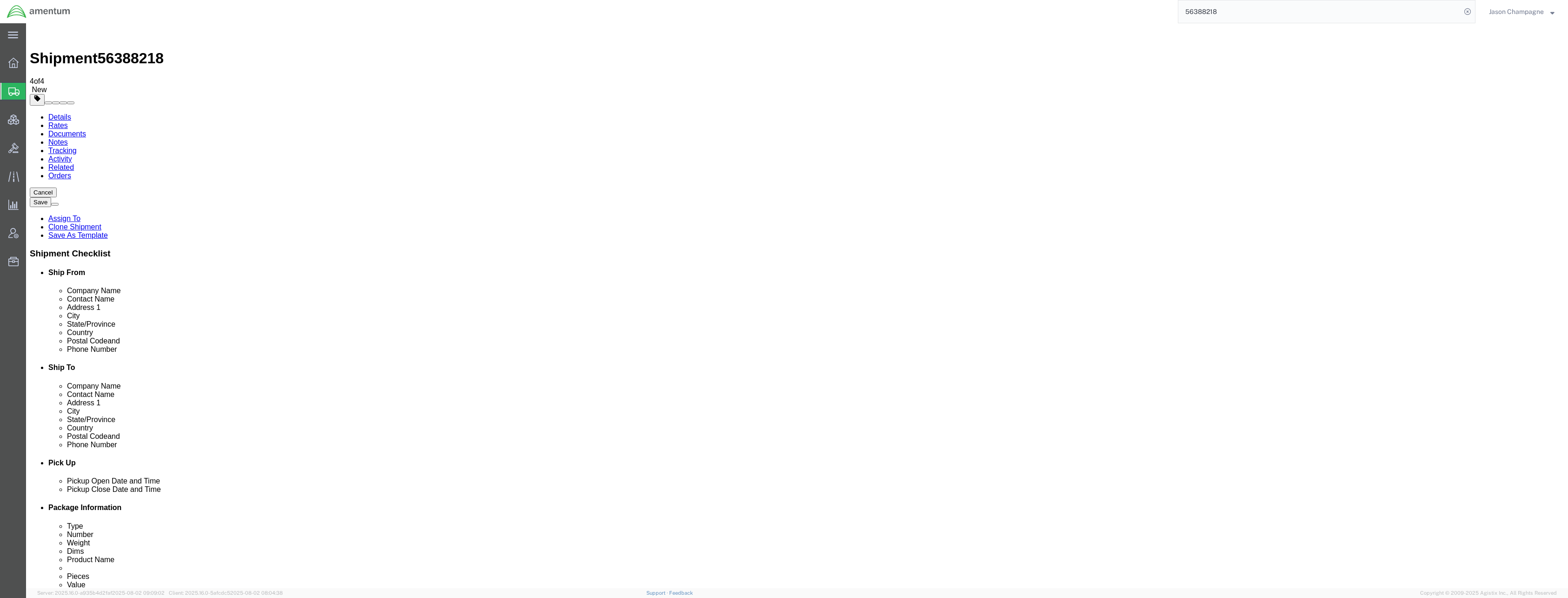 click on "Special Services" 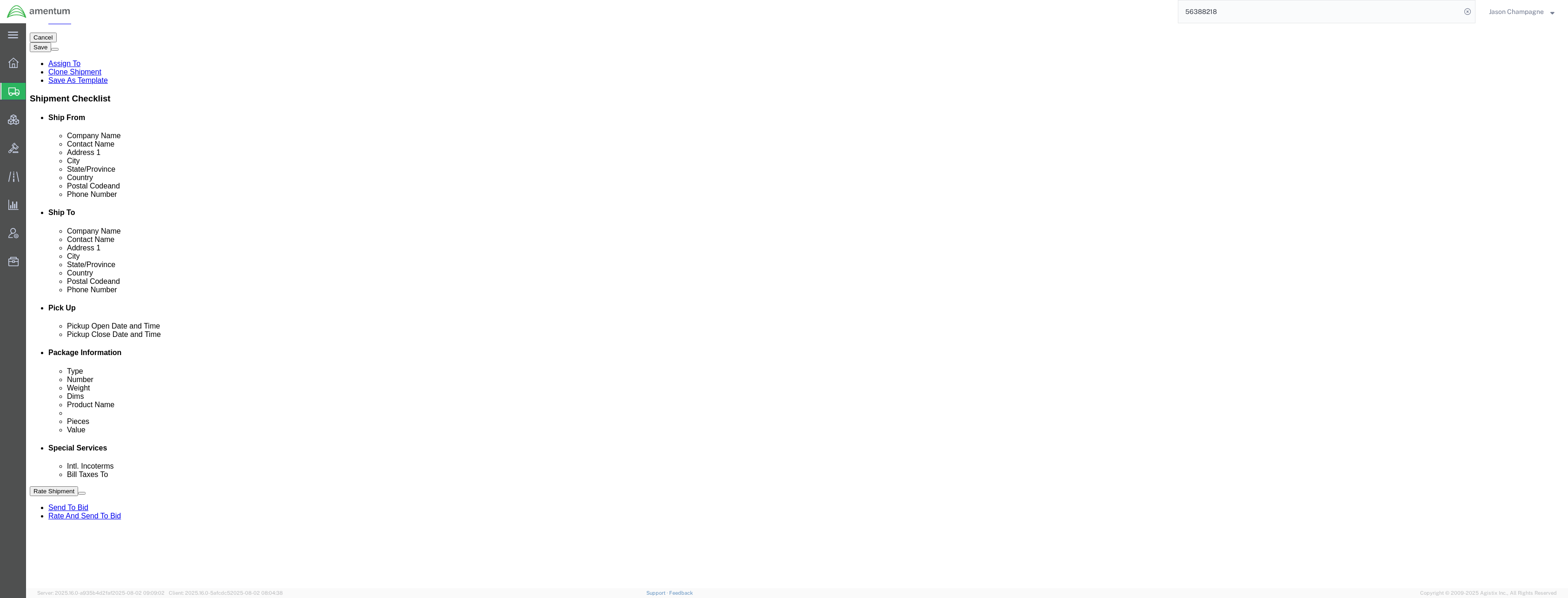 click on "Select 1 Day 2 Day 3-5 Day Economy 5+ Day" 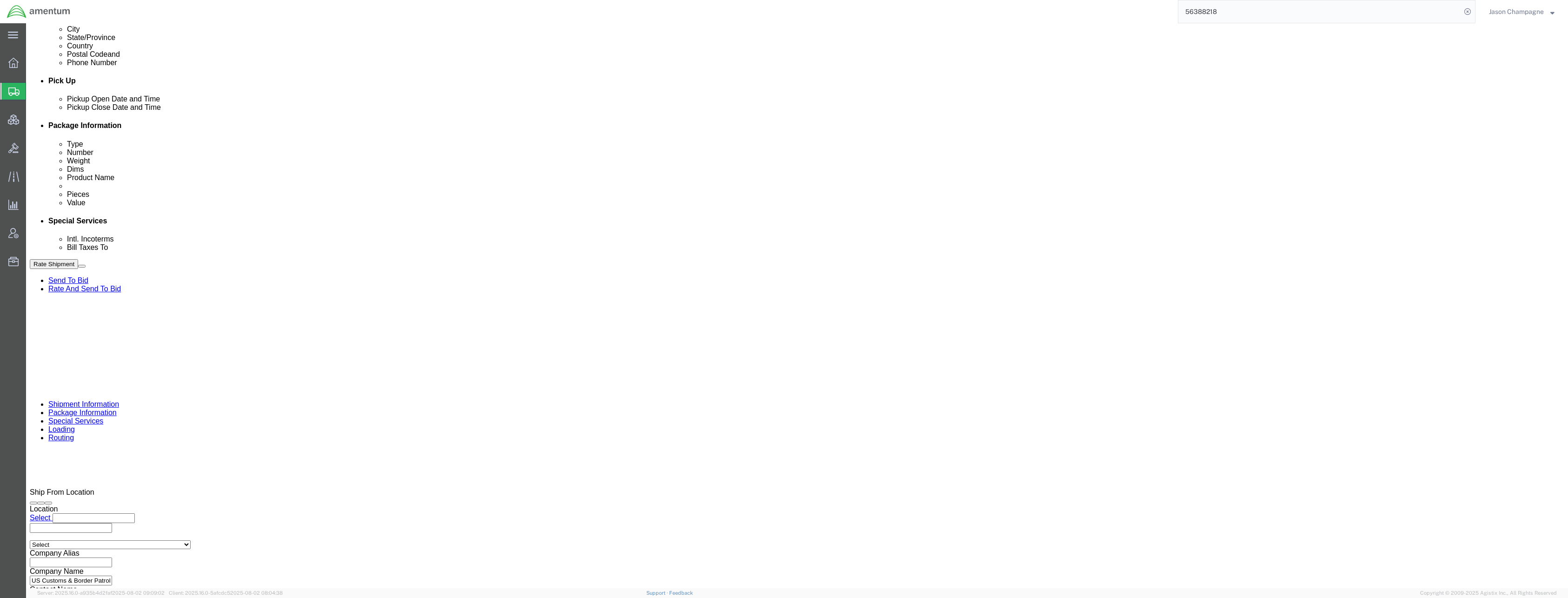 scroll, scrollTop: 465, scrollLeft: 0, axis: vertical 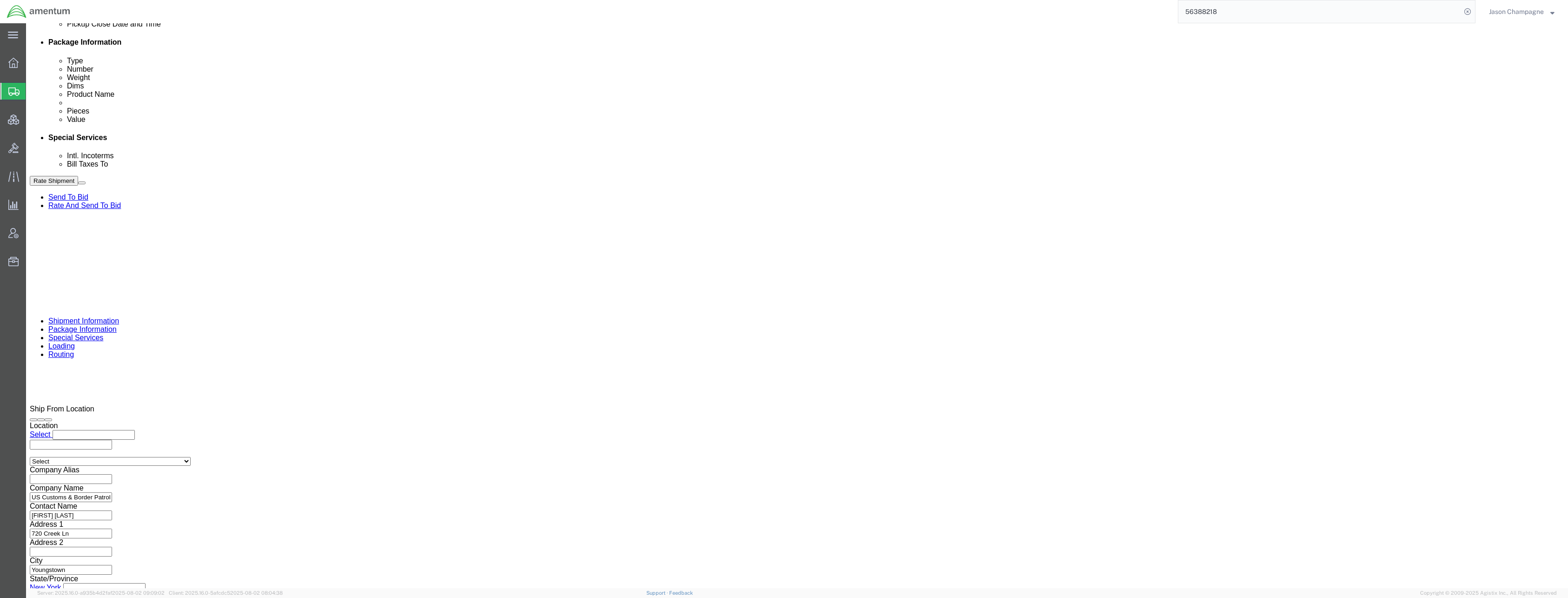 click 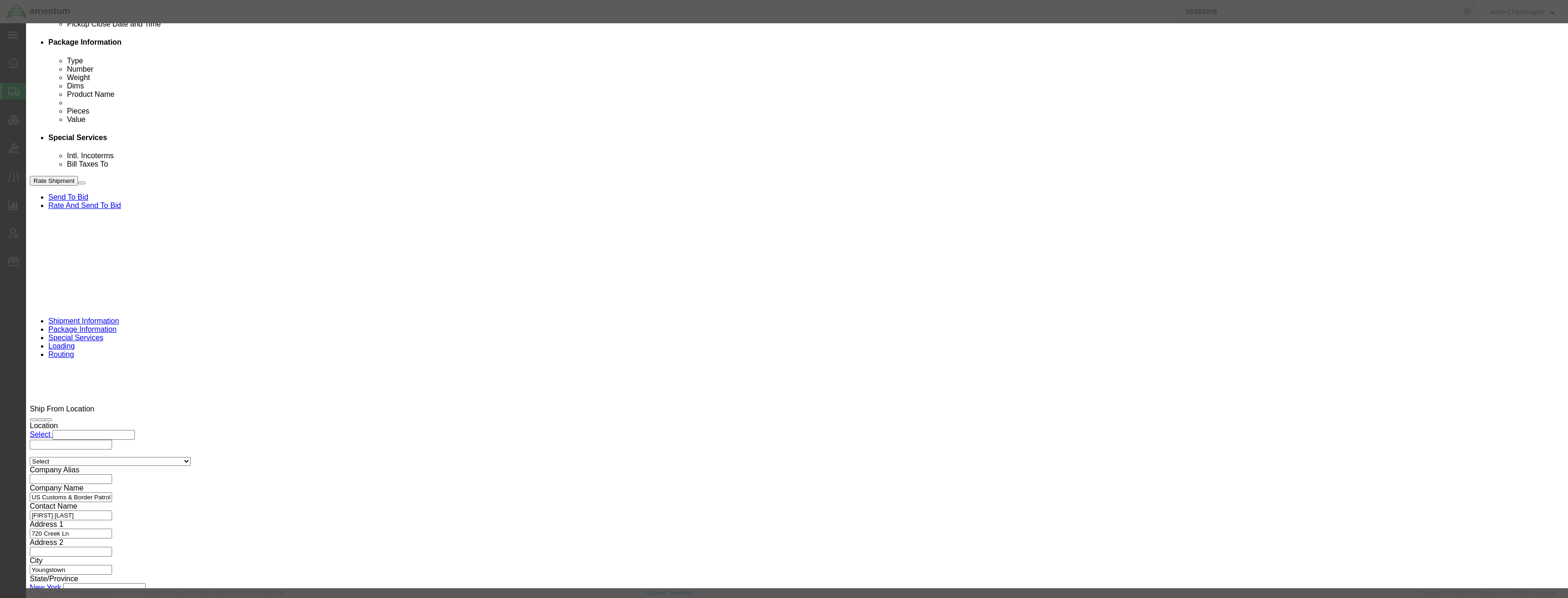 drag, startPoint x: 572, startPoint y: 83, endPoint x: 571, endPoint y: 89, distance: 6.082763 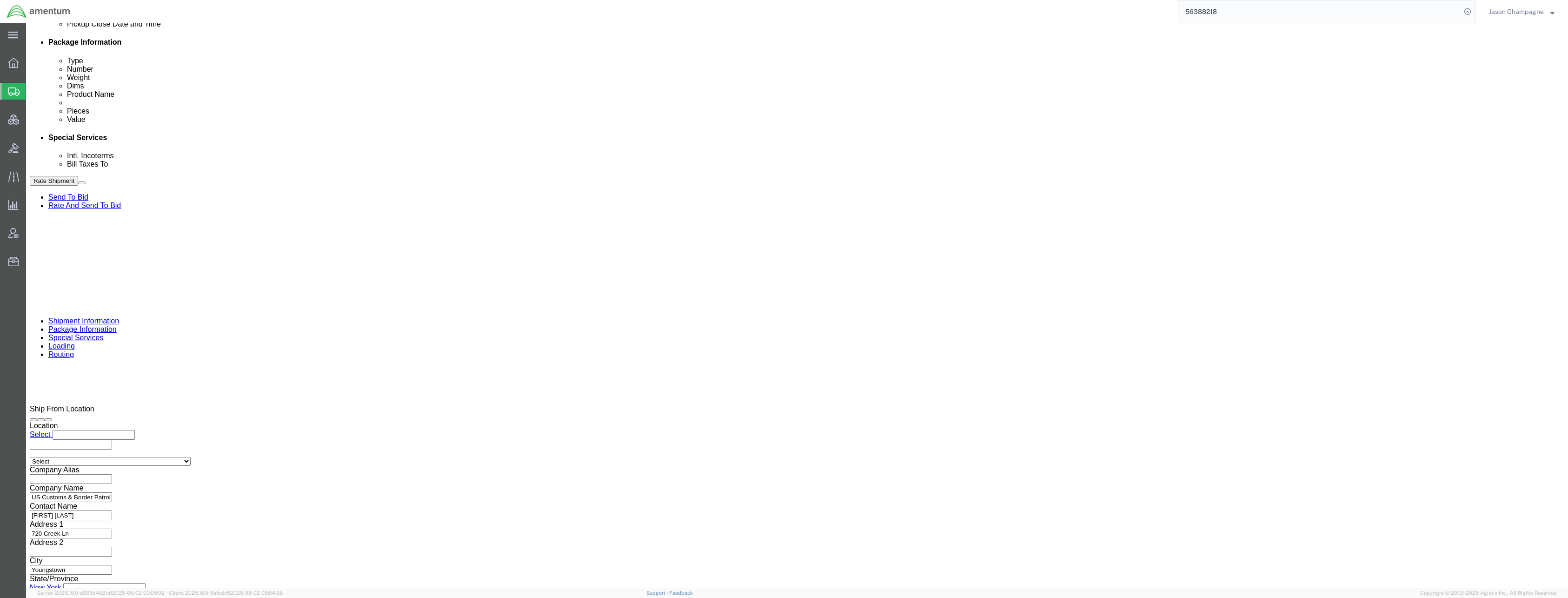 select on "TX" 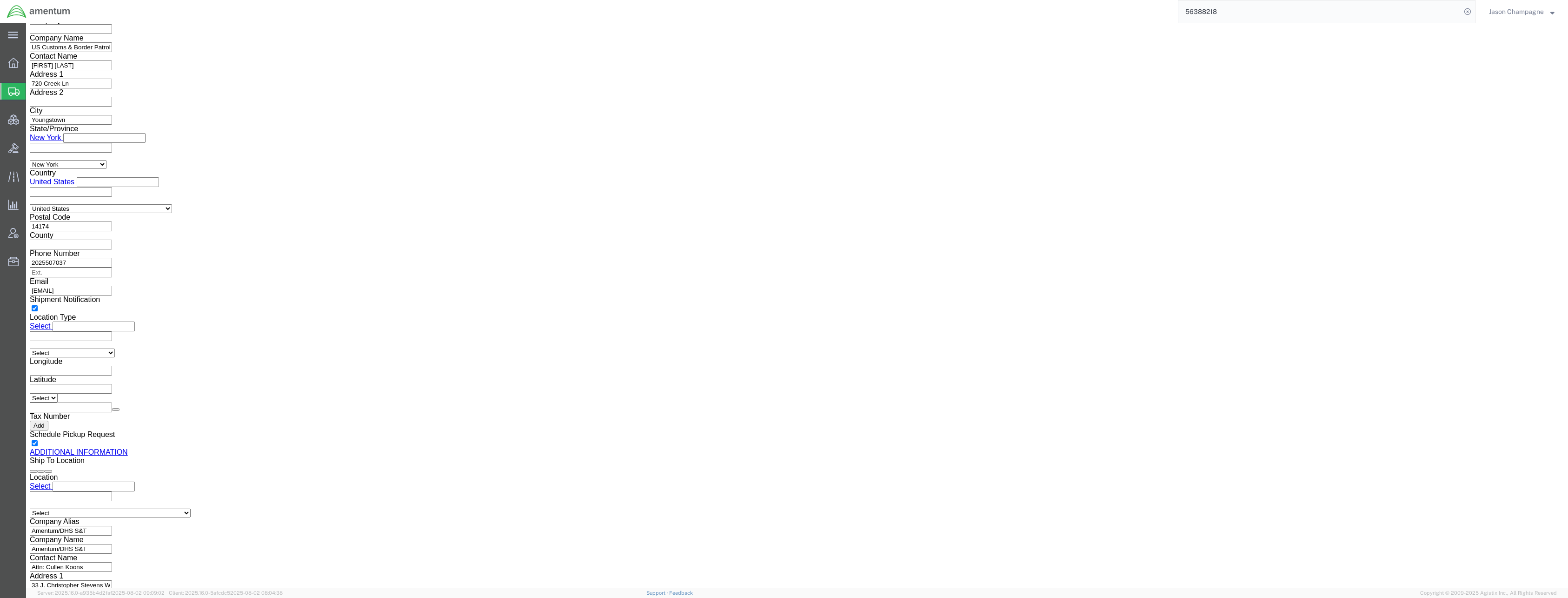 scroll, scrollTop: 1163, scrollLeft: 0, axis: vertical 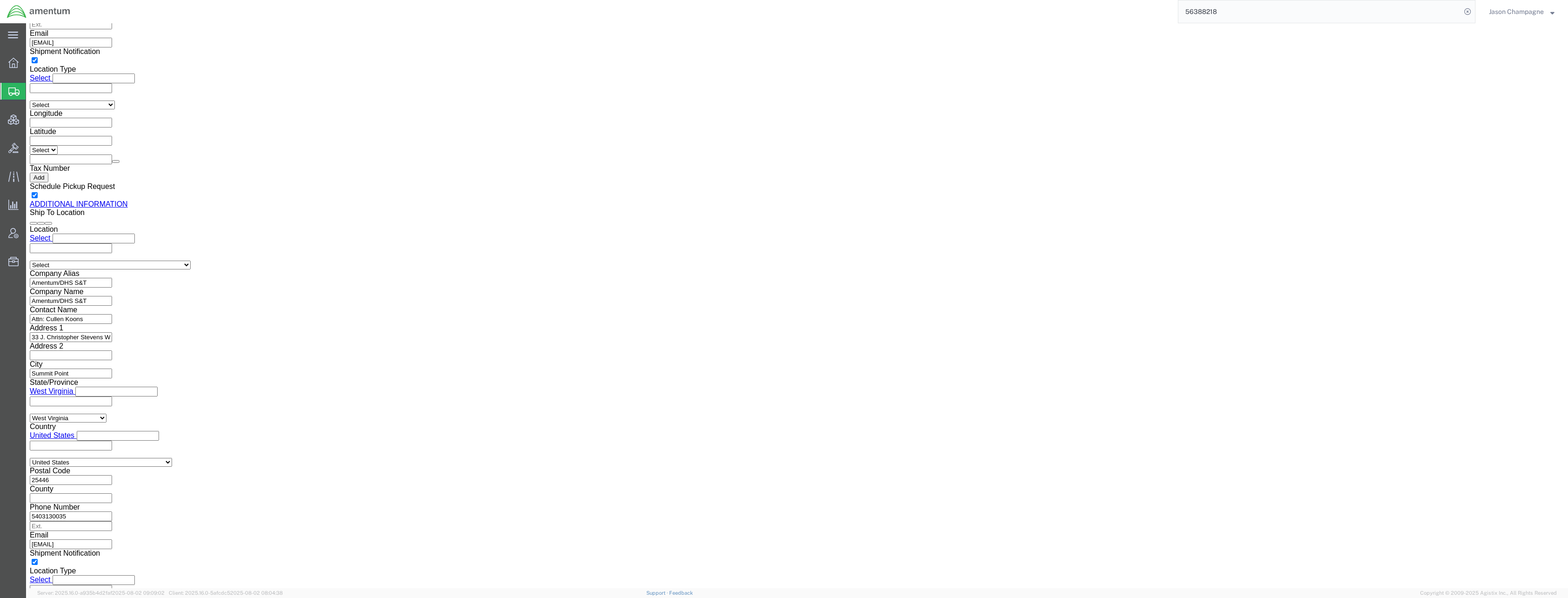 click on "links and phone number to carriers to schedule a pickup instructions for US imports v2023-0103 US Import Entry Instruction Truckload Freight Quote Terms v2025-0207 Transportation Statement of Work 1-24-2023 Shippers Declaration Purge Certificate Pickup Instuctions for Amentum at CCSFS 01MAY2024 Ocean Freight Quote Terms v2025-0207 Incoterms-2020 IATA 2025 Shipper Checklist for a Lithium or Sodium Ion Battery Hazardous Materials and Dangerous Goods Shipping FedEx Freight on their Capacity Load Rule and Charges Delivery Instructions for Amentum at CCSFS 01MAY2024 Air Freight Quote Terms v2025-0207" 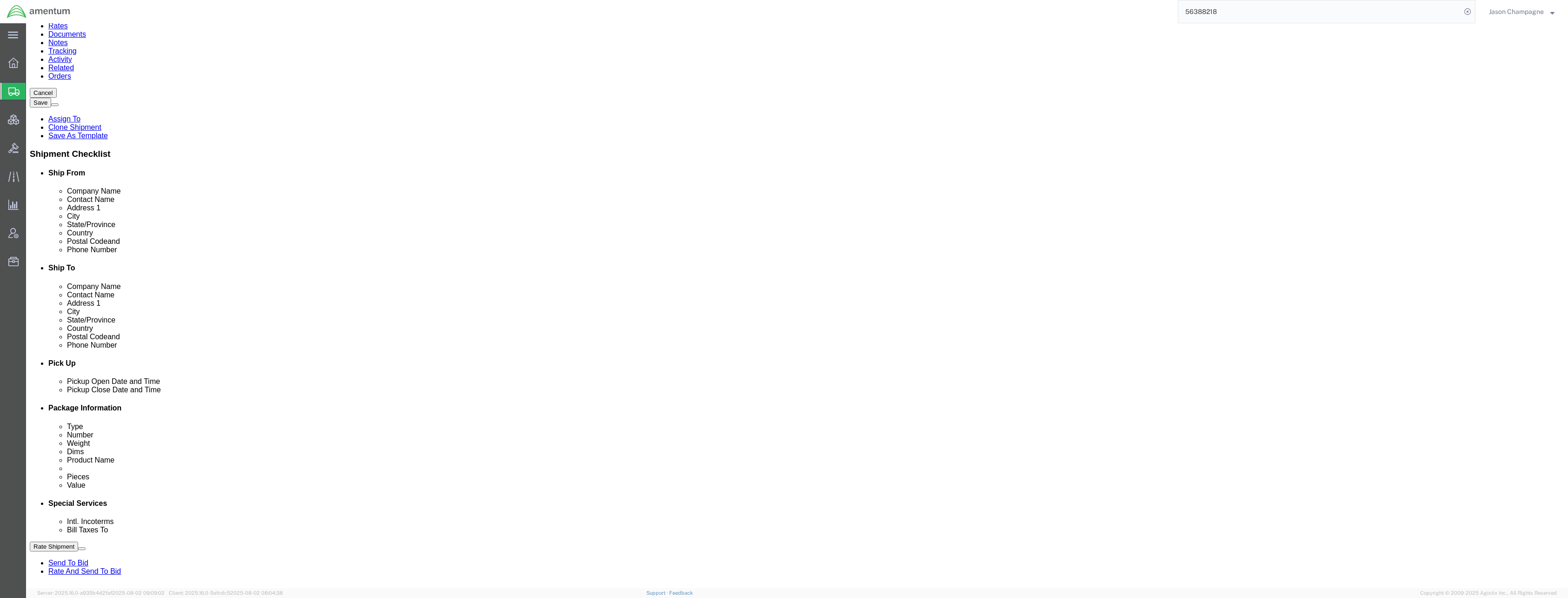 scroll, scrollTop: 78, scrollLeft: 0, axis: vertical 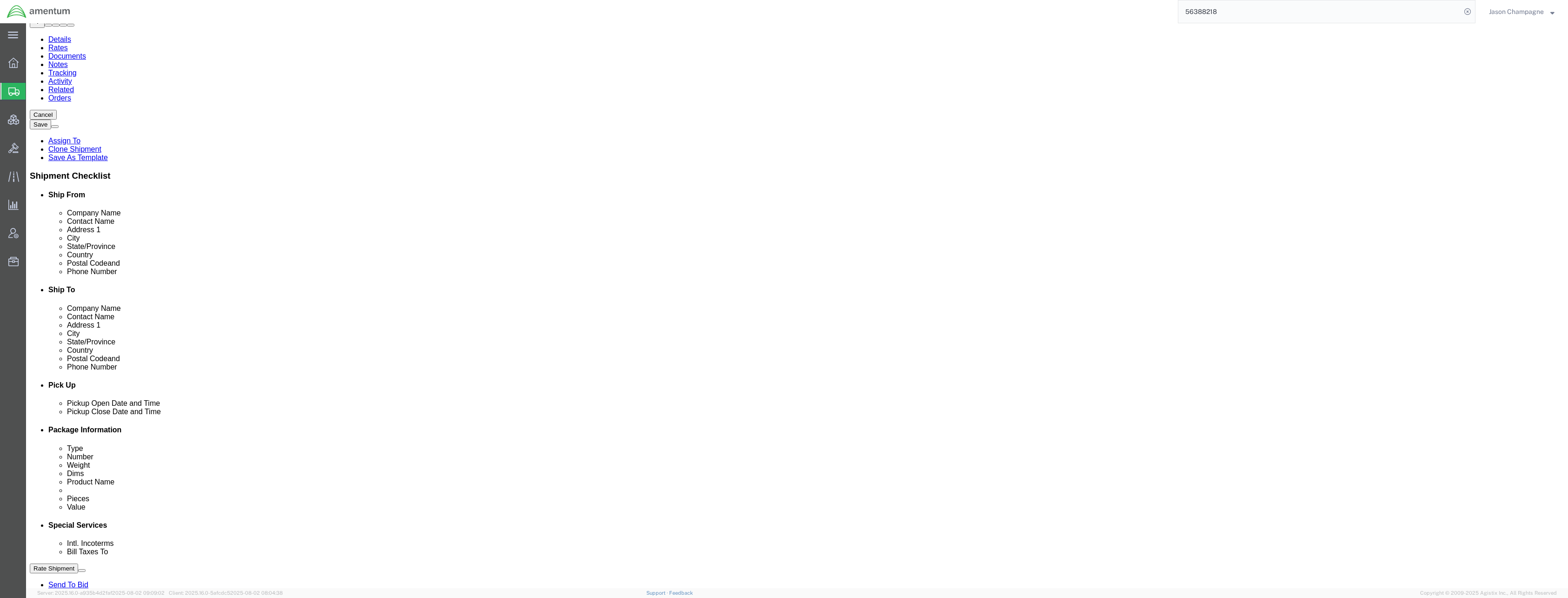 click on "Select ATA DTA DTD" 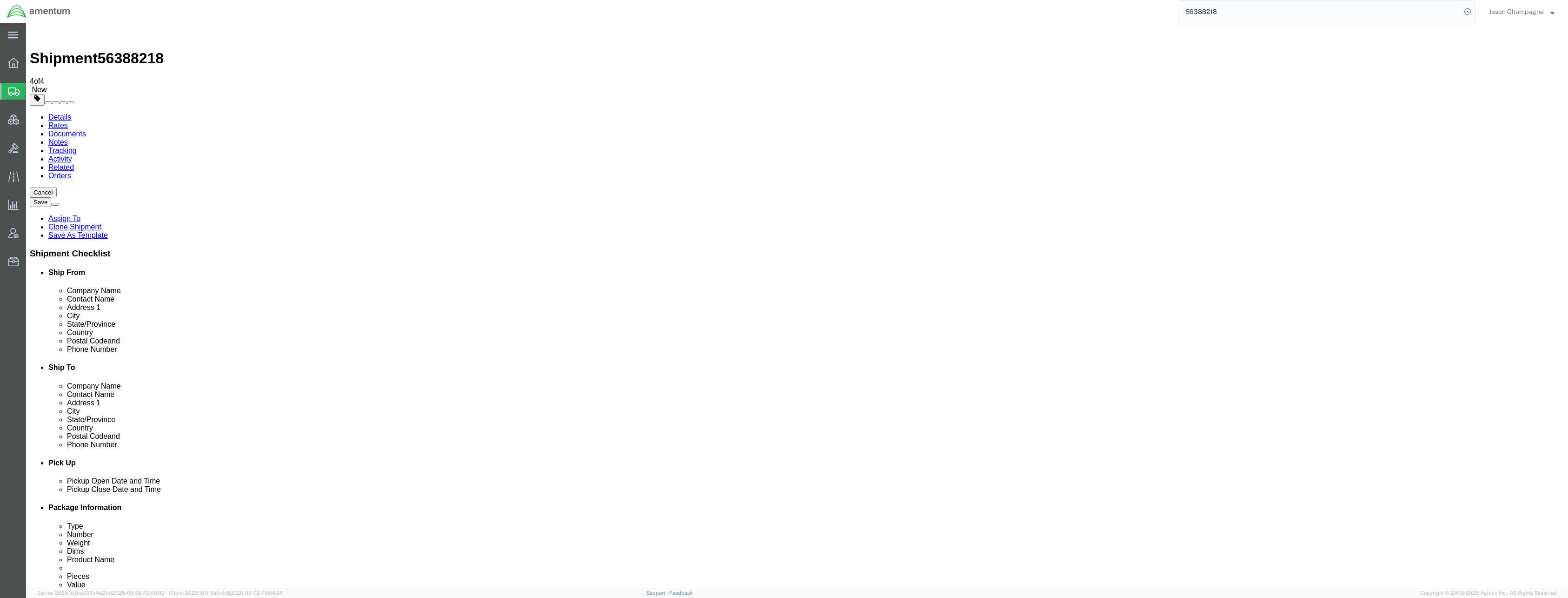 click on "Package Content
# 1 1
x
Your Packaging
Package  Type
Select Bale(s) Basket(s) Bolt(s) Bottle(s) Buckets Bulk Bundle(s) Can(s) Cardboard Box(es) Carton(s) Case(s) Cask(s) Crate(s) Crating Bid Required Cylinder(s) Drum(s) (Metal) Drum(s) (Plastic) Envelope Large Box Loose Agricultillegal Product Medium Box Naked Cargo (UnPackaged) PAK Pail(s) Pallet(s) Oversized (Not Stackable) Pallet(s) Oversized (Stackable) Pallet(s) Standard (Not Stackable) Pallet(s) Standard (Stackable) Rack Roll(s) Skid(s) Slipsheet Small Box Tube Vendor Packaging Your Packaging
Carton Count
Number
1
Dimensions
Length
215.00
x
Width
69.00
x
Height
105.00    Select cm ft" 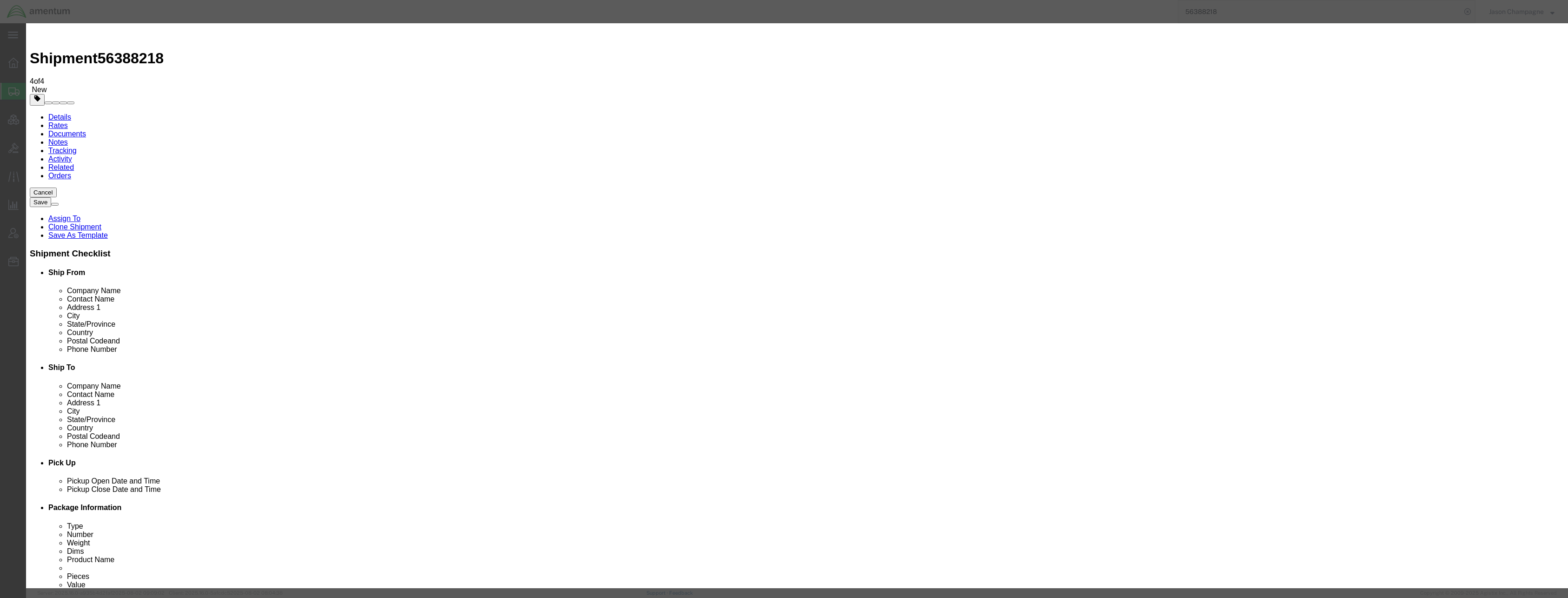 drag, startPoint x: 642, startPoint y: 72, endPoint x: 559, endPoint y: 62, distance: 83.60024 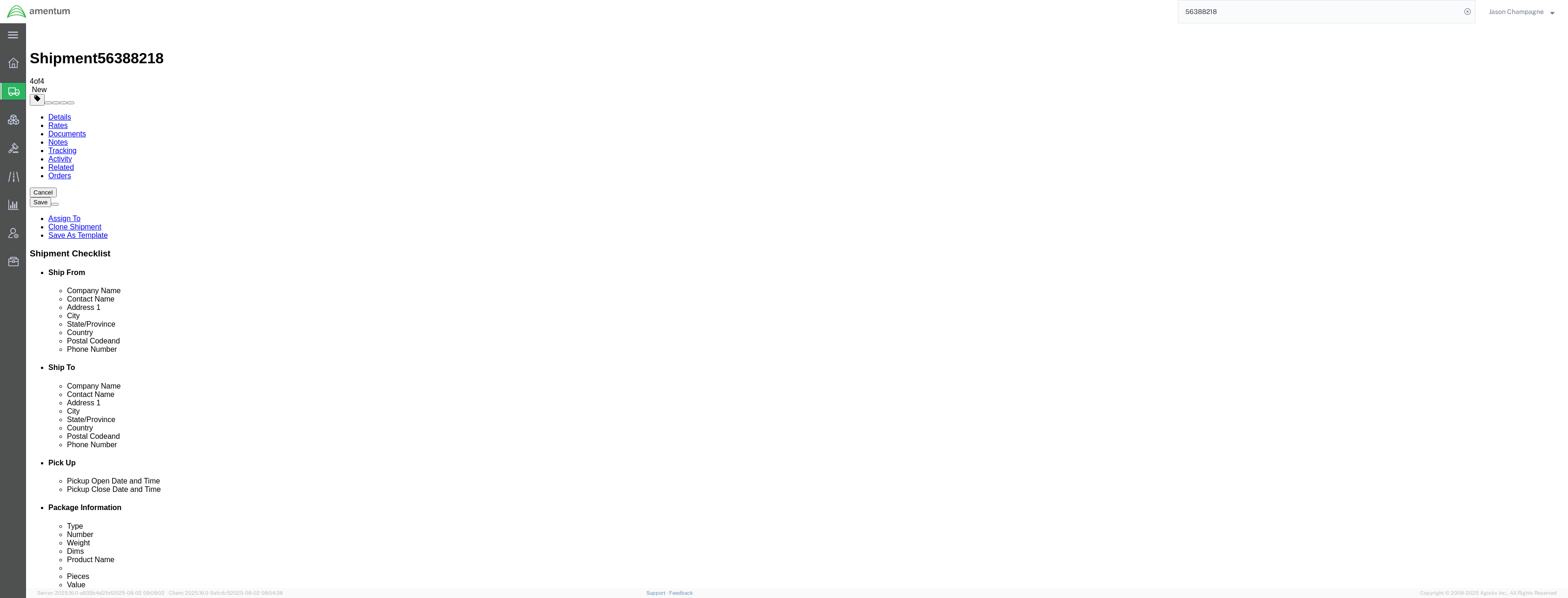 click on "Send To Bid" 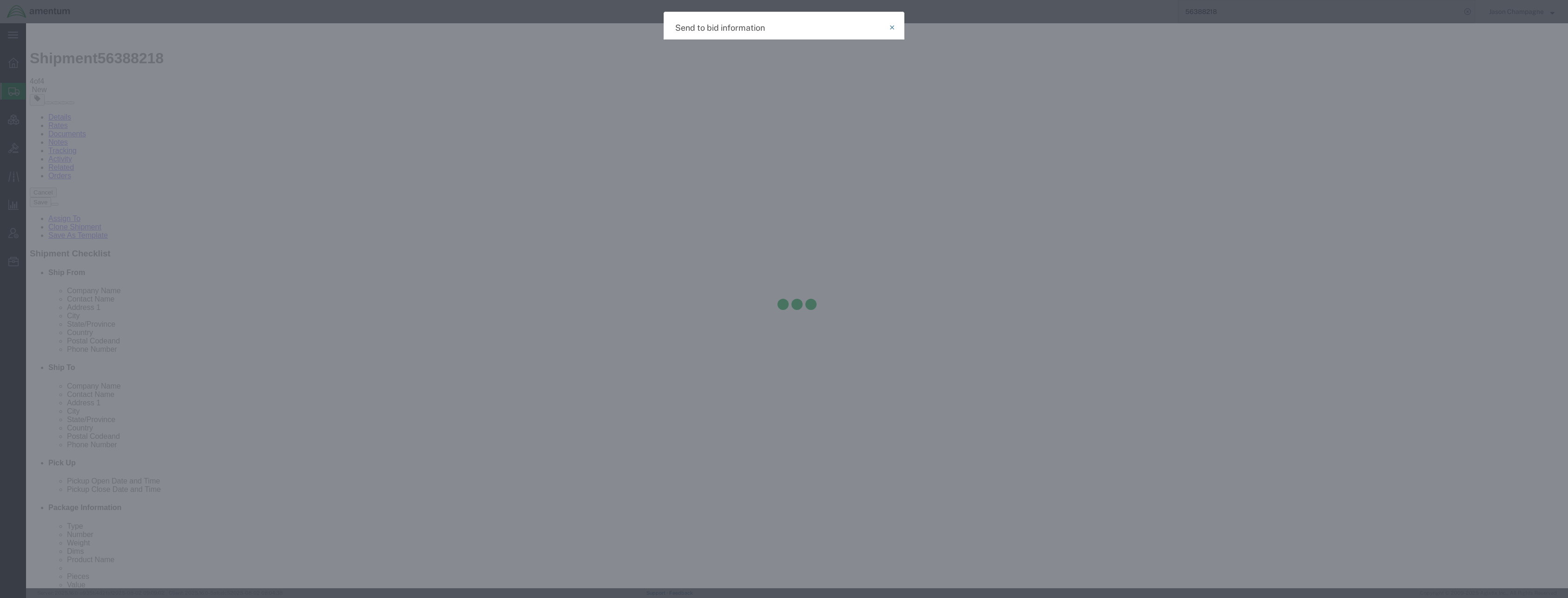 select on "TL" 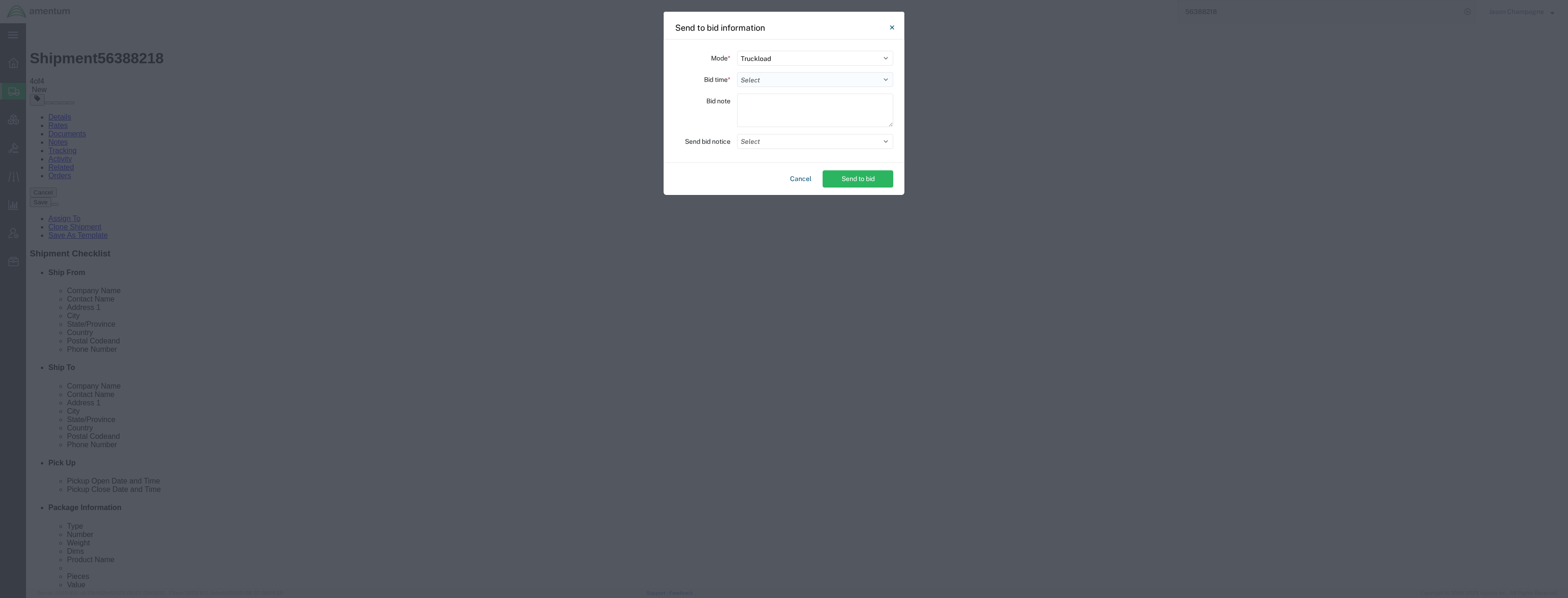 click on "Select 30 Min (Rush) 1 Hour (Rush) 2 Hours (Rush) 4 Hours (Rush) 8 Hours (Rush) 12 Hours (Rush) 16 Hours (Rush) 20 Hours (Rush) 24 Hours (Standard) 28 Hours (Extended) 32 Hours (Extended) 36 Hours (Extended) 2 Days (Extended) 3 Days (Extended) 4 Days (Extended) 5 Days (Extended) 6 Days (Extended) 7 Days (Extended)" 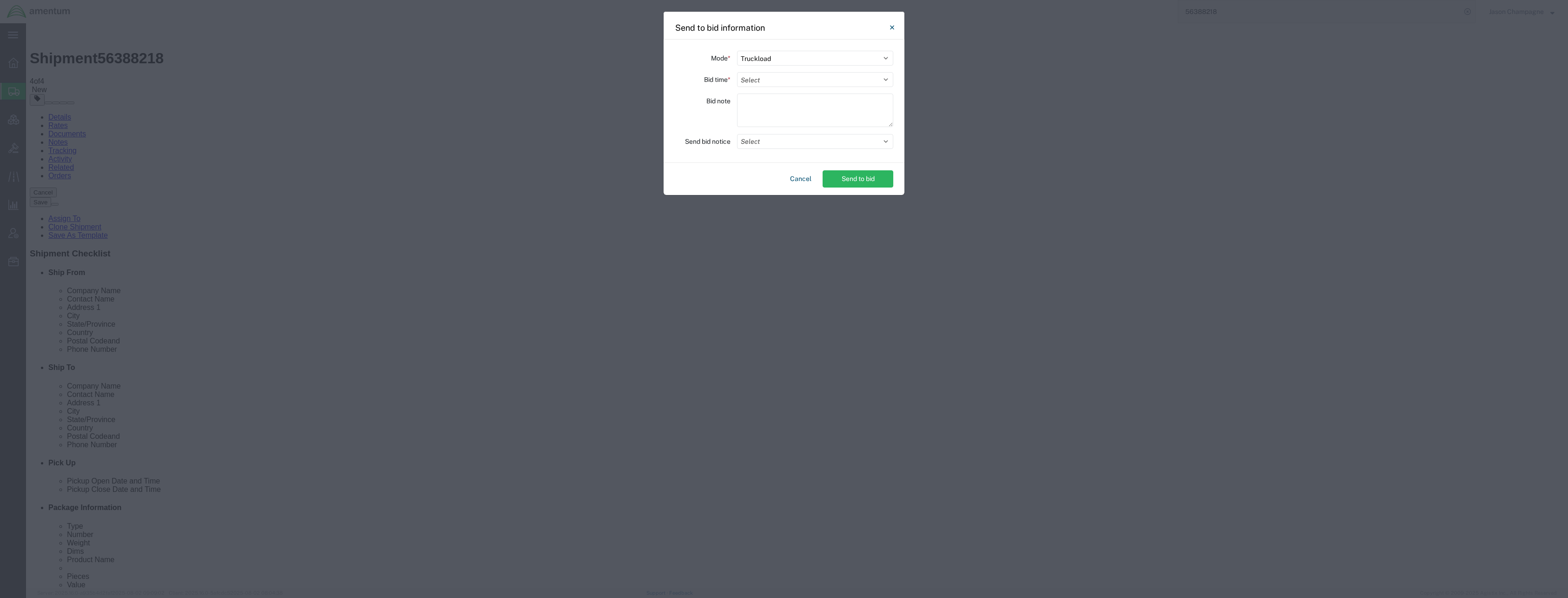 select on "24" 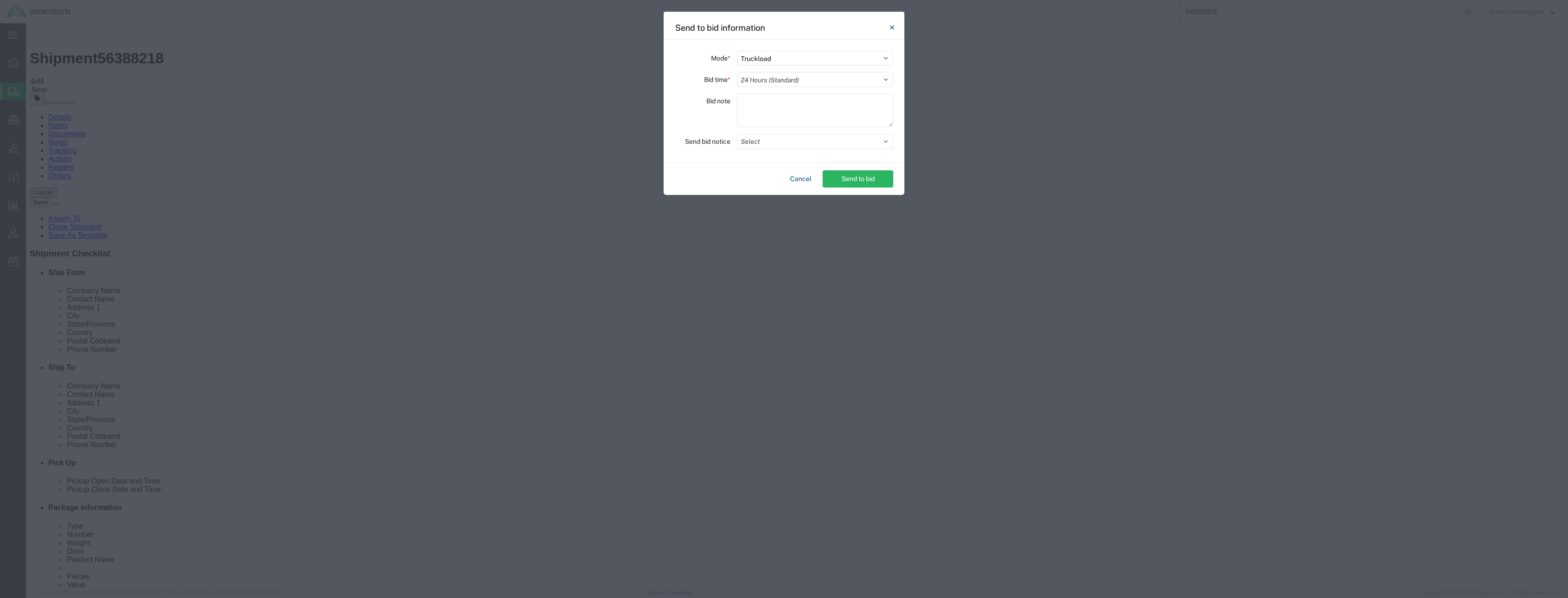 click on "Select 30 Min (Rush) 1 Hour (Rush) 2 Hours (Rush) 4 Hours (Rush) 8 Hours (Rush) 12 Hours (Rush) 16 Hours (Rush) 20 Hours (Rush) 24 Hours (Standard) 28 Hours (Extended) 32 Hours (Extended) 36 Hours (Extended) 2 Days (Extended) 3 Days (Extended) 4 Days (Extended) 5 Days (Extended) 6 Days (Extended) 7 Days (Extended)" 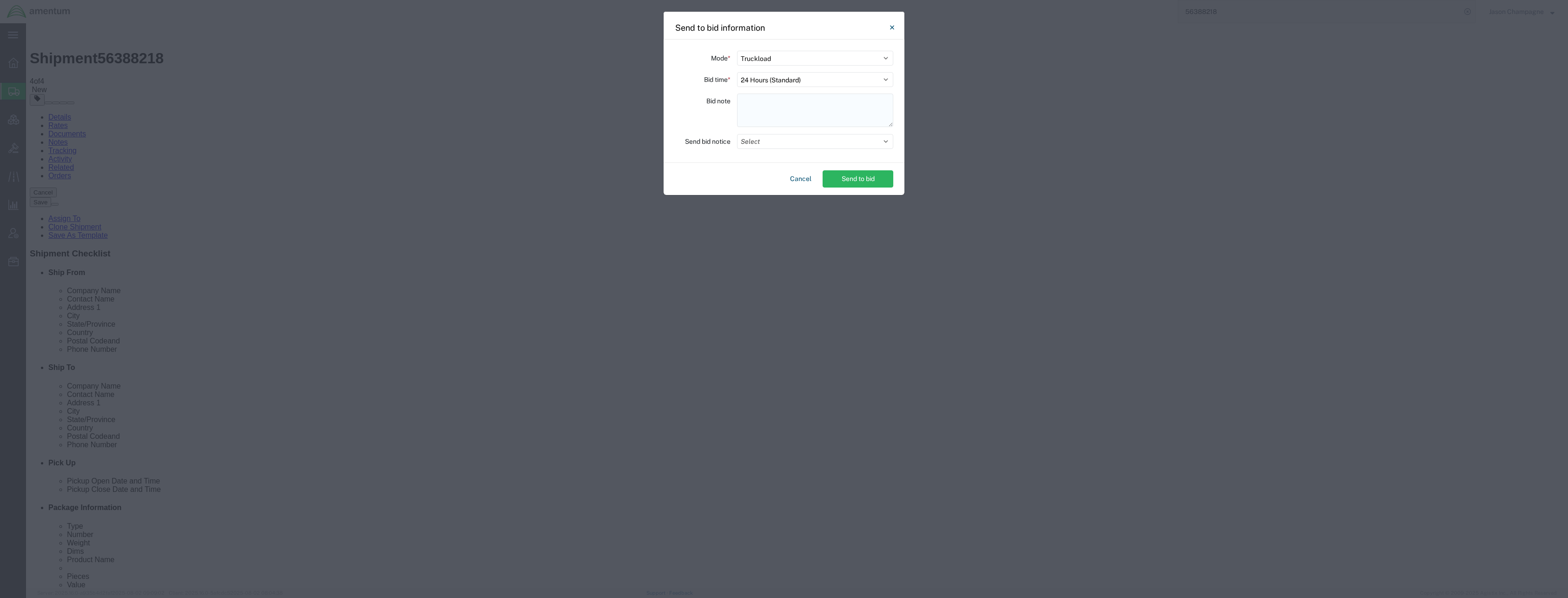 paste on "Trailer Tower" 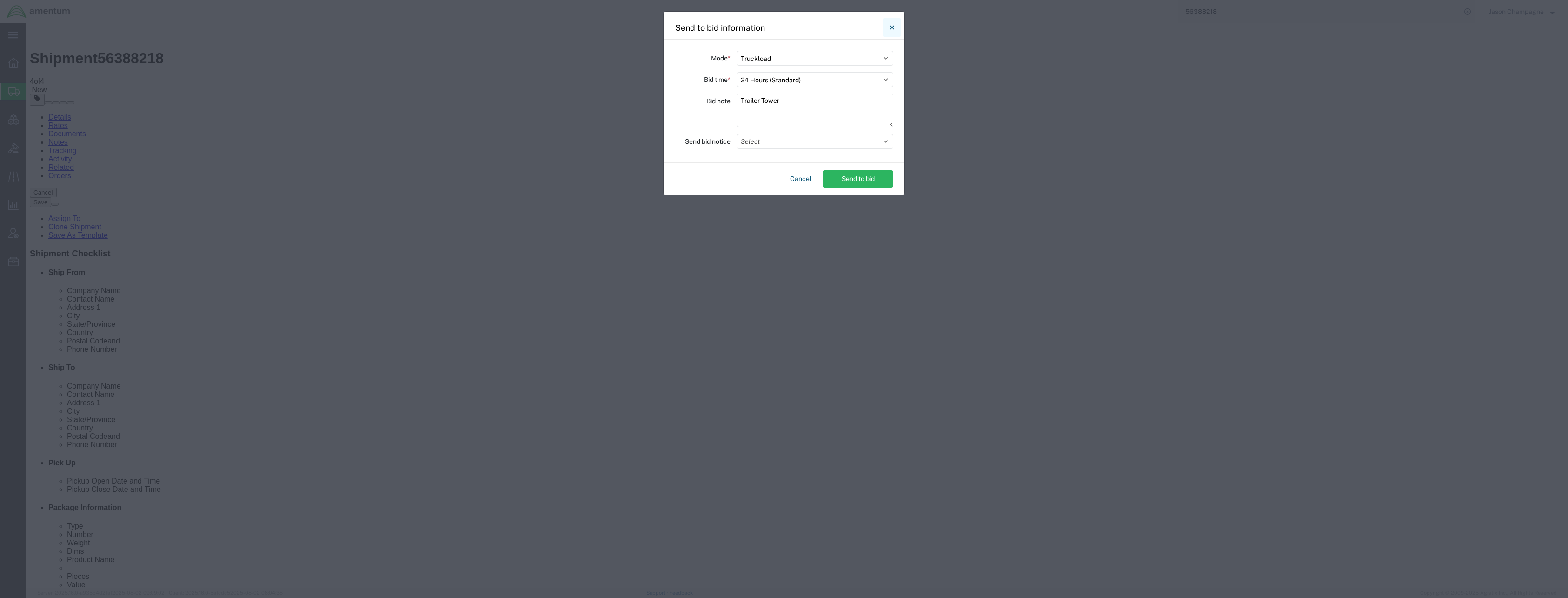 type on "Trailer Tower" 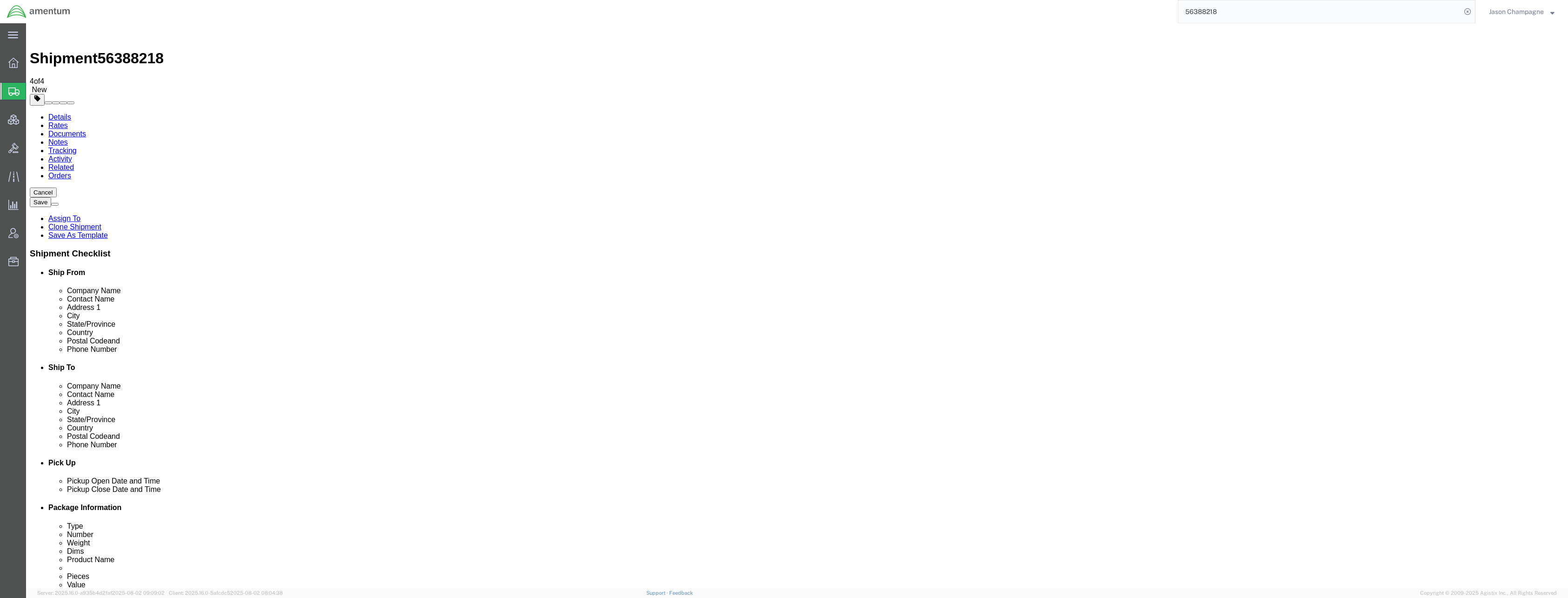 click on "Notes" 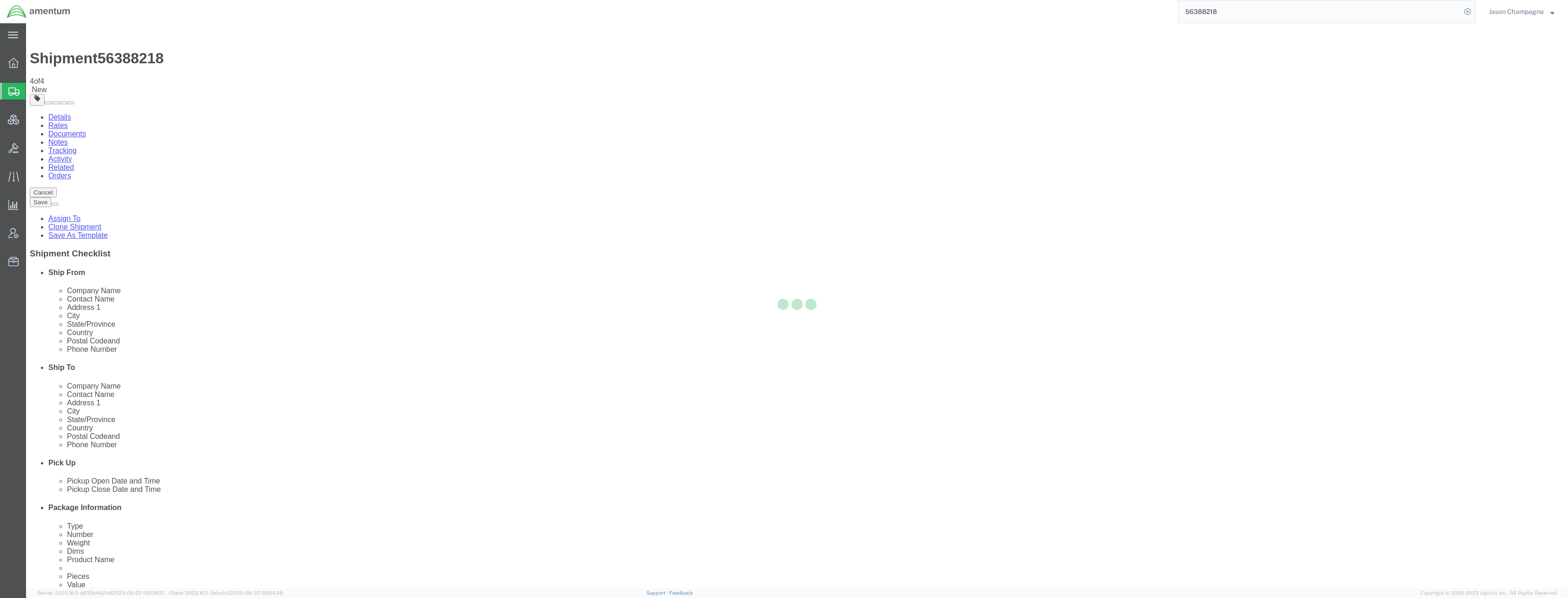 select on "TL" 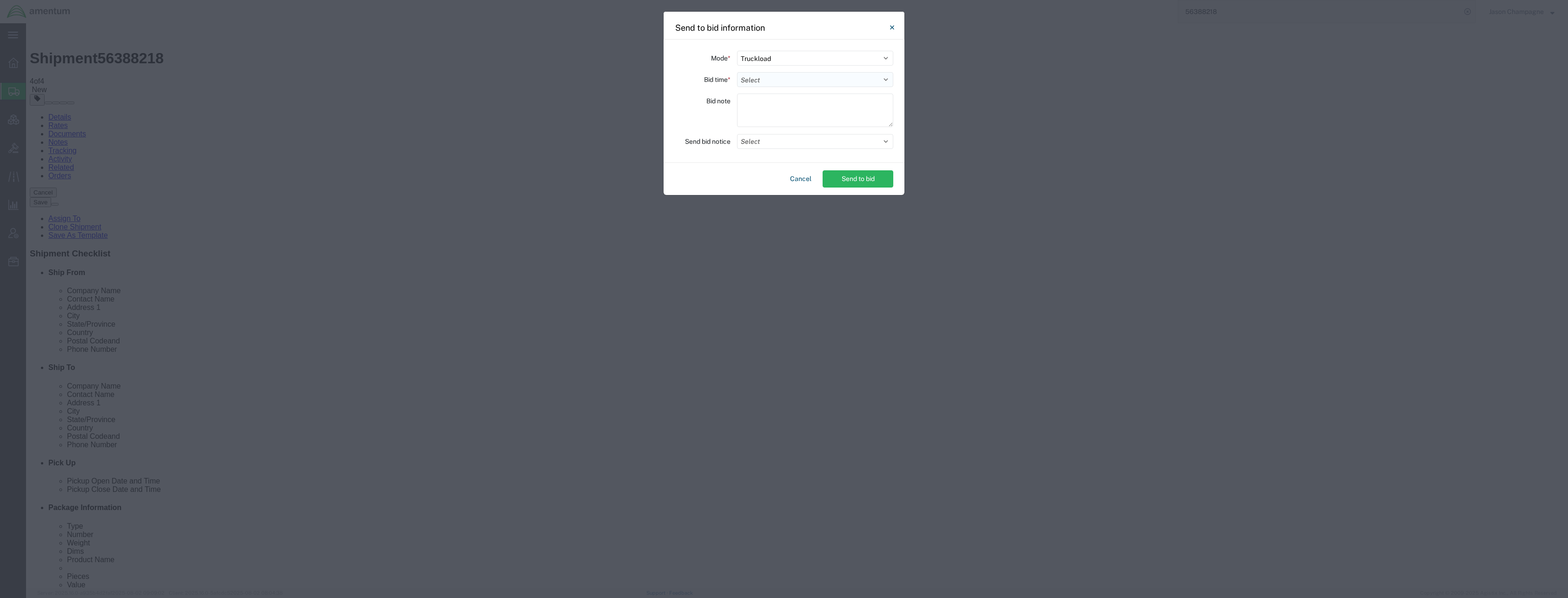 click on "Select 30 Min (Rush) 1 Hour (Rush) 2 Hours (Rush) 4 Hours (Rush) 8 Hours (Rush) 12 Hours (Rush) 16 Hours (Rush) 20 Hours (Rush) 24 Hours (Standard) 28 Hours (Extended) 32 Hours (Extended) 36 Hours (Extended) 2 Days (Extended) 3 Days (Extended) 4 Days (Extended) 5 Days (Extended) 6 Days (Extended) 7 Days (Extended)" 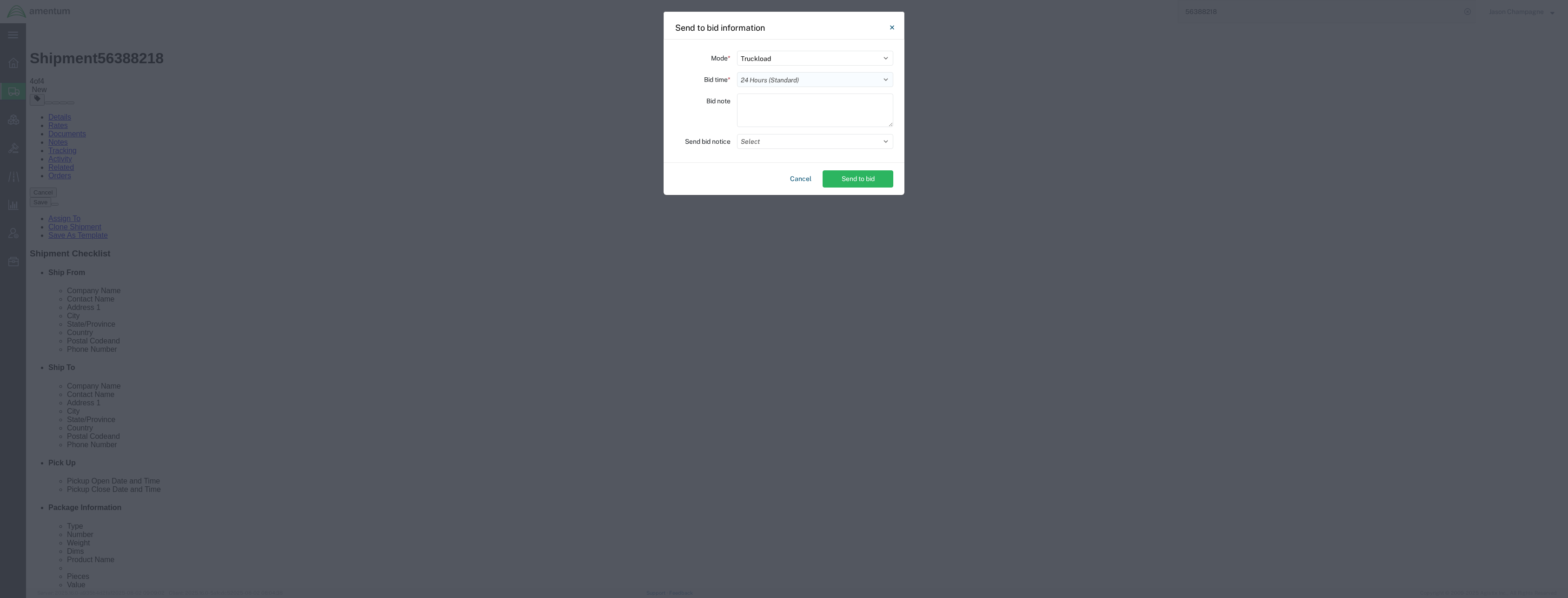 click on "Select 30 Min (Rush) 1 Hour (Rush) 2 Hours (Rush) 4 Hours (Rush) 8 Hours (Rush) 12 Hours (Rush) 16 Hours (Rush) 20 Hours (Rush) 24 Hours (Standard) 28 Hours (Extended) 32 Hours (Extended) 36 Hours (Extended) 2 Days (Extended) 3 Days (Extended) 4 Days (Extended) 5 Days (Extended) 6 Days (Extended) 7 Days (Extended)" 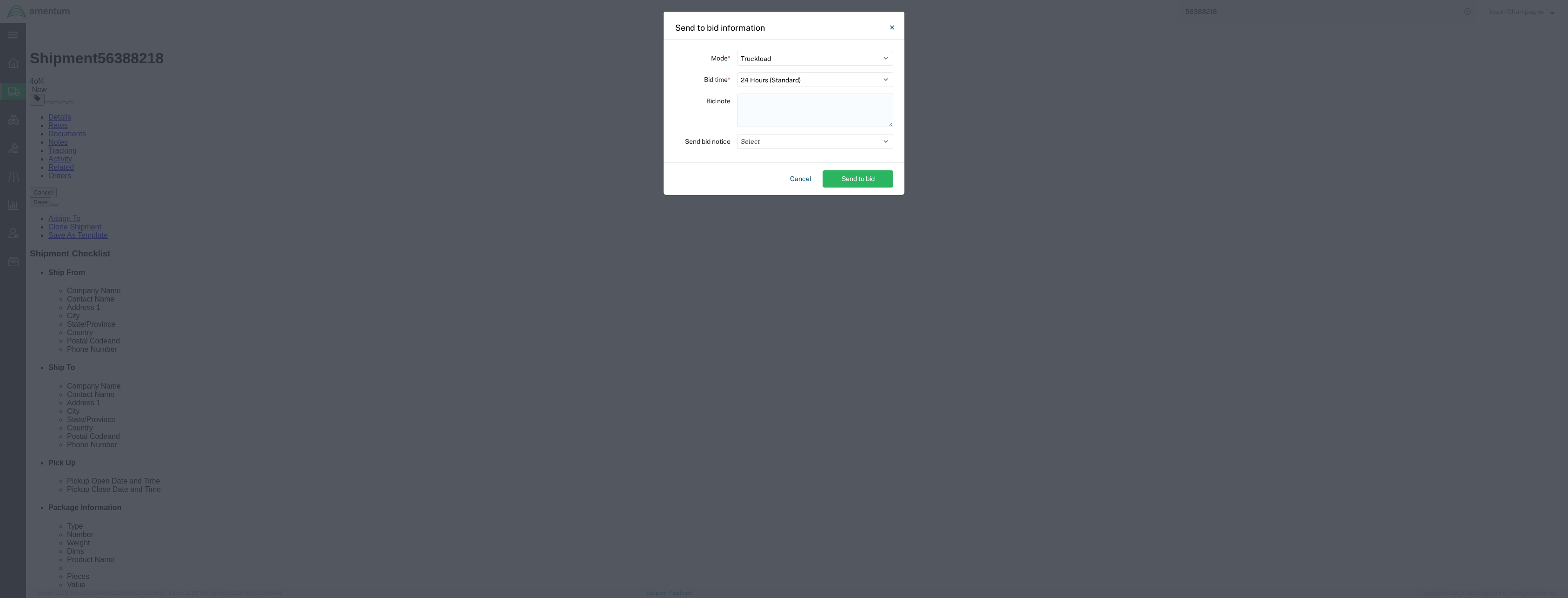 drag, startPoint x: 782, startPoint y: 122, endPoint x: 785, endPoint y: 118, distance: 5 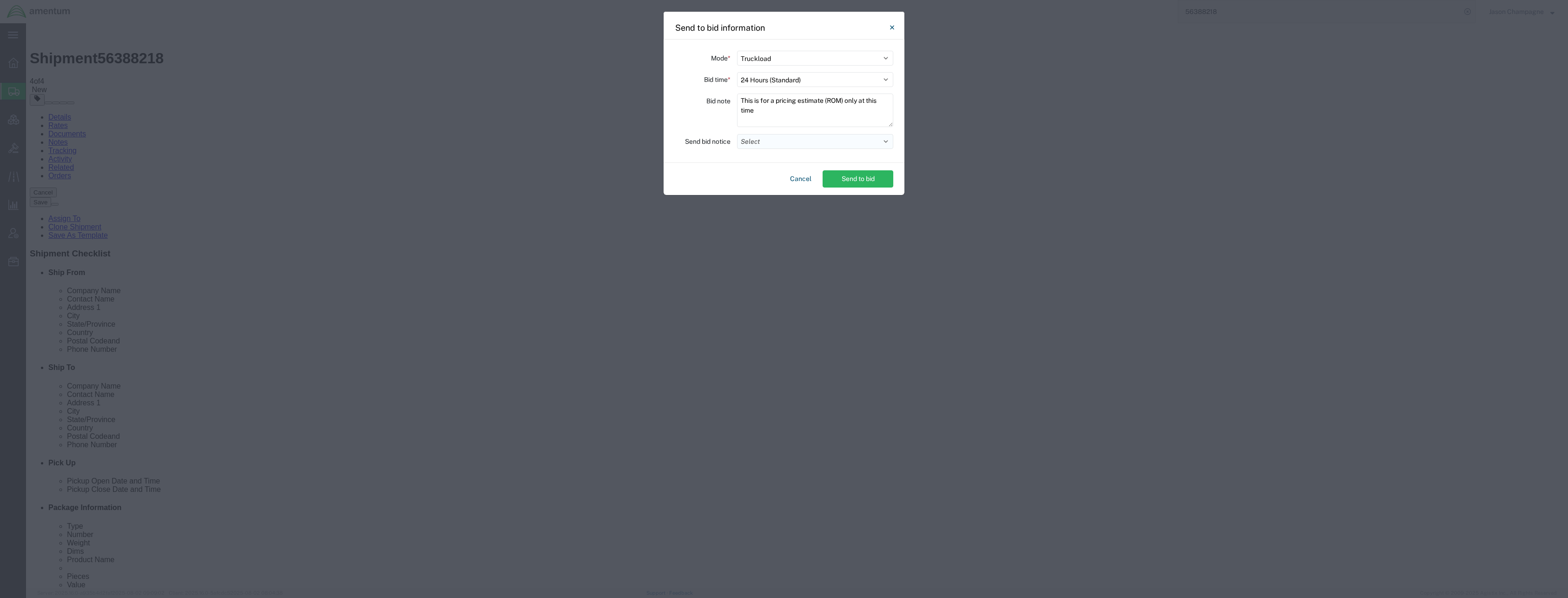 type on "This is for a pricing estimate (ROM) only at this time" 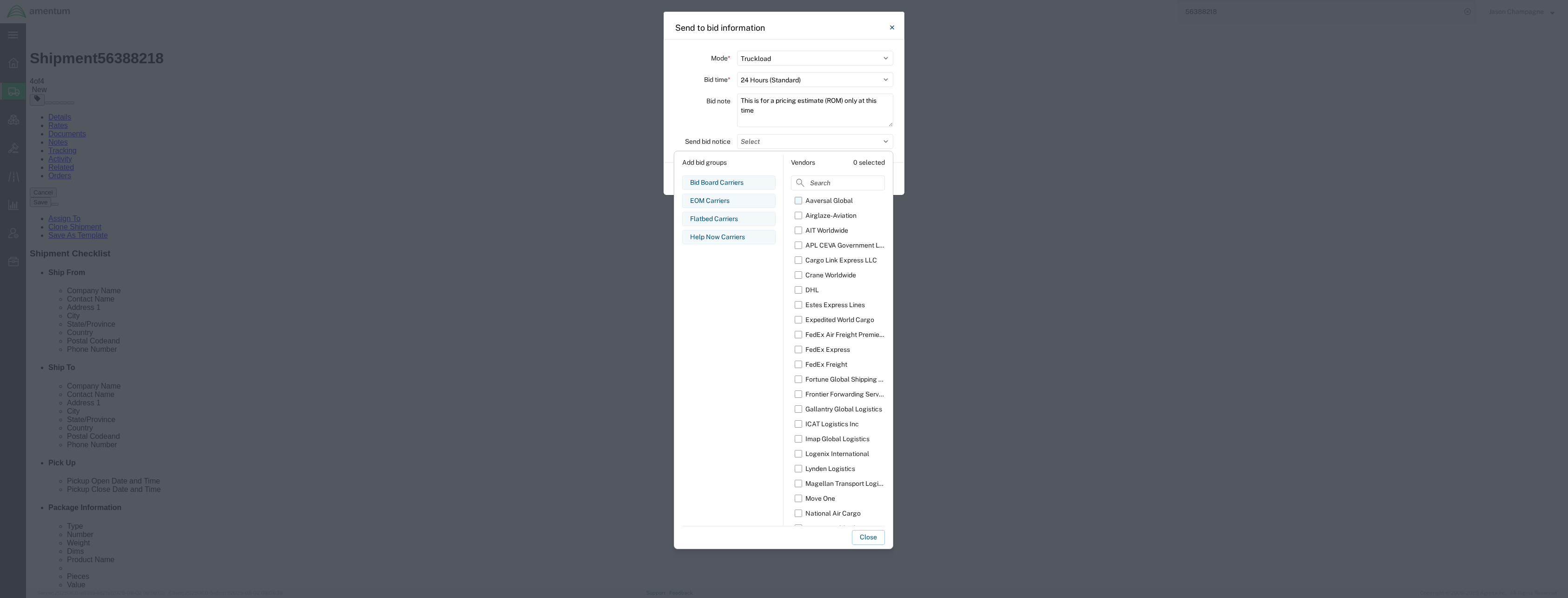 click on "Aaversal Global" 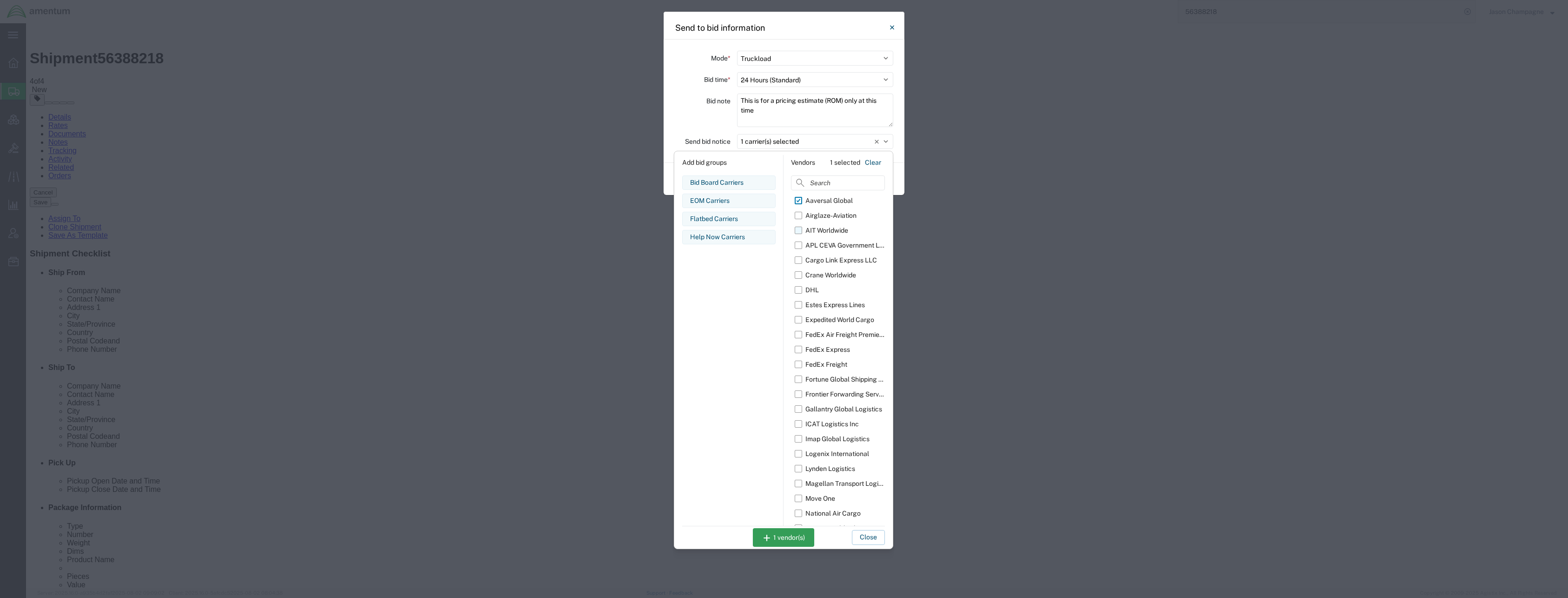 click on "AIT Worldwide" 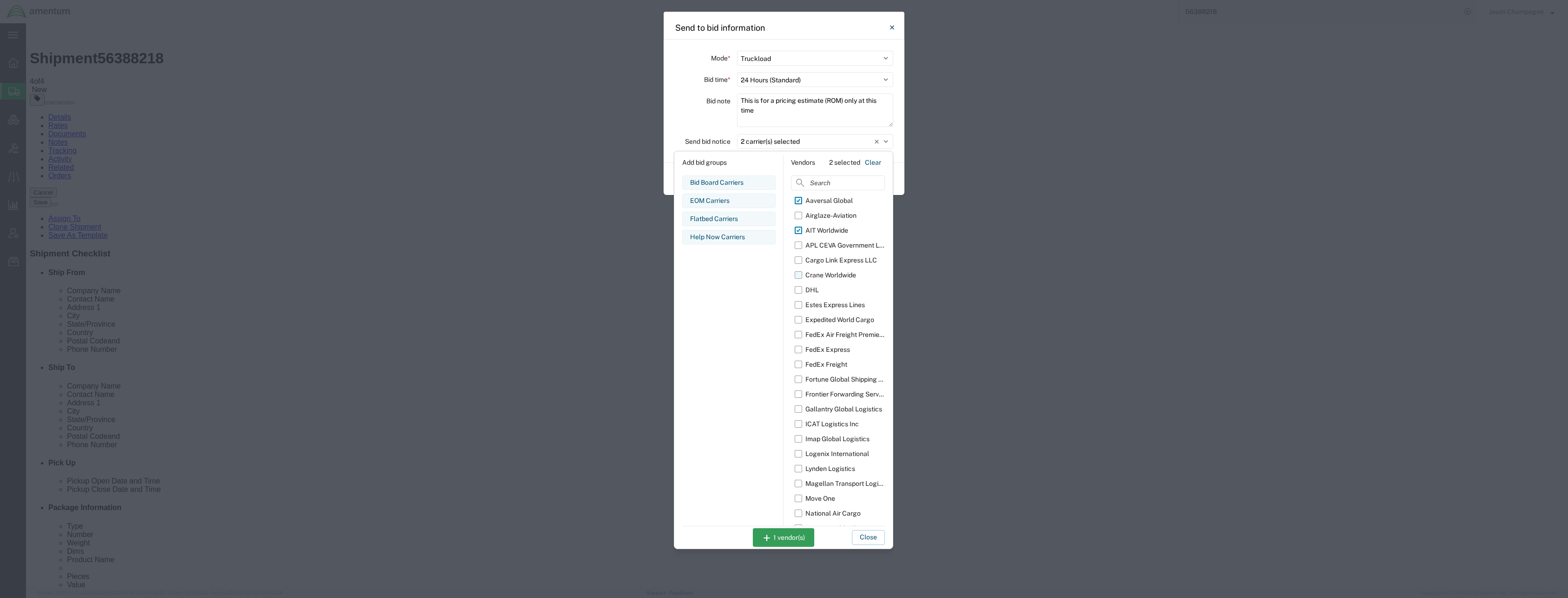 click on "Crane Worldwide" 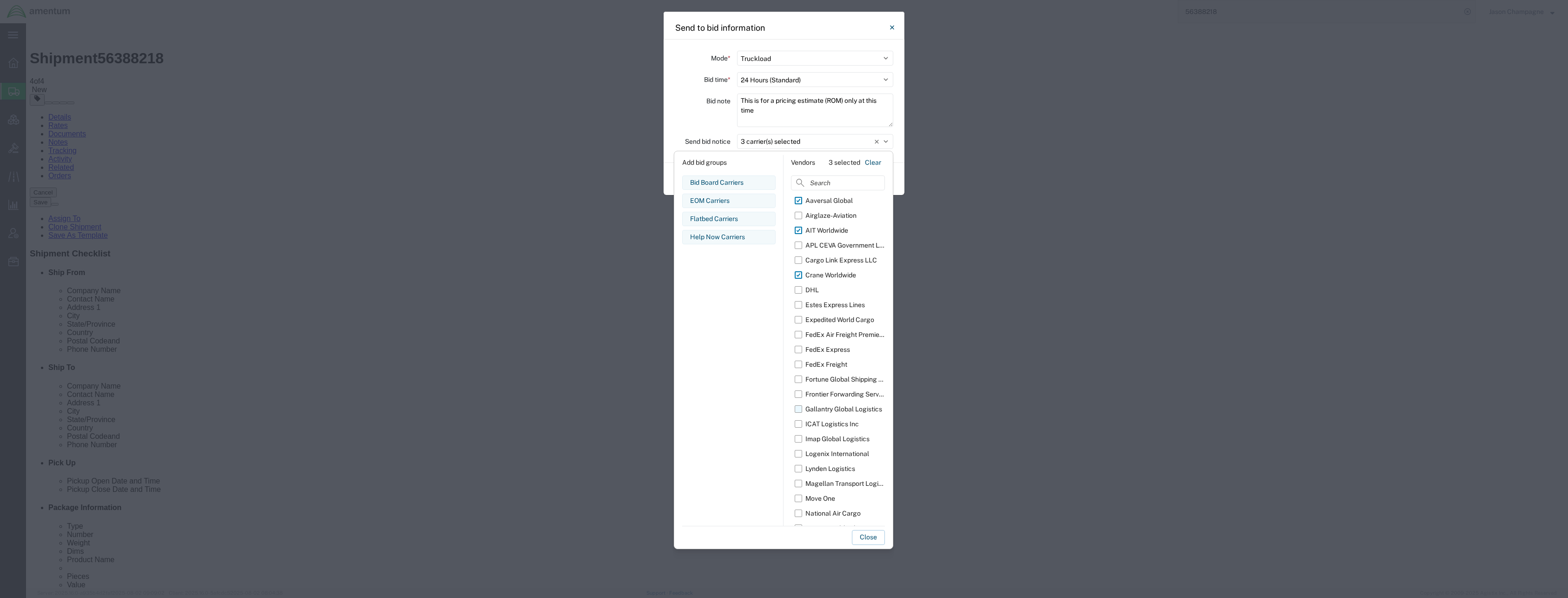 click on "Gallantry Global Logistics" 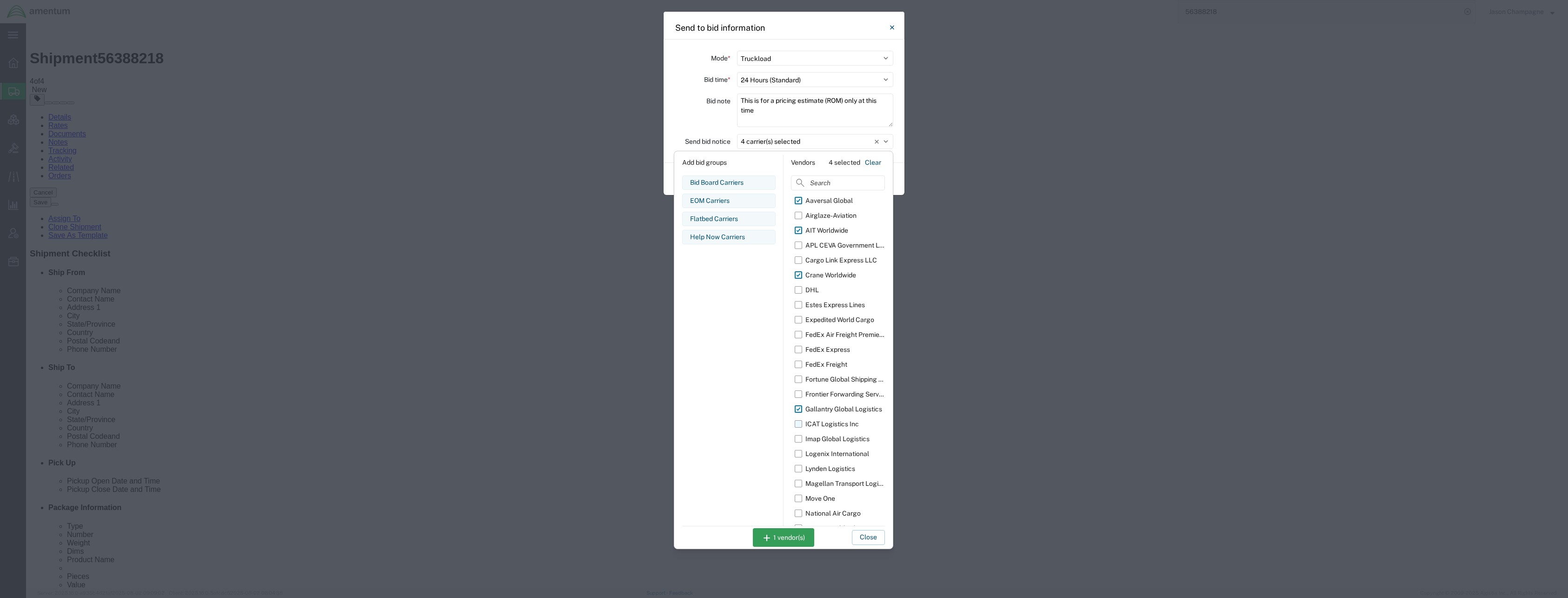 drag, startPoint x: 798, startPoint y: 423, endPoint x: 798, endPoint y: 428, distance: 5 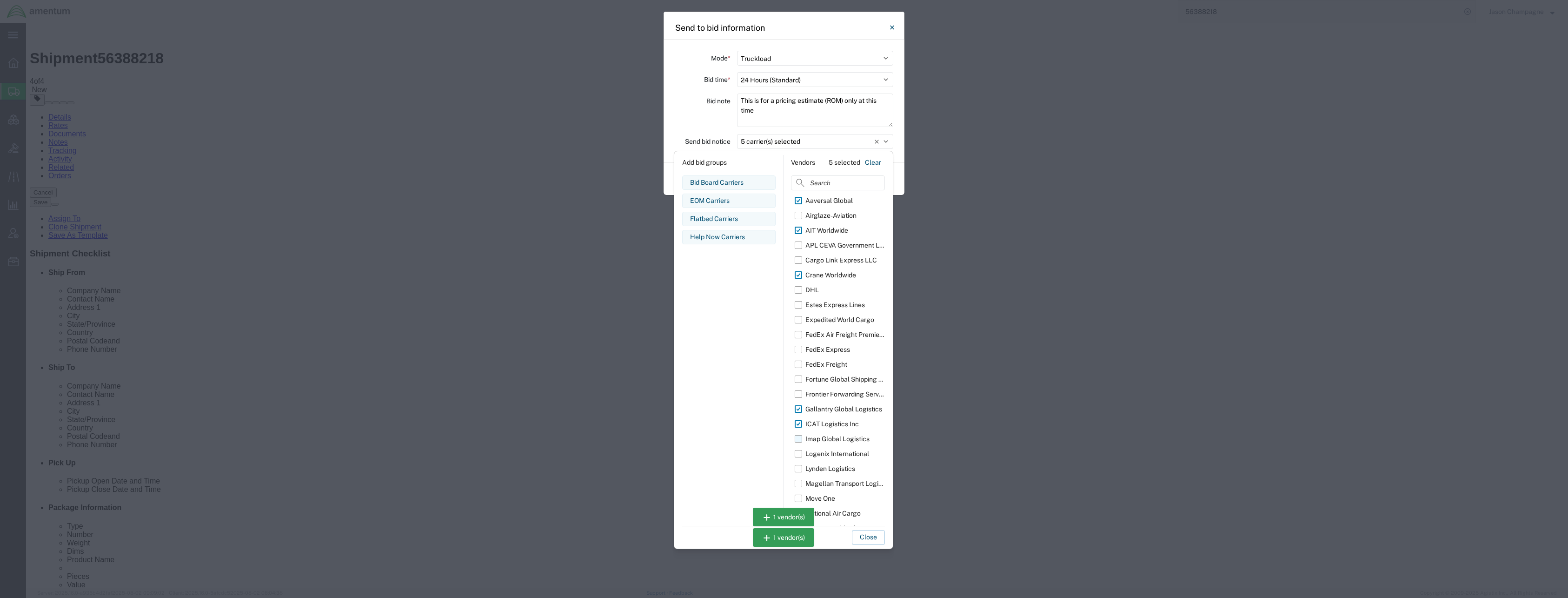 click on "Imap Global Logistics" 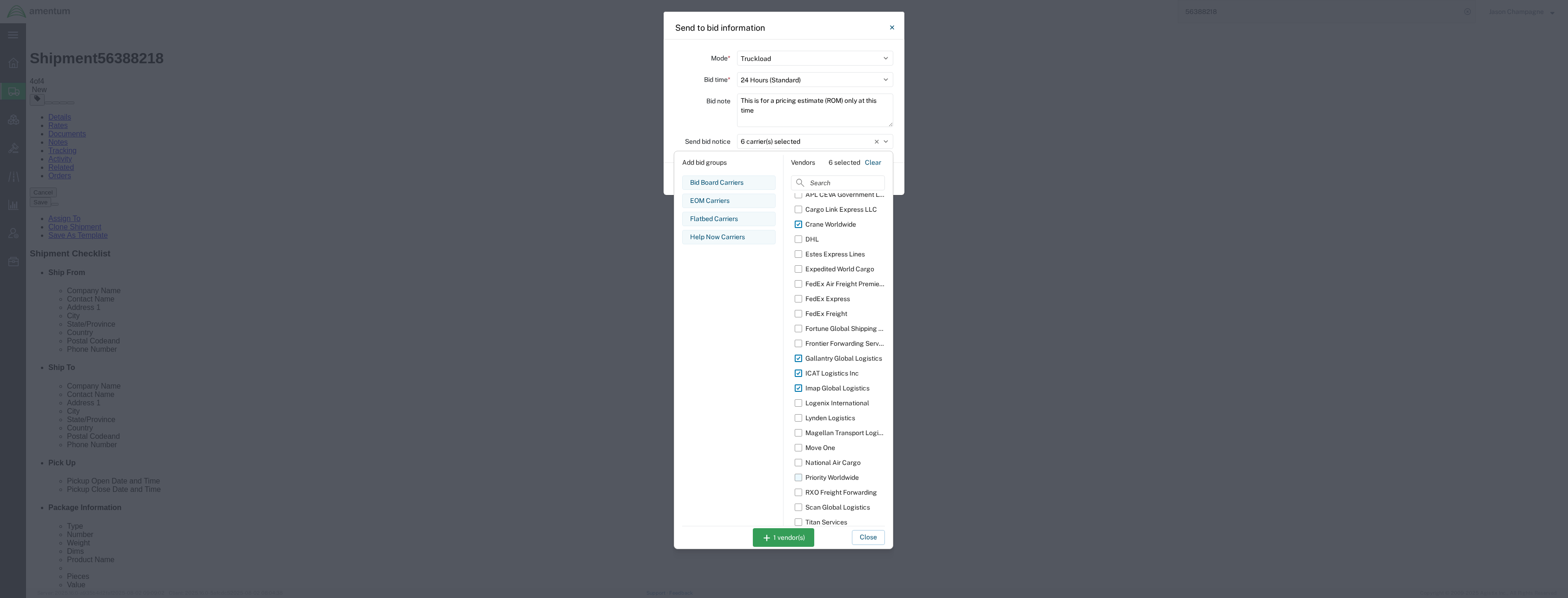 scroll, scrollTop: 78, scrollLeft: 0, axis: vertical 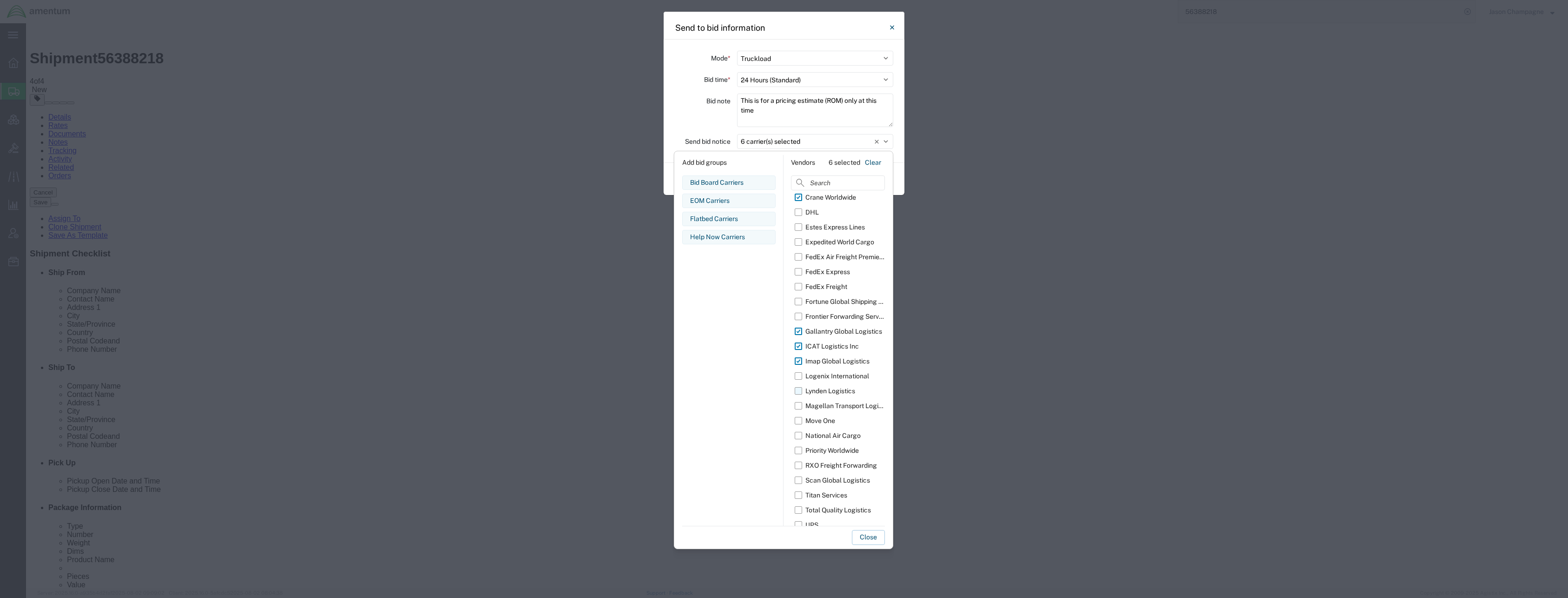 click on "Lynden Logistics" 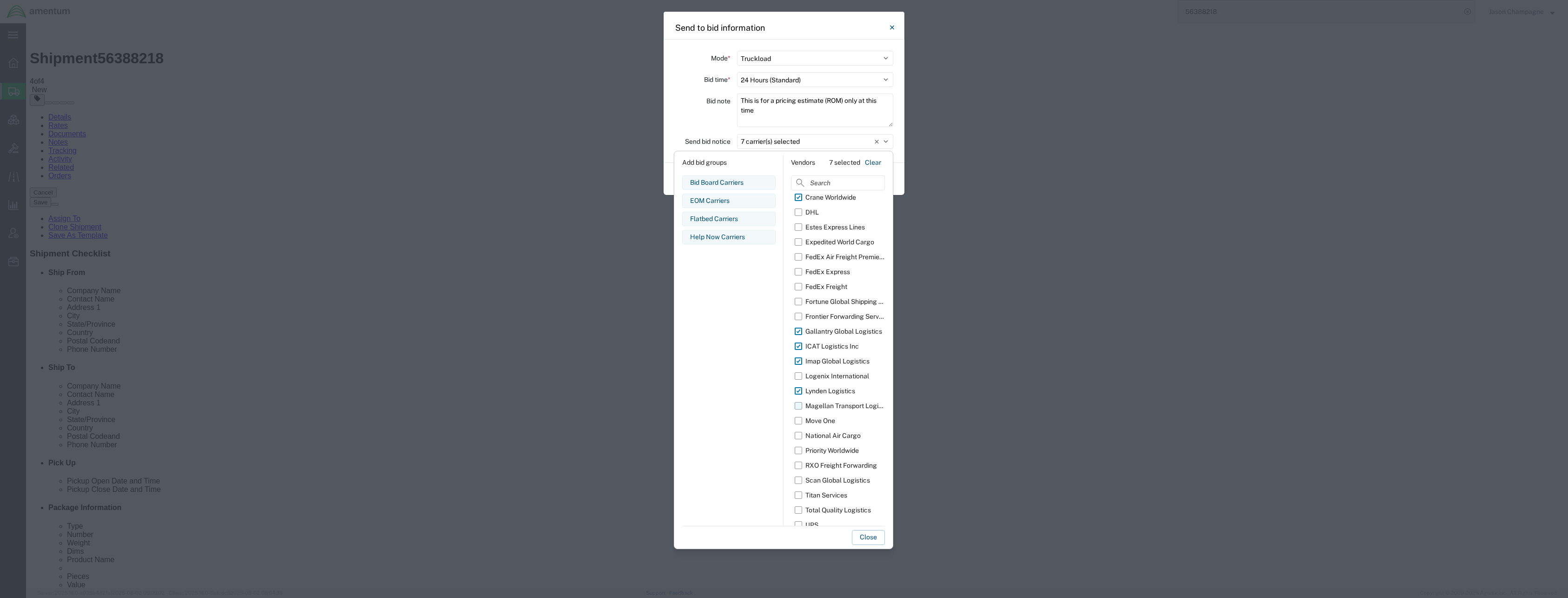 click on "Magellan Transport Logistics" 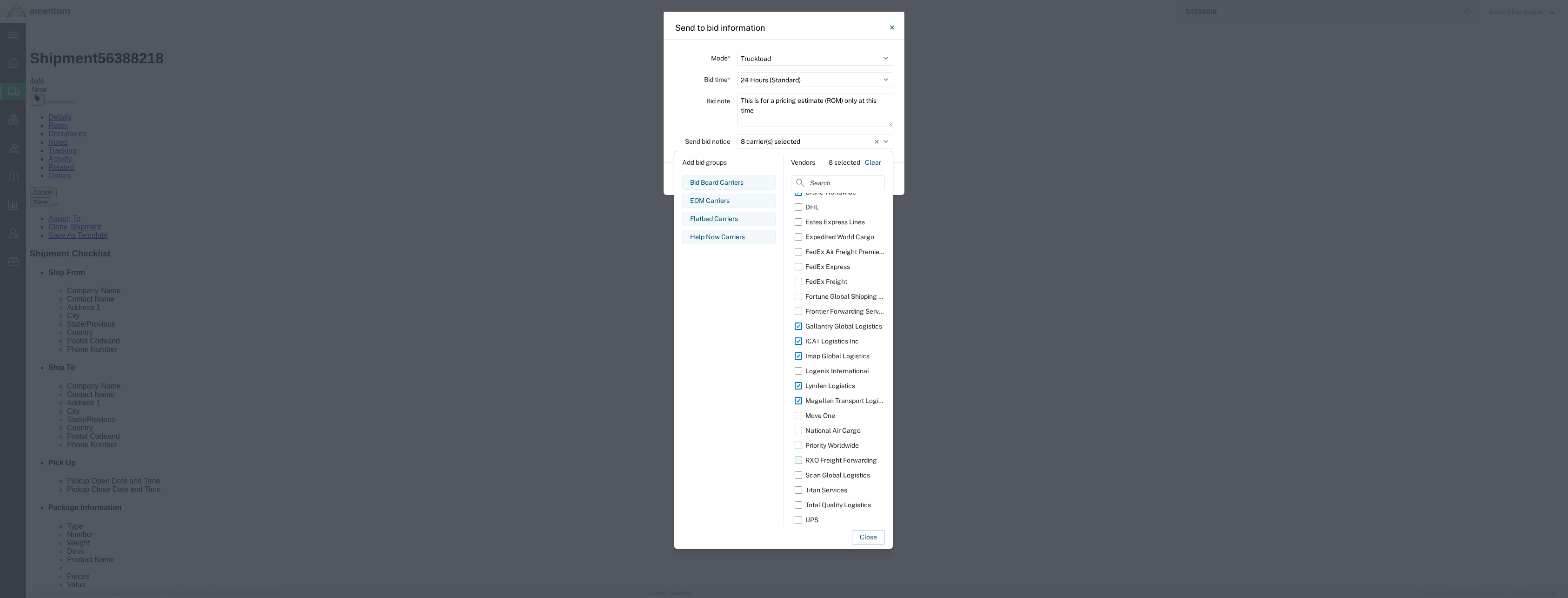 scroll, scrollTop: 84, scrollLeft: 0, axis: vertical 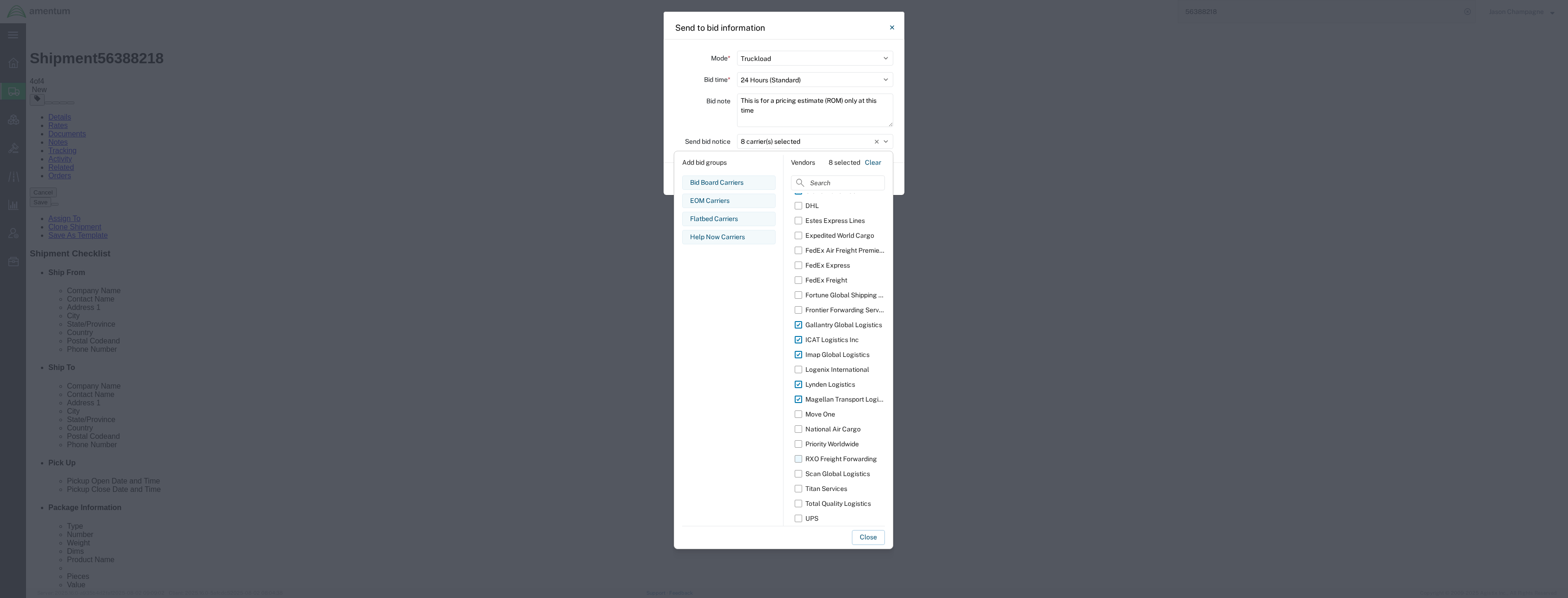 click on "RXO Freight Forwarding" 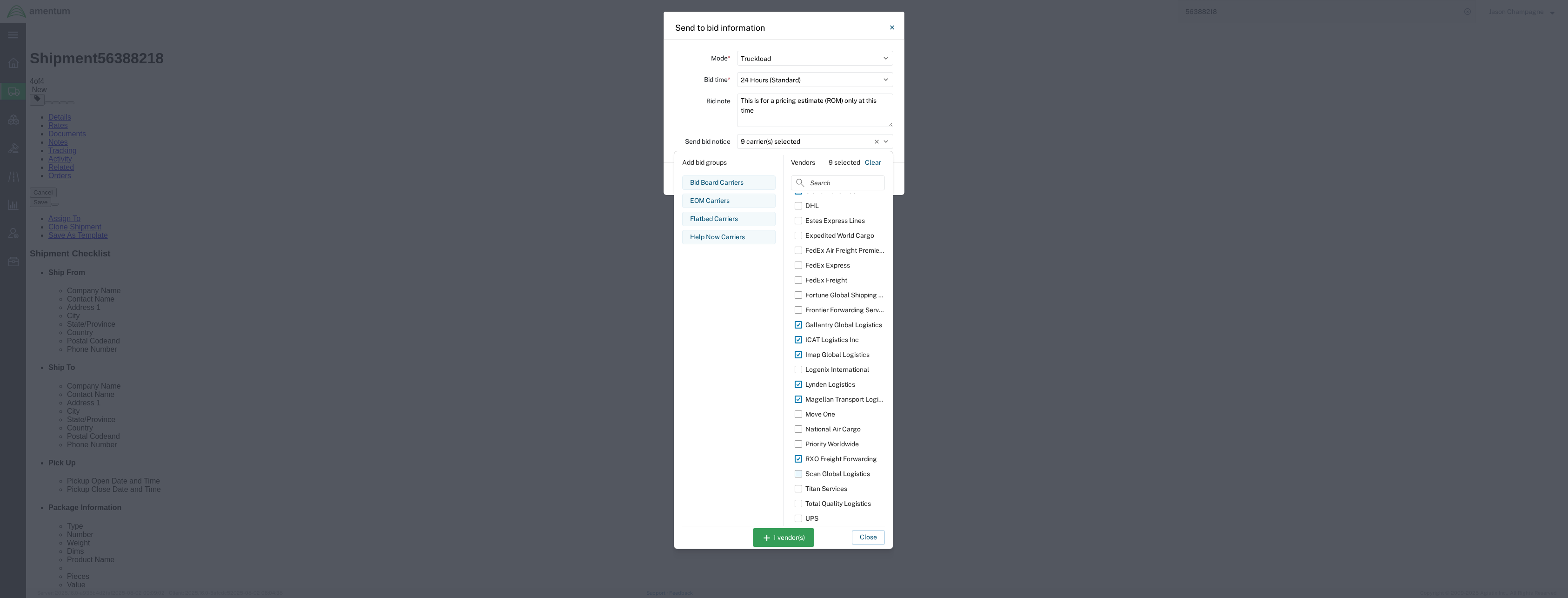 click on "Scan Global Logistics" 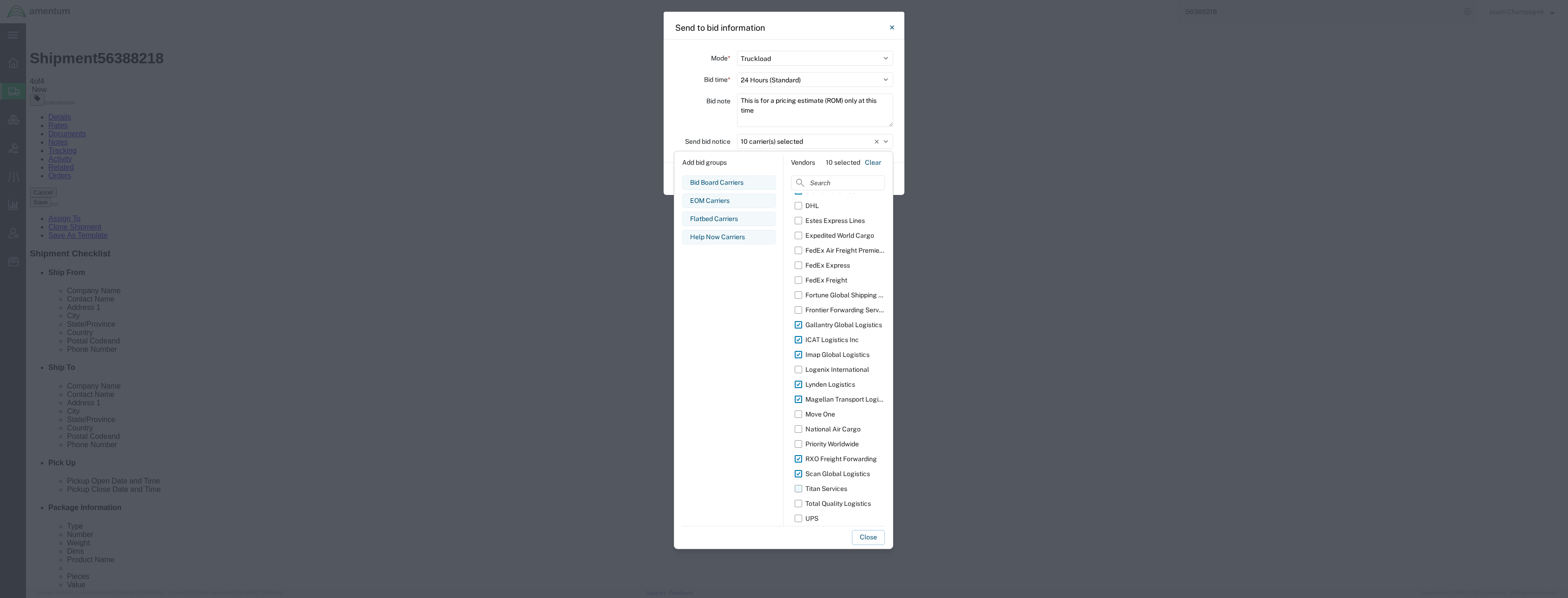 click on "Titan Services" 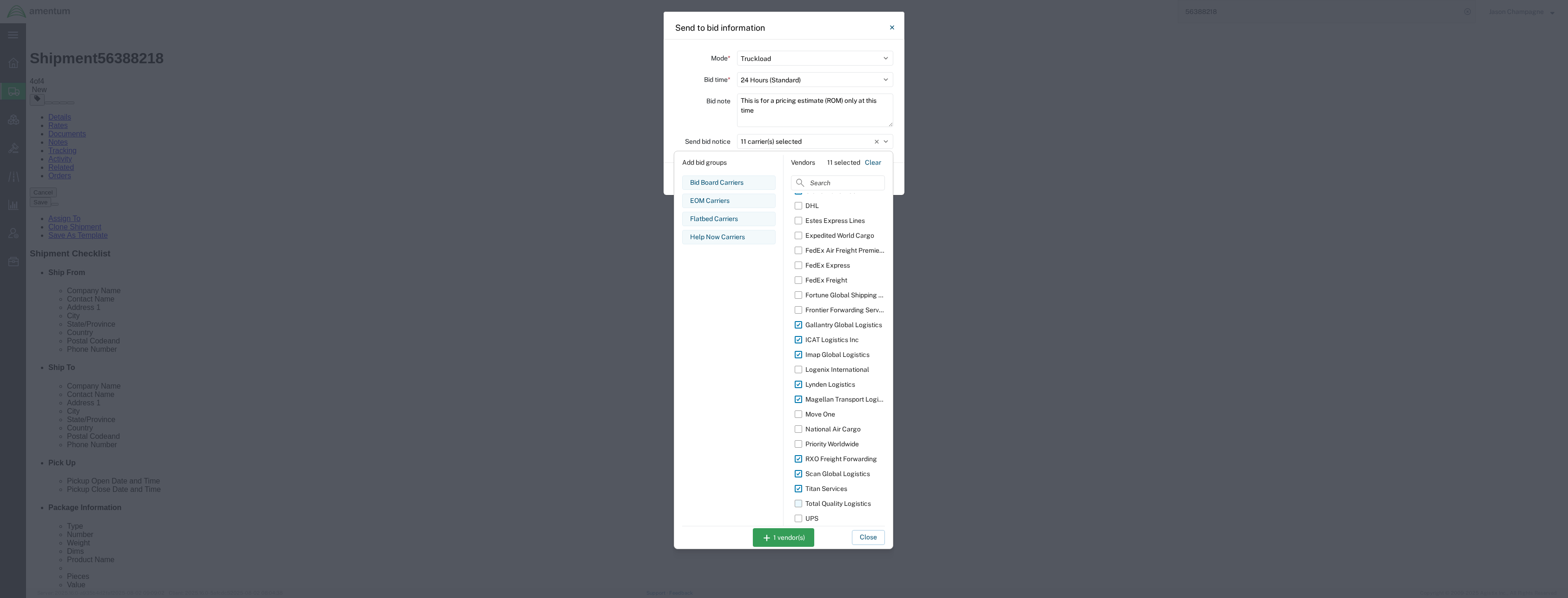 click on "Total Quality Logistics" 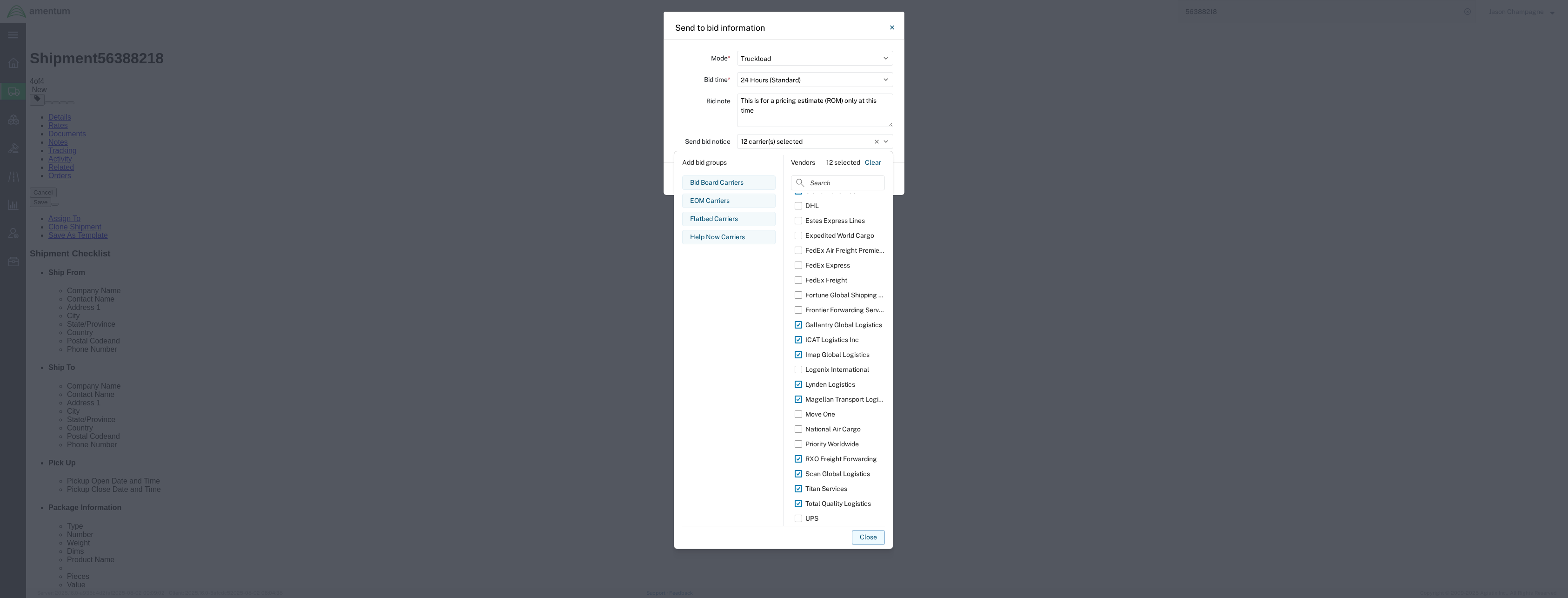 click on "Close" 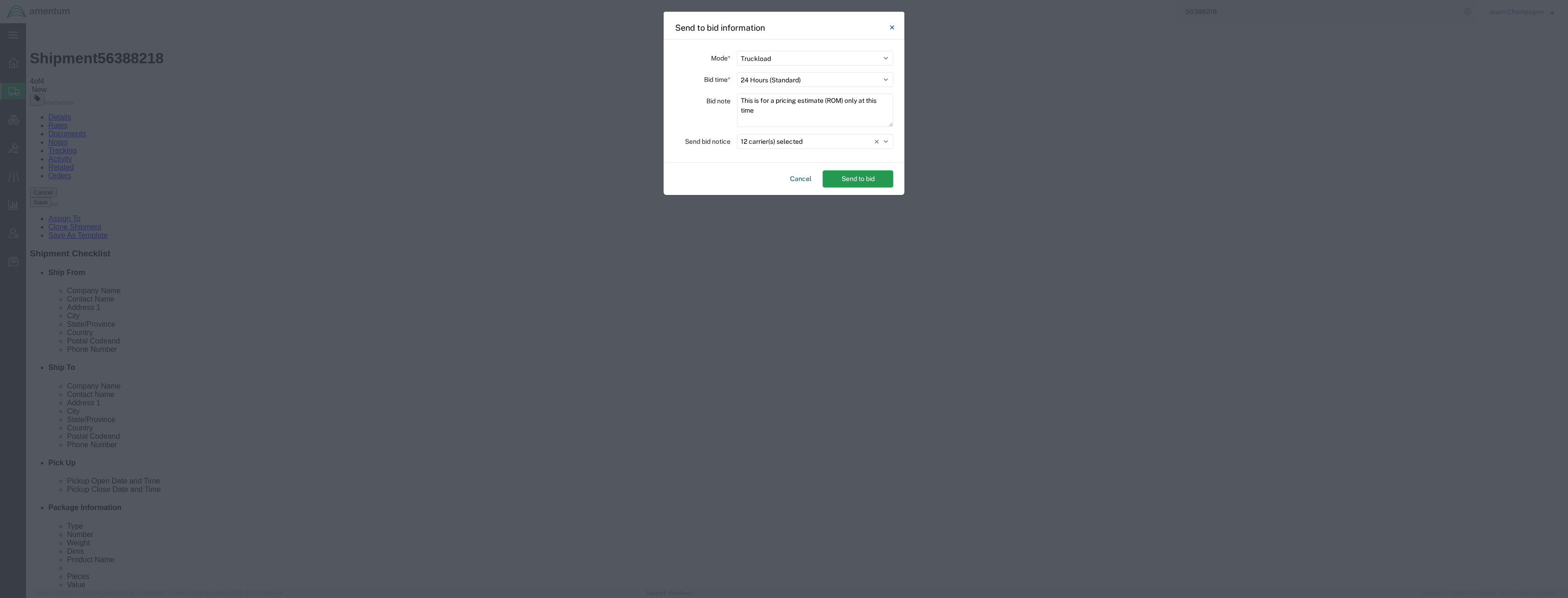 click on "Send to bid" 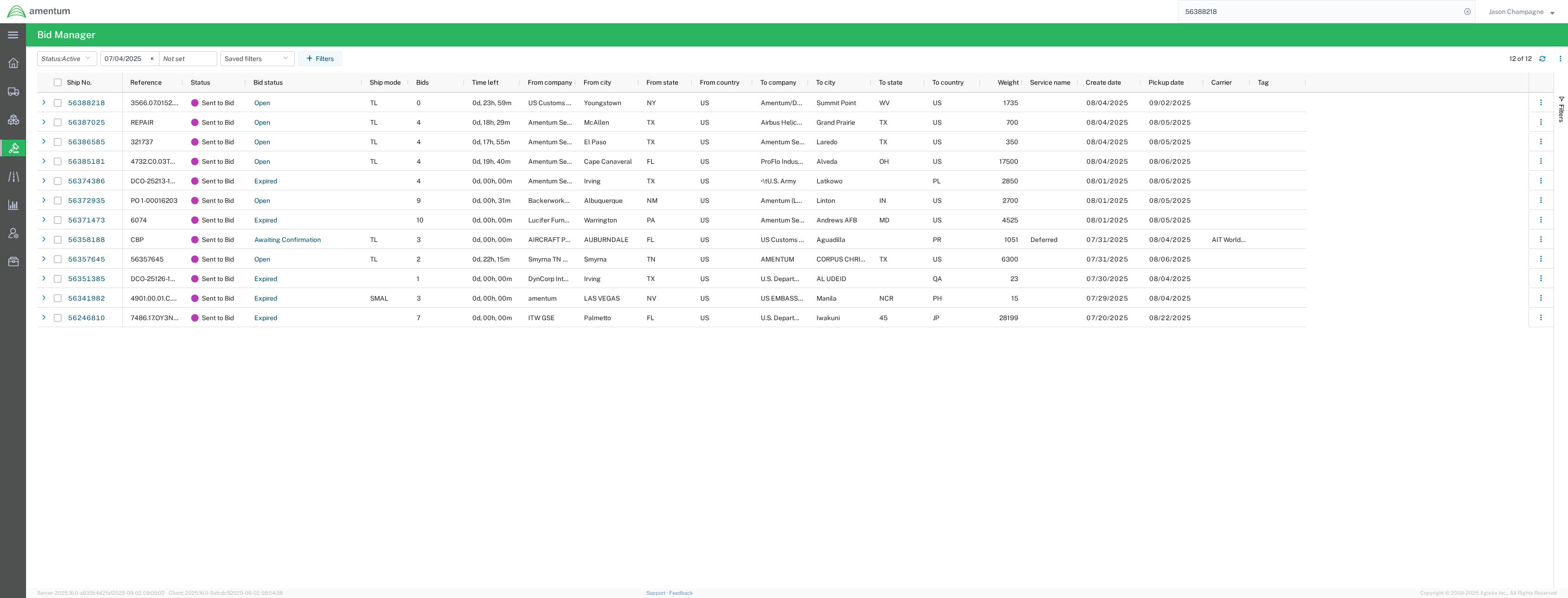 click on "56388218" 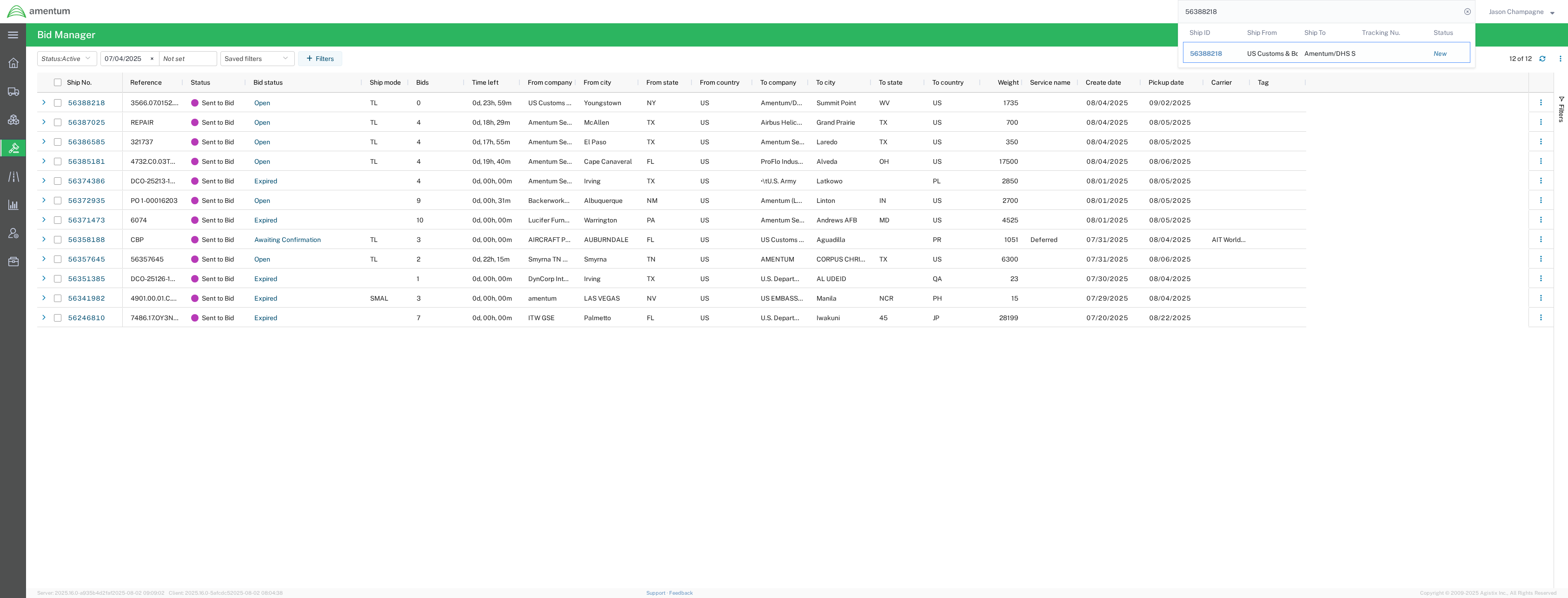 click on "56388218" at bounding box center [1206, 54] 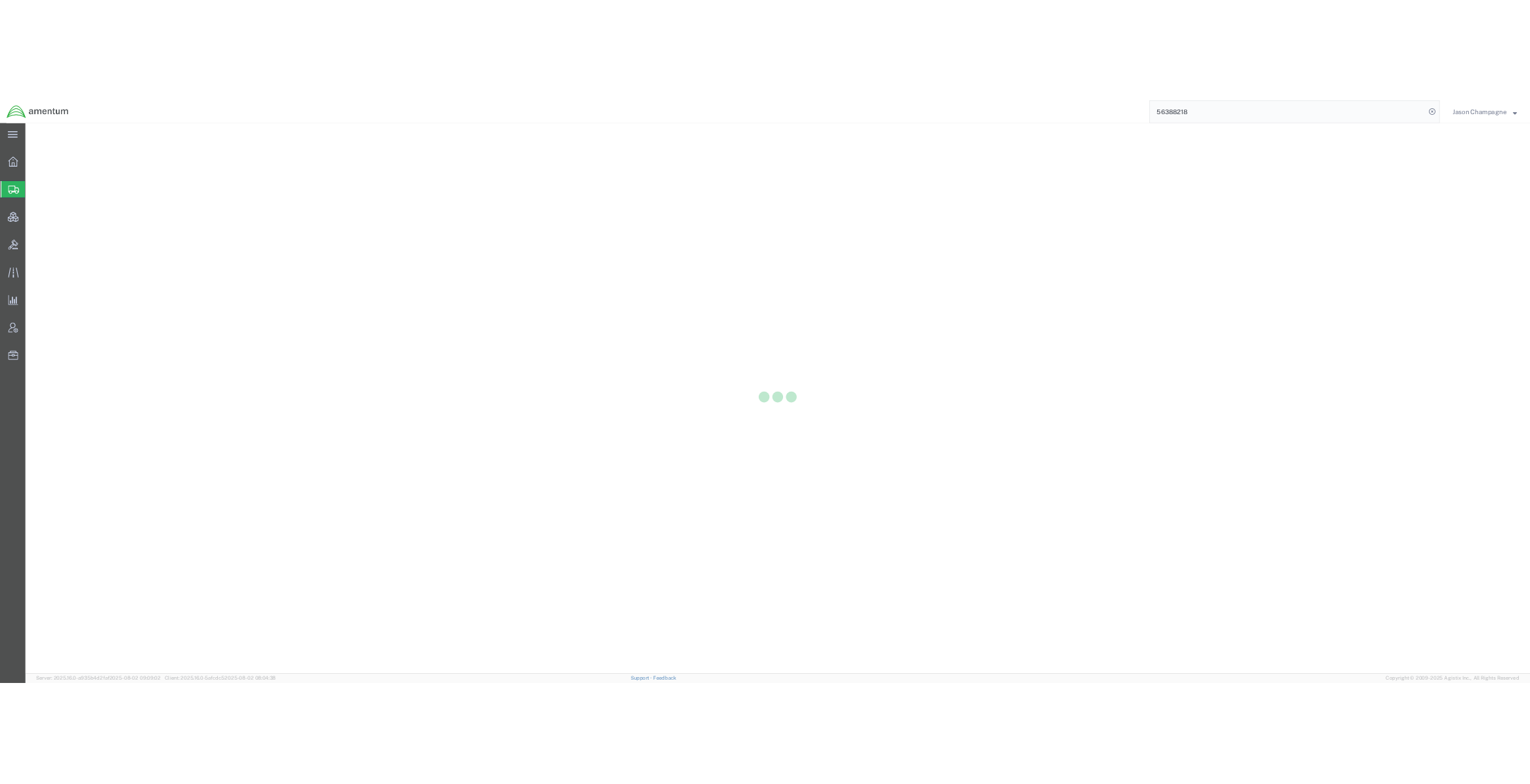 scroll, scrollTop: 0, scrollLeft: 0, axis: both 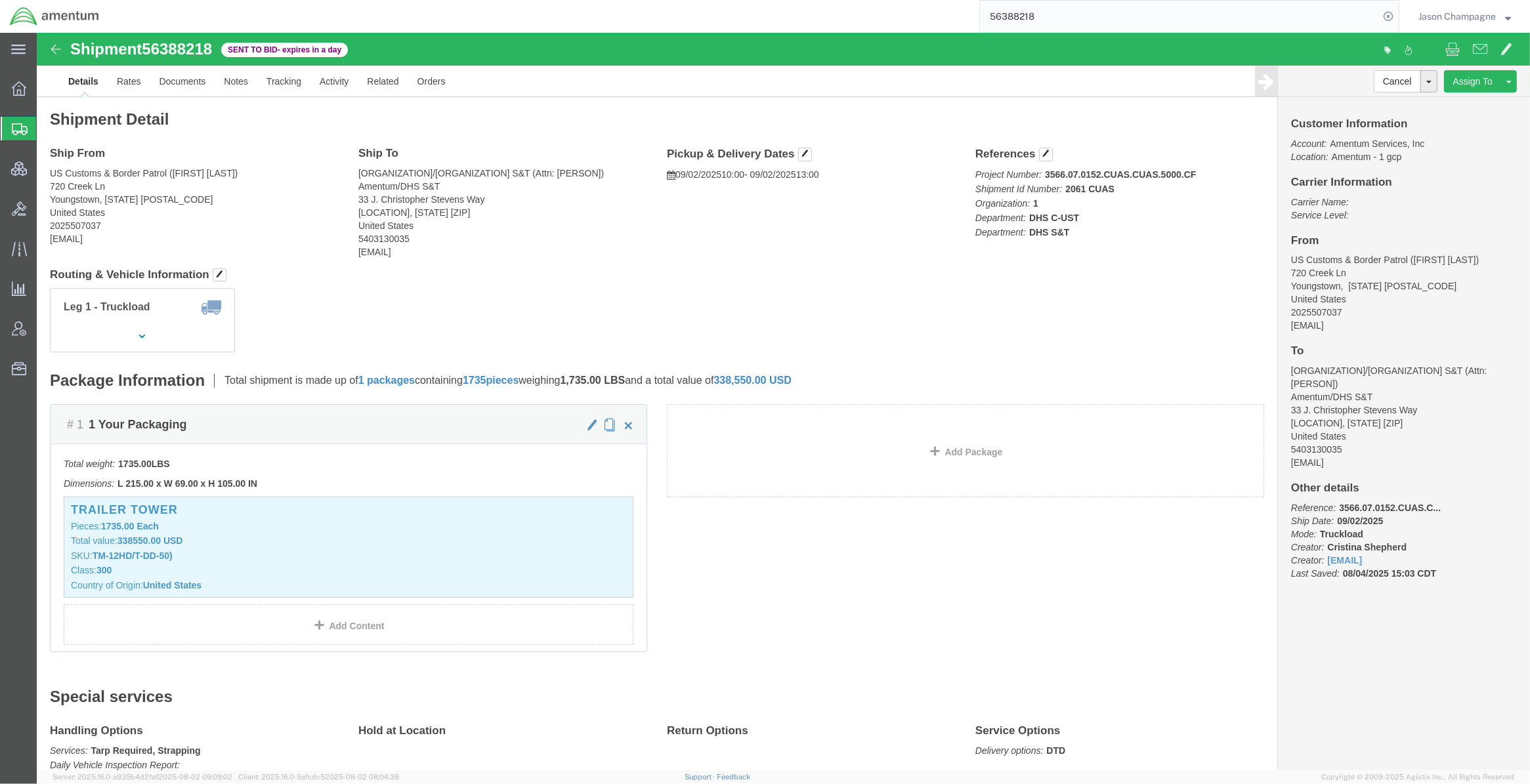 drag, startPoint x: 69, startPoint y: 47, endPoint x: 78, endPoint y: 46, distance: 9.055385 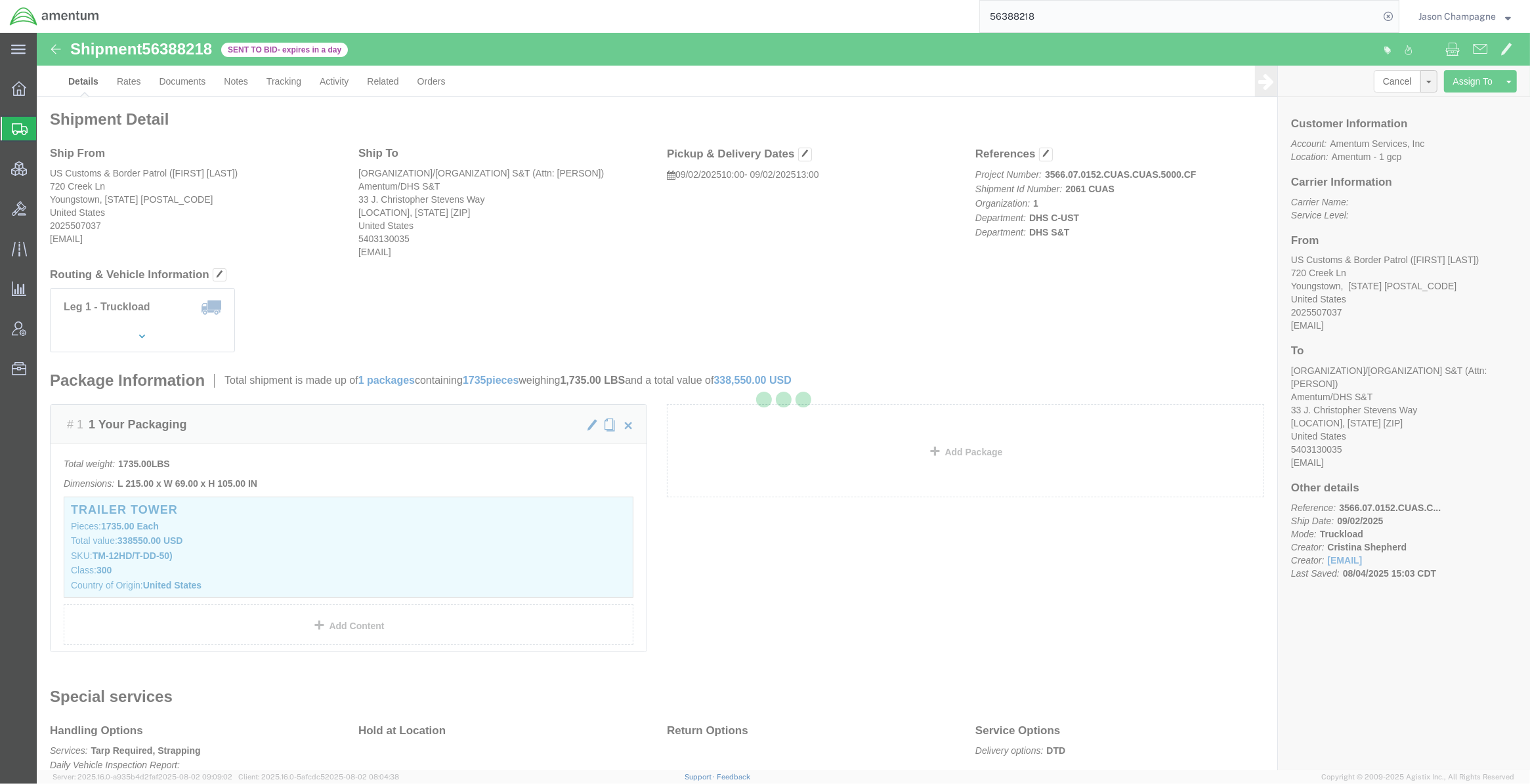 click 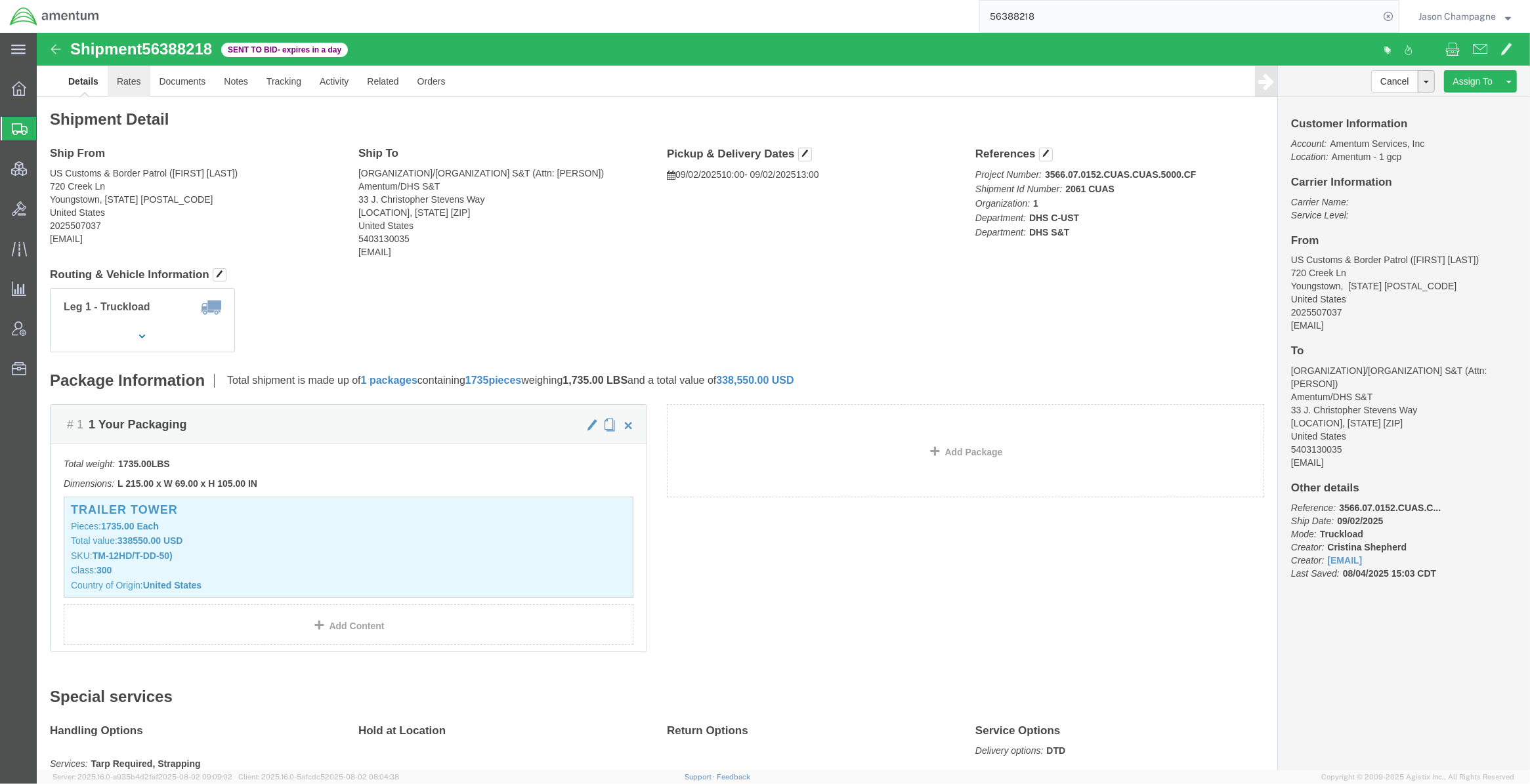 drag, startPoint x: 99, startPoint y: 51, endPoint x: 109, endPoint y: 52, distance: 10.049876 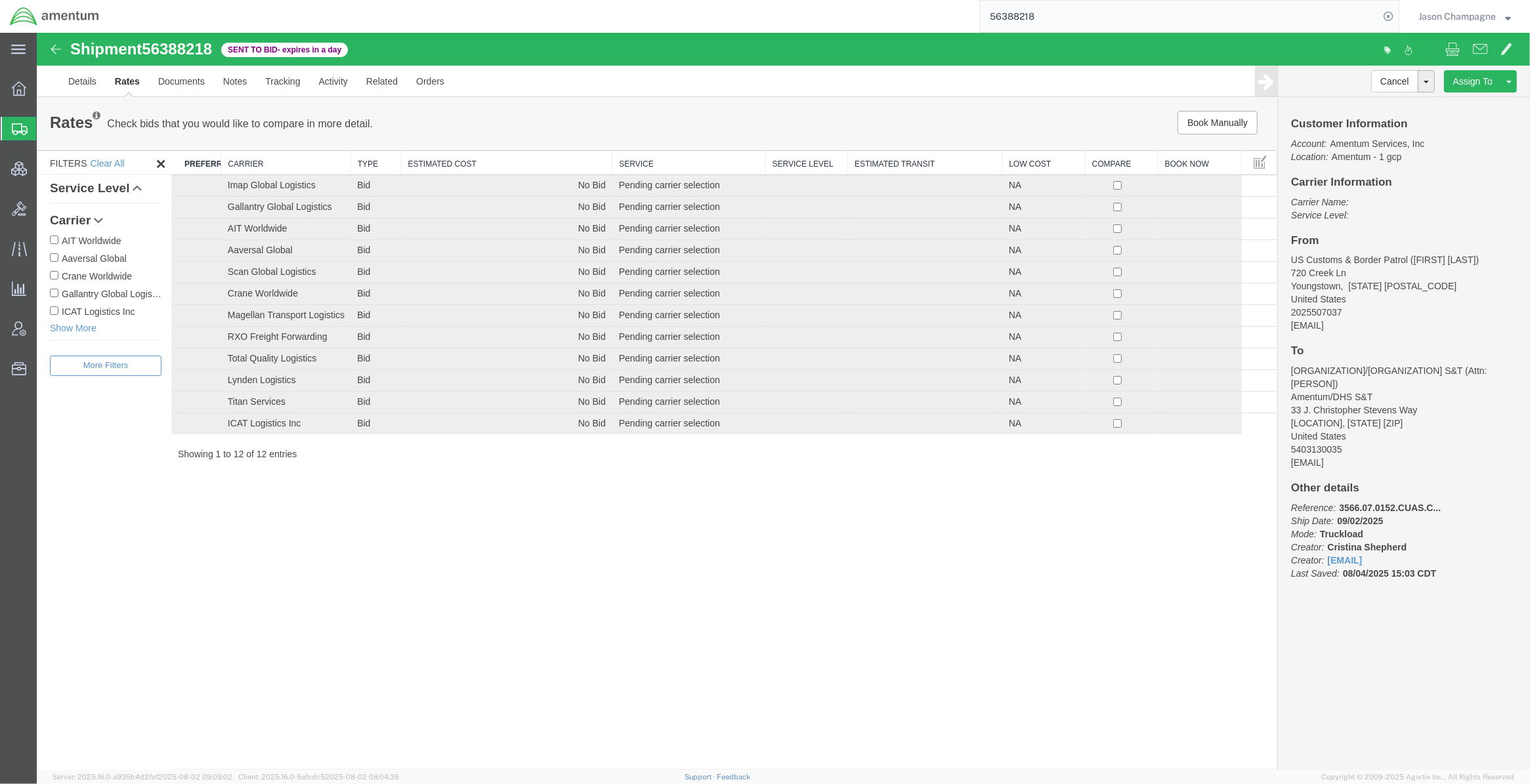 click on "Carrier" at bounding box center [286, 163] 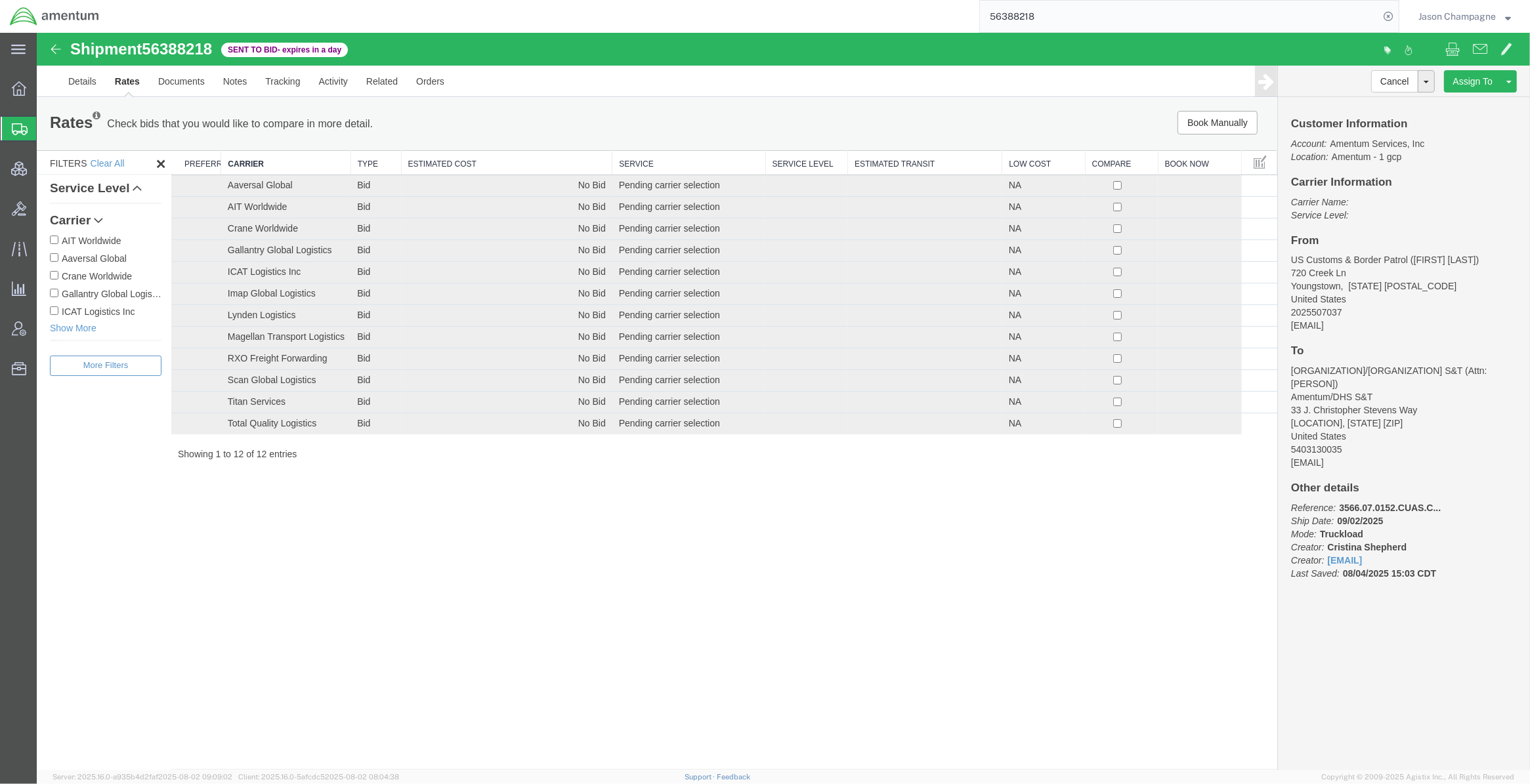 click on "Shipment  56388218 12
of
12   Sent to Bid  - expires in a day
Details Rates Documents Notes Tracking Activity Related Orders
Cancel
Withdraw Bid
Extend Bid
Assign To
Clone Shipment
Save As Template
Customer Information
Account: Amentum Services, Inc
Location: Amentum - 1 gcp
Carrier Information
Carrier Name:
Service Level:
From
US Customs & Border Patrol ([FIRST] [LAST])
720 Creek Ln Youngstown, [STATE] [POSTAL_CODE]
United States
2025507037 [EMAIL]
To
Amentum/DHS S&T (Attn: [FIRST] [LAST])
Amentum/DHS S&T 33 J. Christopher Stevens Way Summit Point, [STATE] [POSTAL_CODE]
United States
5403130035 [EMAIL]
Other details
Reference: 3566.07.0152.CUAS.C...
Ship Date: 09/02/2025
Mode: Truckload
Creator:
Creator:" at bounding box center (783, 401) 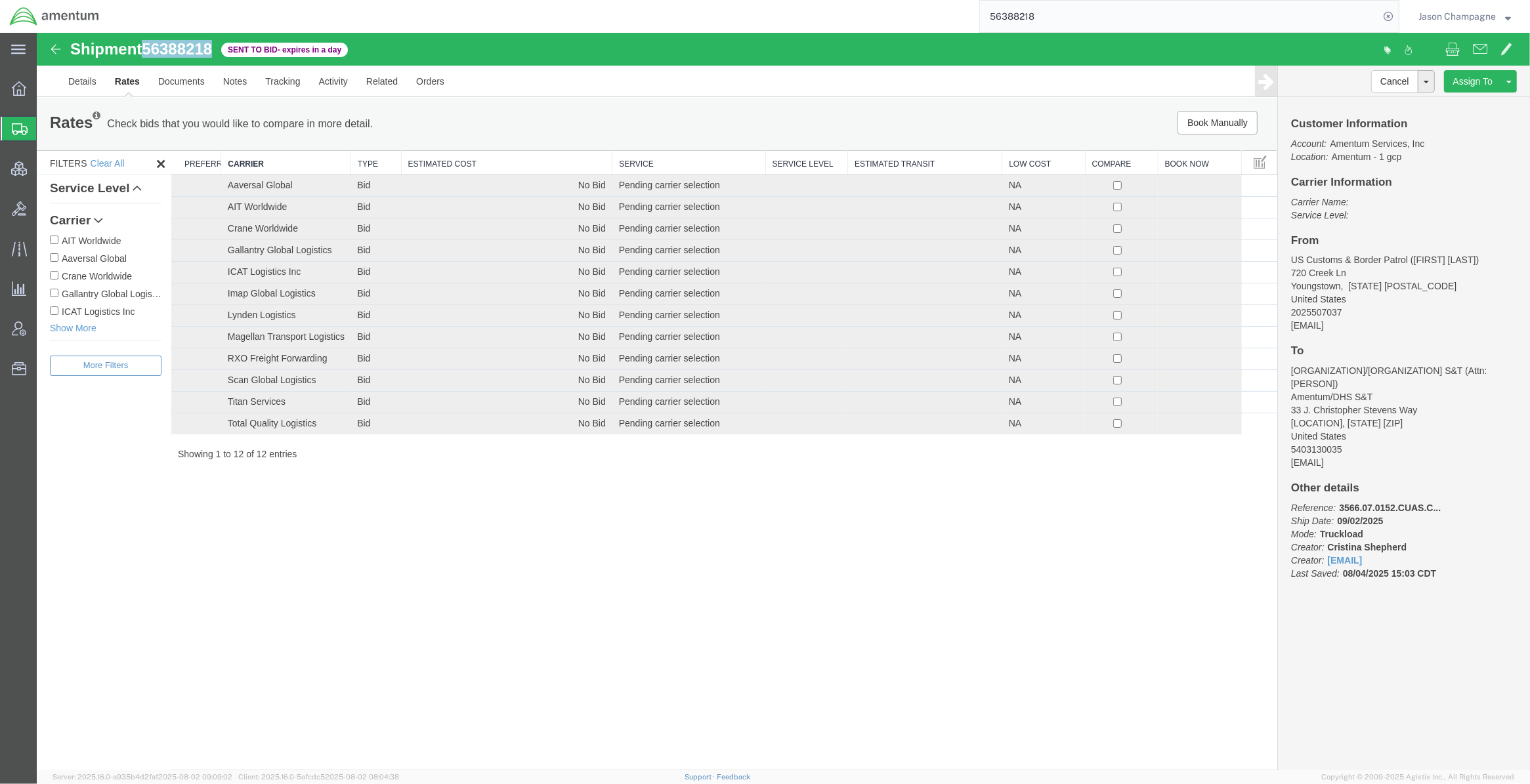 drag, startPoint x: 218, startPoint y: 51, endPoint x: 148, endPoint y: 54, distance: 70.06426 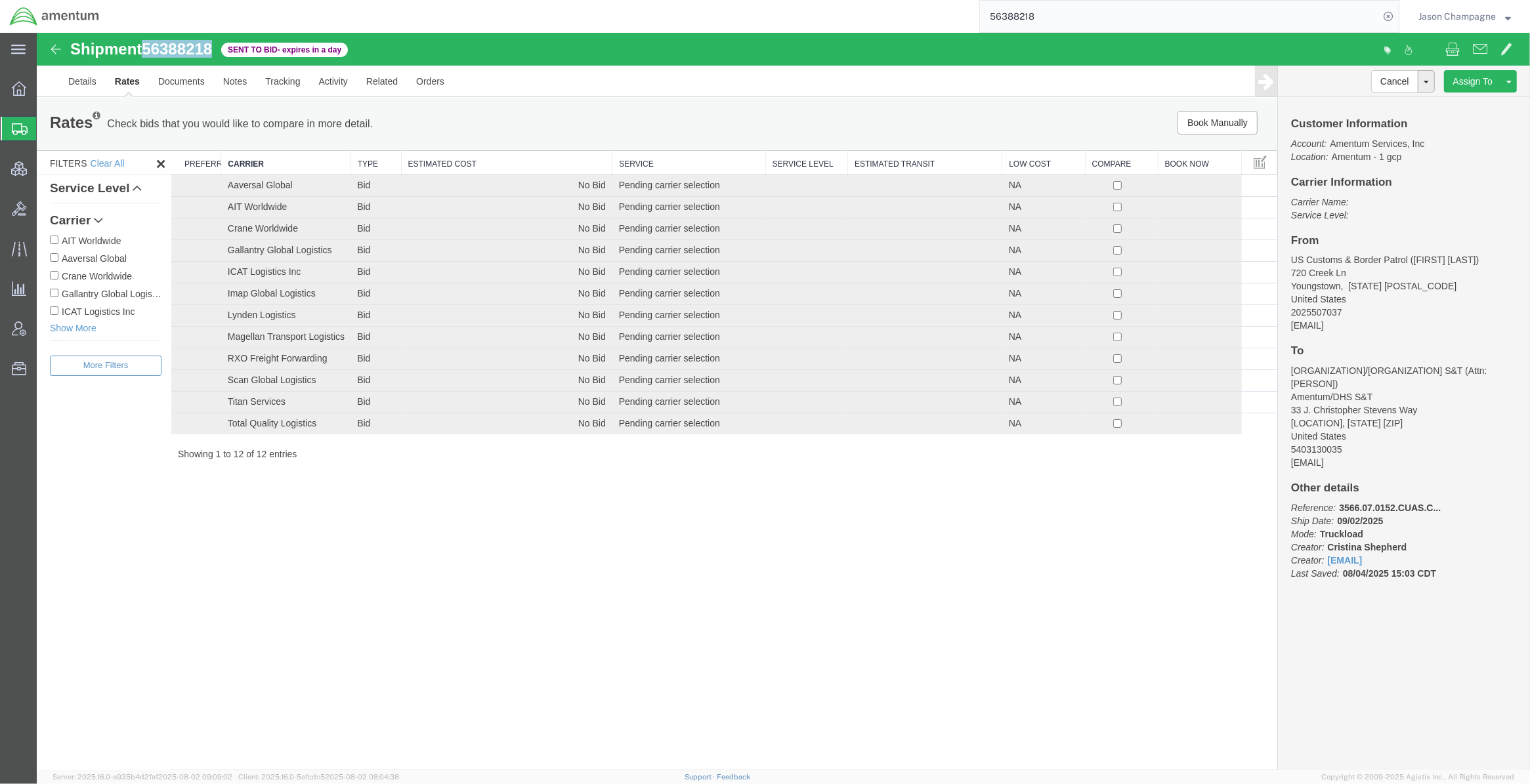copy on "56388218" 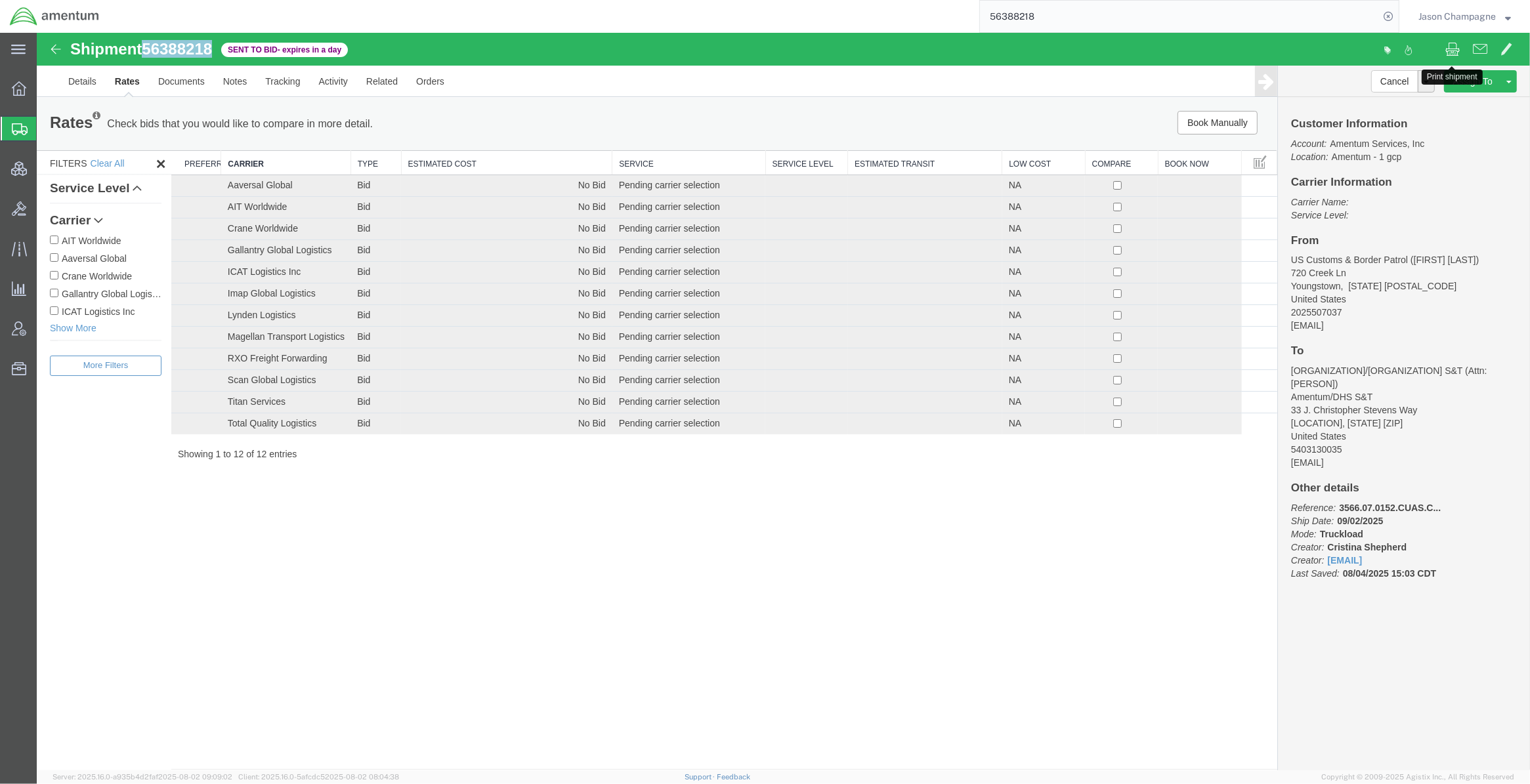 click at bounding box center (1453, 49) 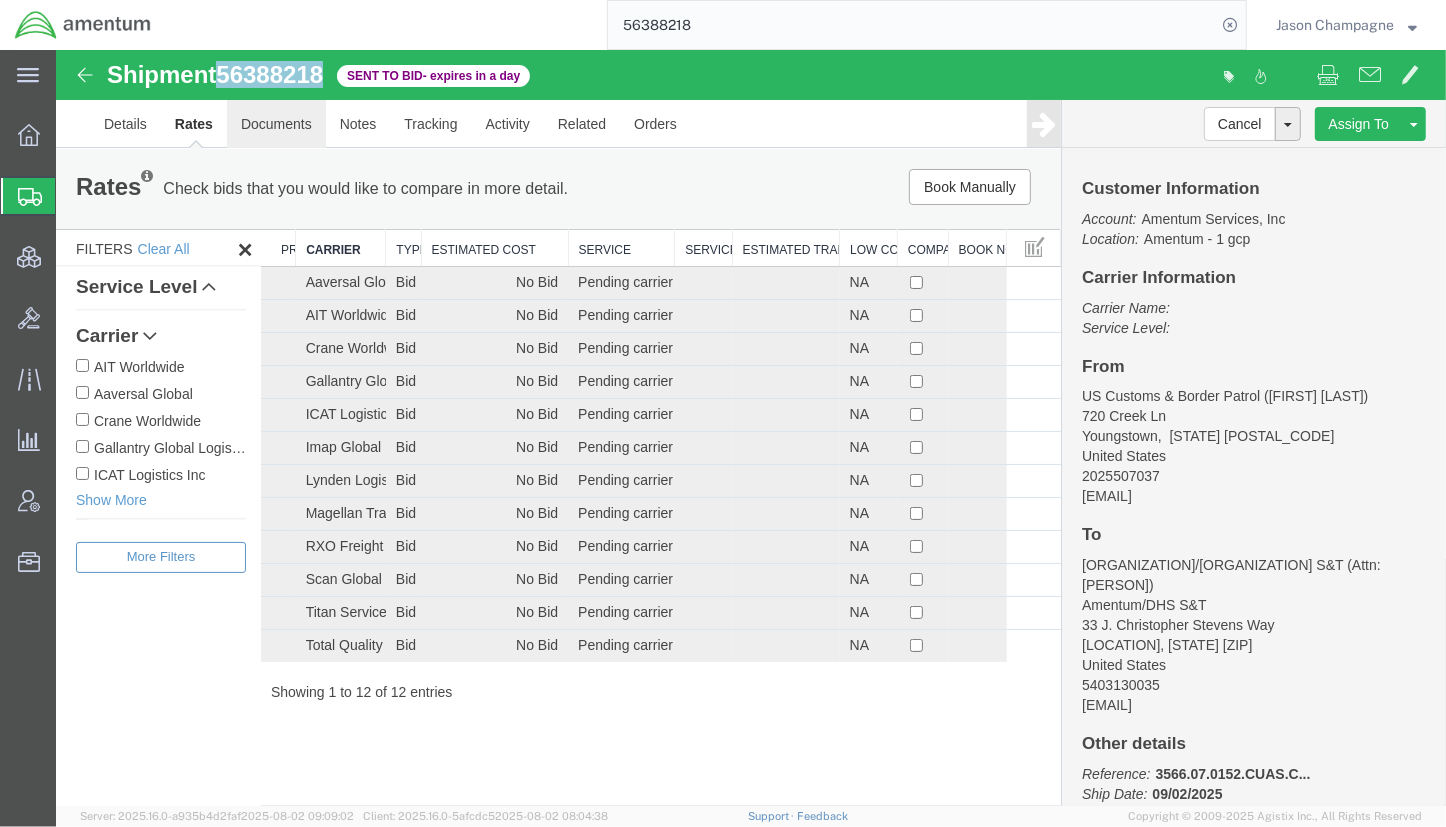 click on "Documents" at bounding box center [275, 123] 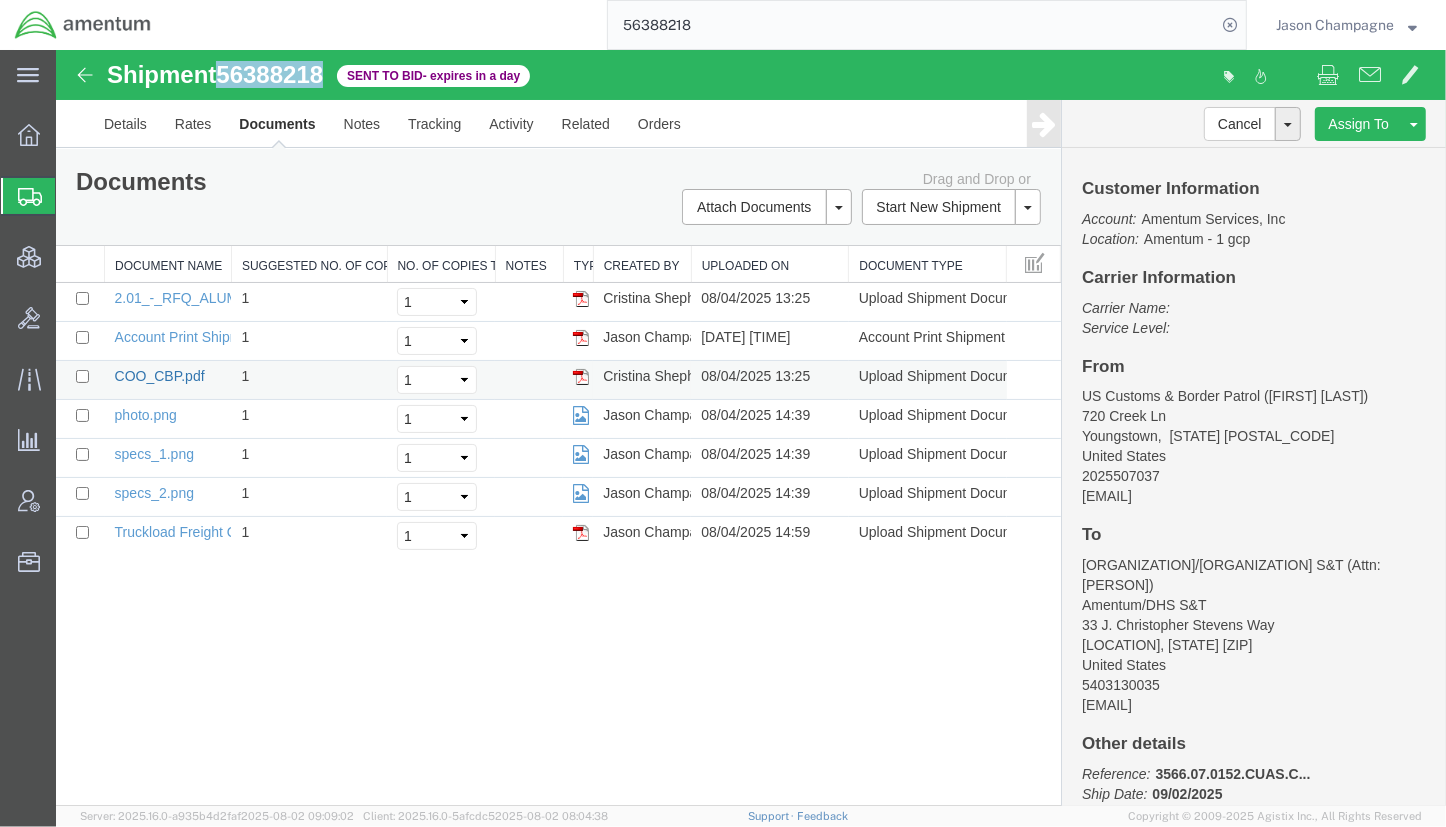 click on "COO_CBP.pdf" at bounding box center [159, 375] 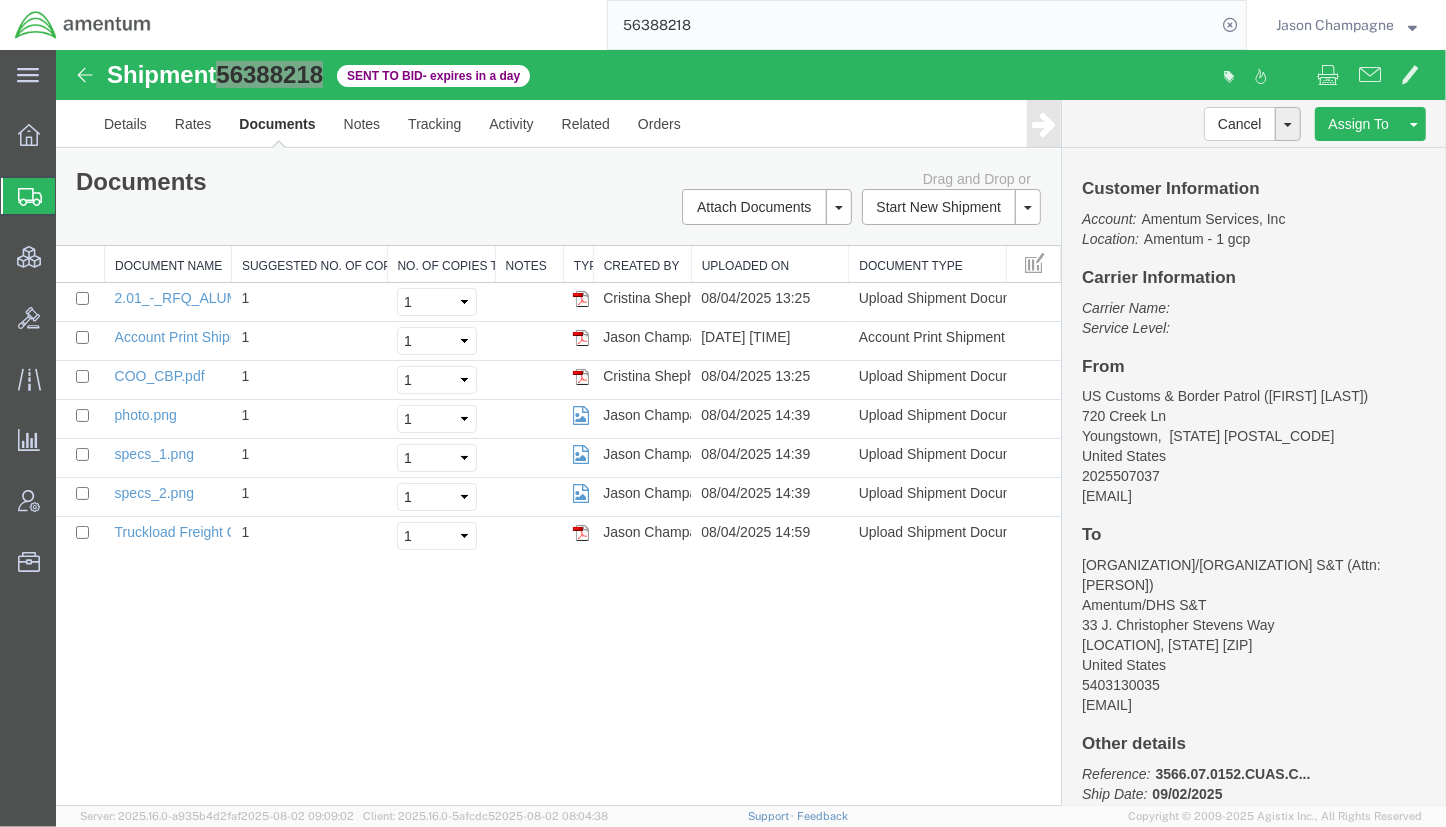 drag, startPoint x: 121, startPoint y: 190, endPoint x: 133, endPoint y: 195, distance: 13 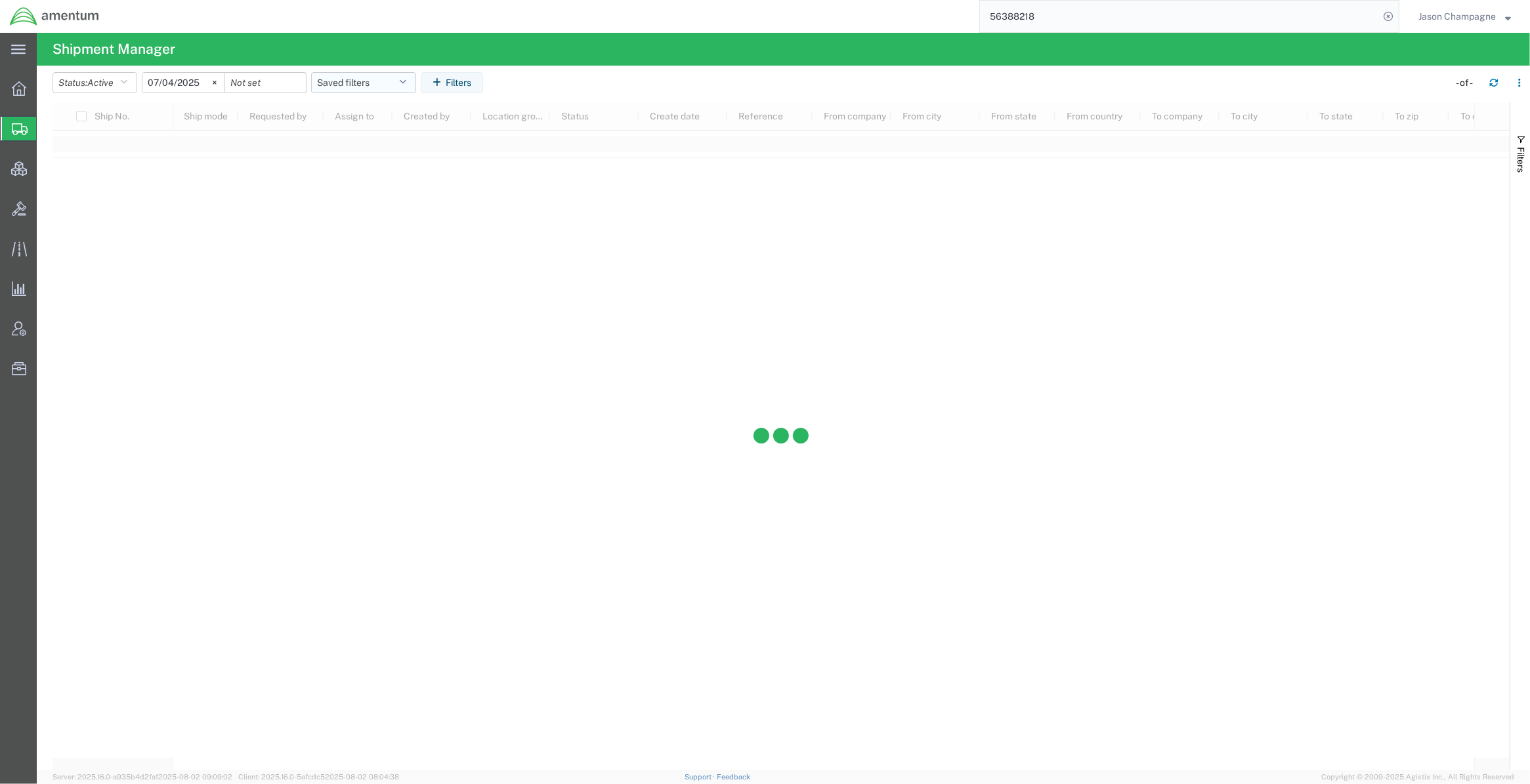 click on "Saved filters" 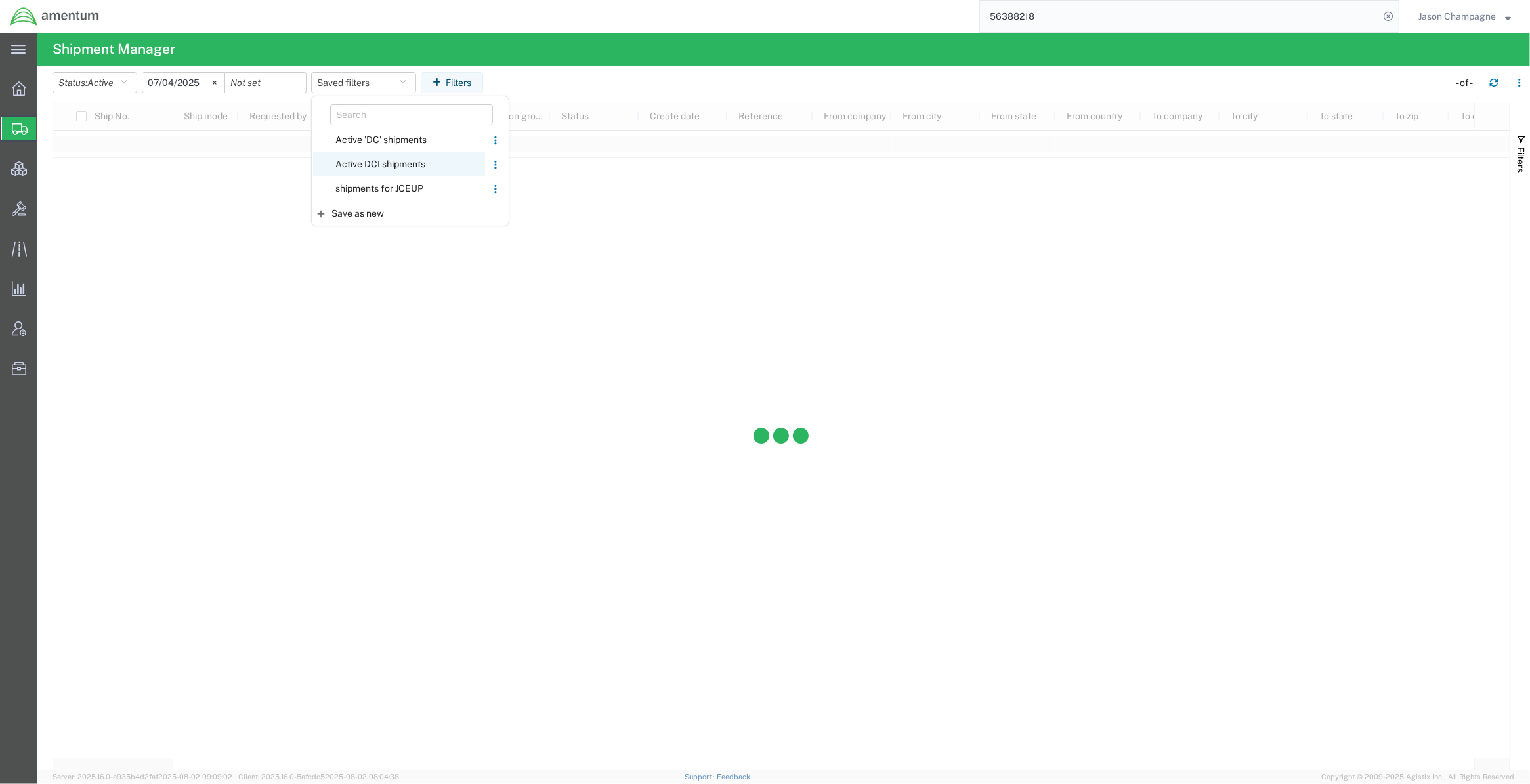 click on "Active DCI shipments" 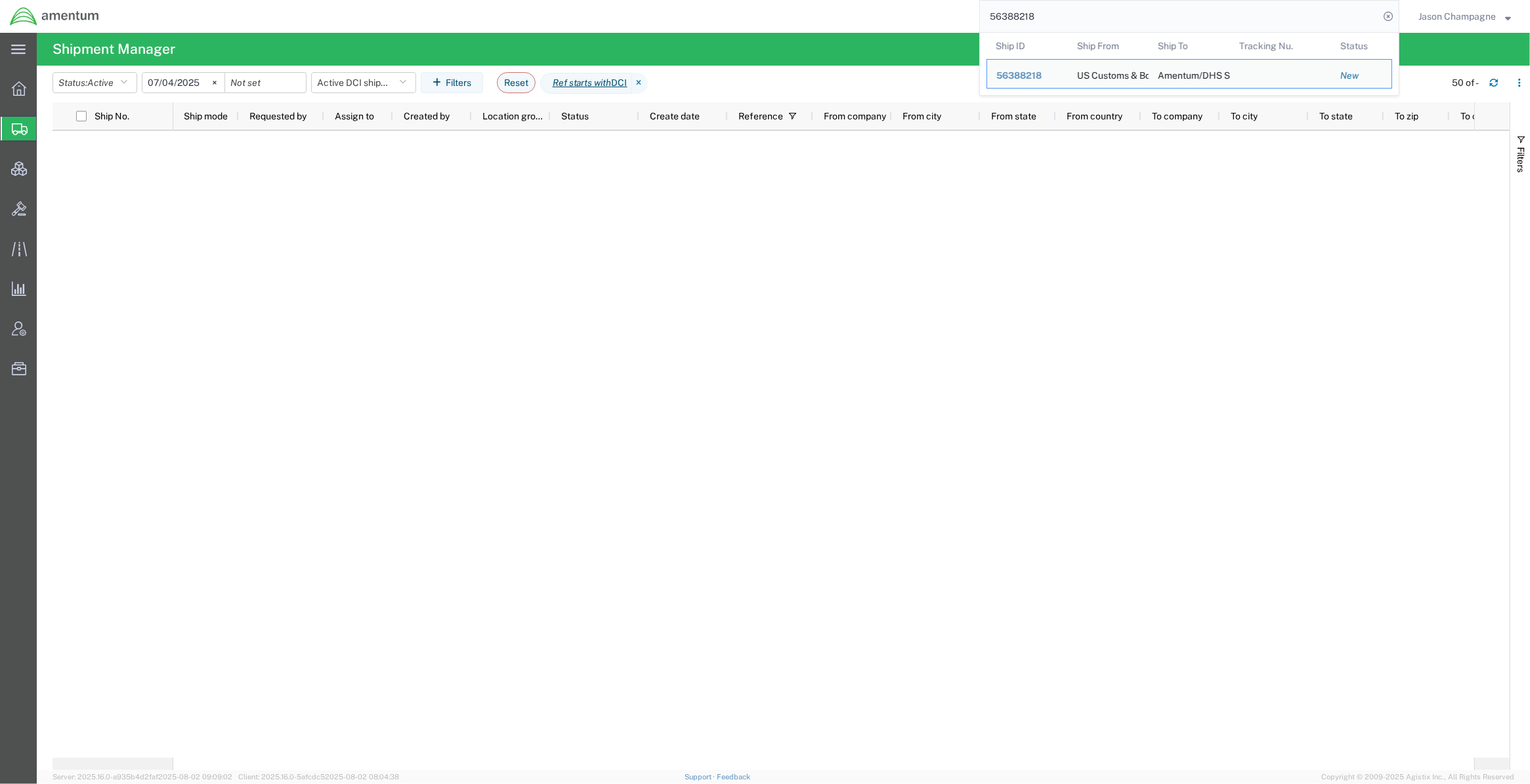 drag, startPoint x: 1038, startPoint y: 18, endPoint x: 853, endPoint y: -5, distance: 186.4242 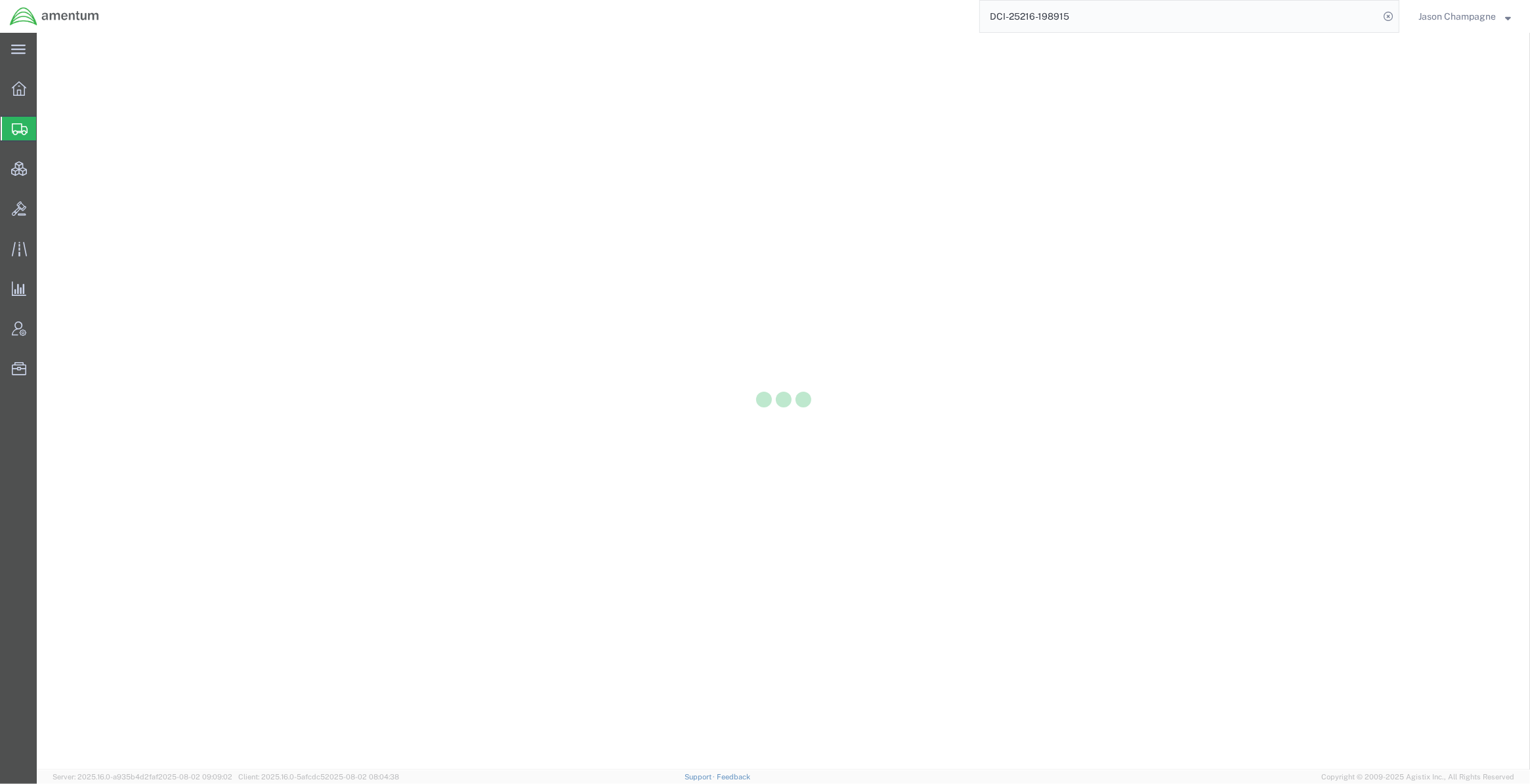 scroll, scrollTop: 0, scrollLeft: 0, axis: both 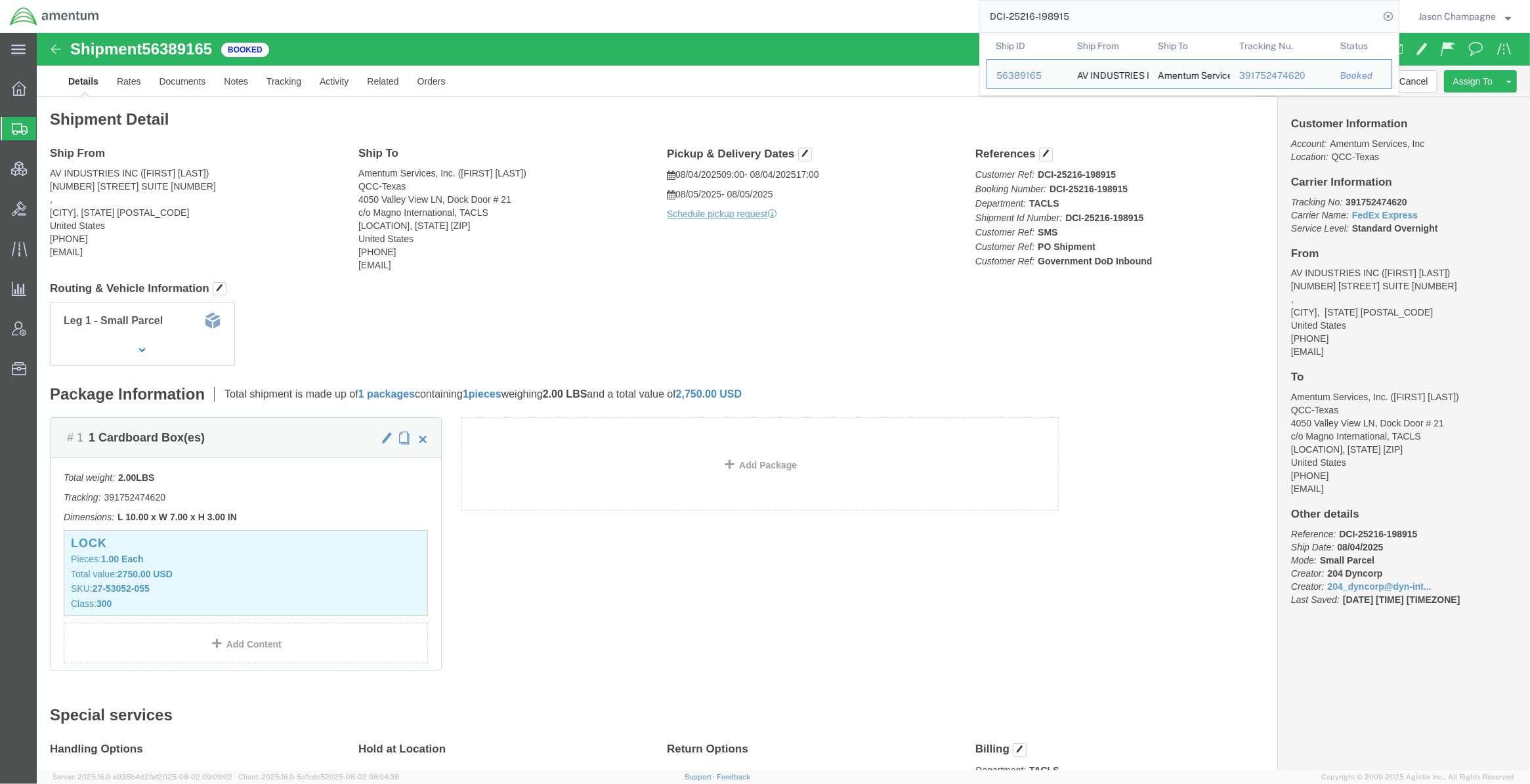 drag, startPoint x: 1088, startPoint y: 21, endPoint x: 883, endPoint y: 5, distance: 206 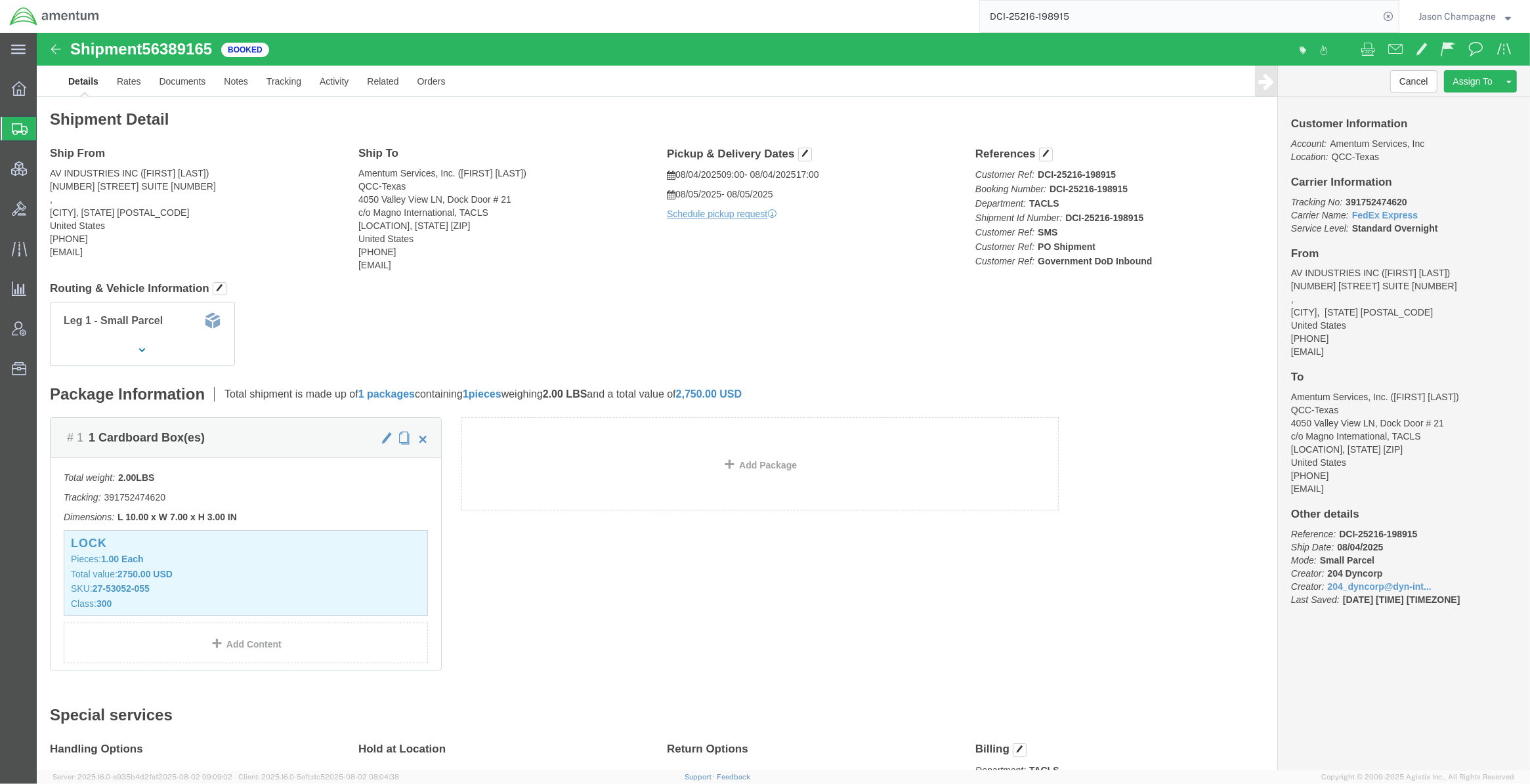 paste on "5638735" 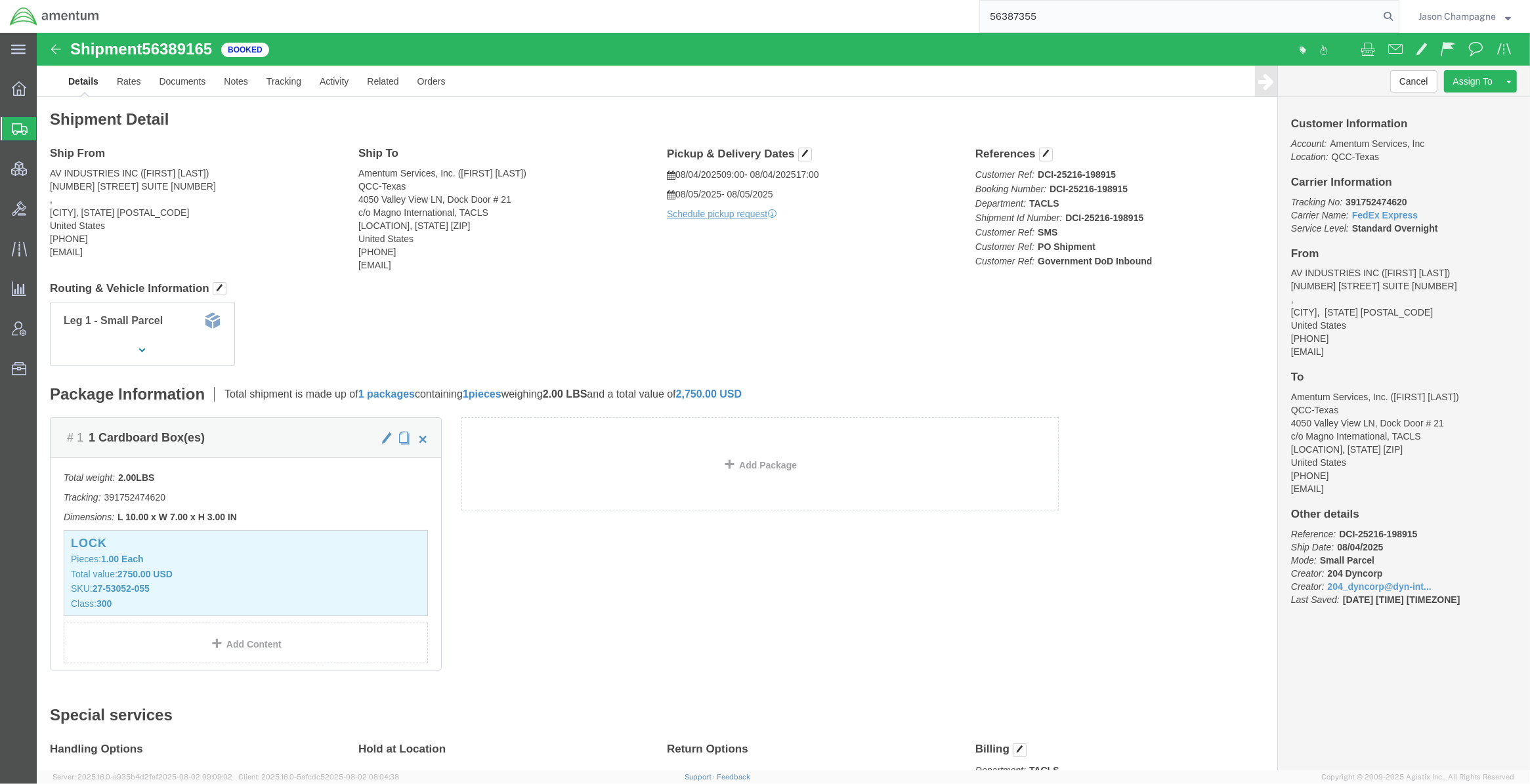 type on "56387355" 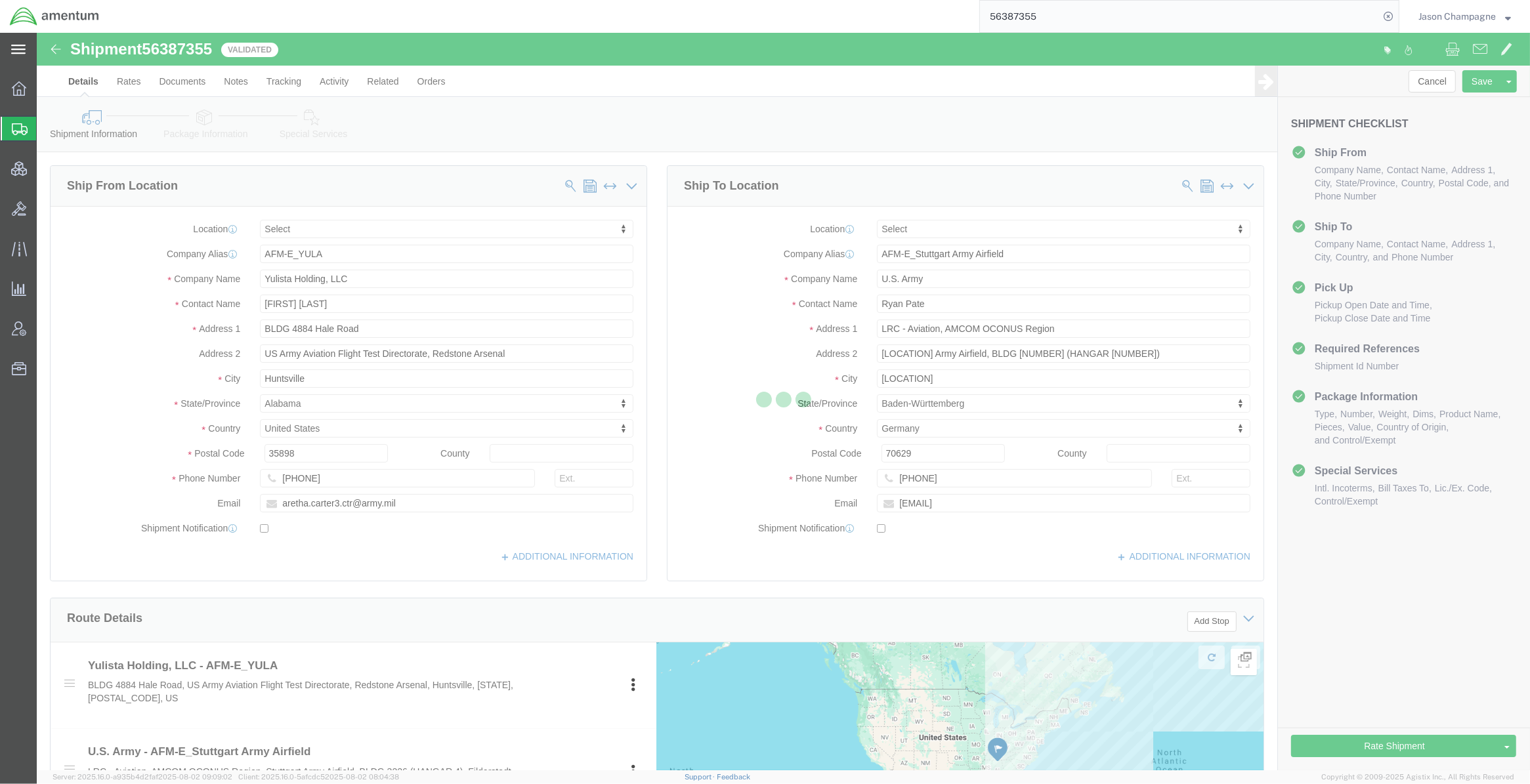 select 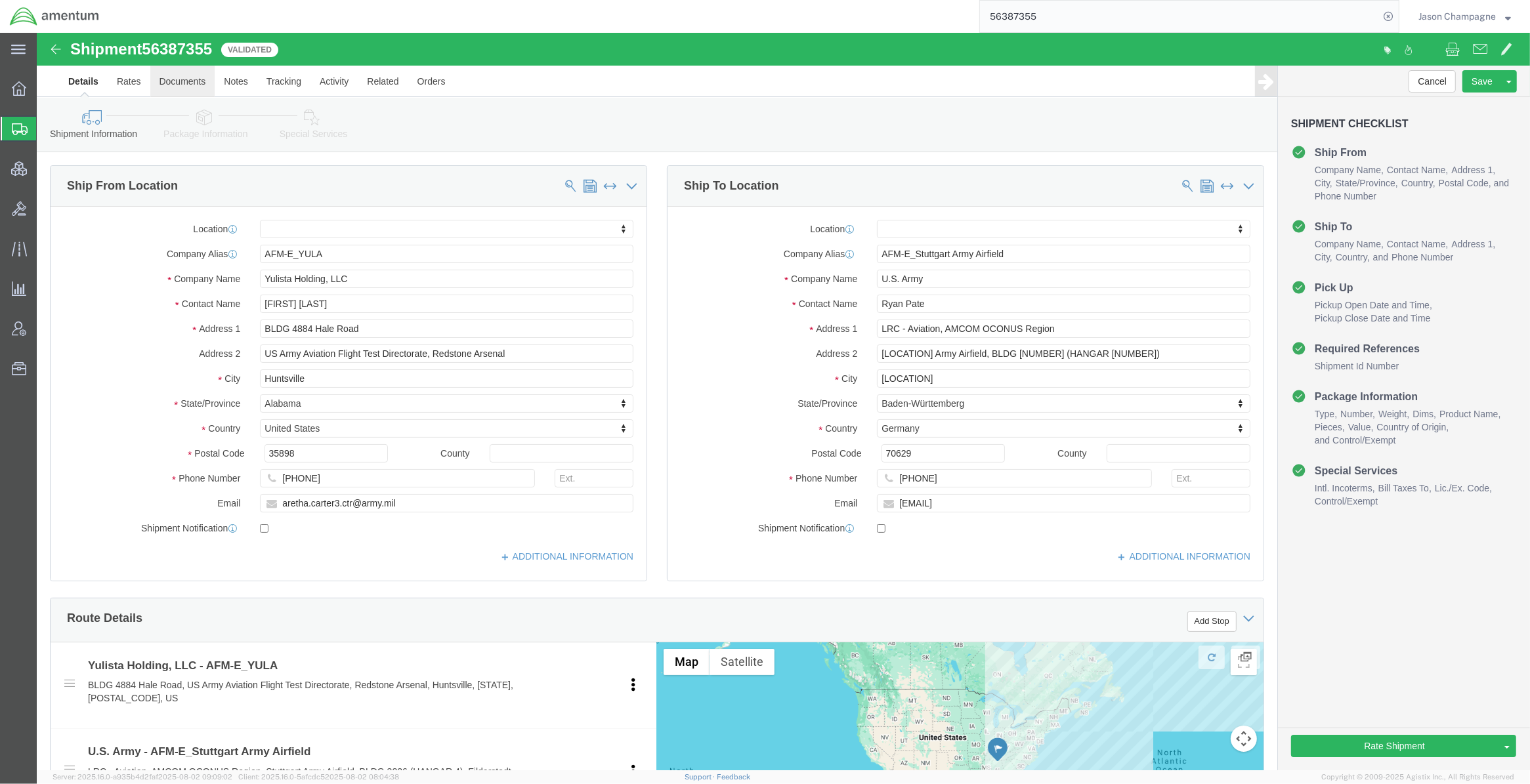 click on "Documents" 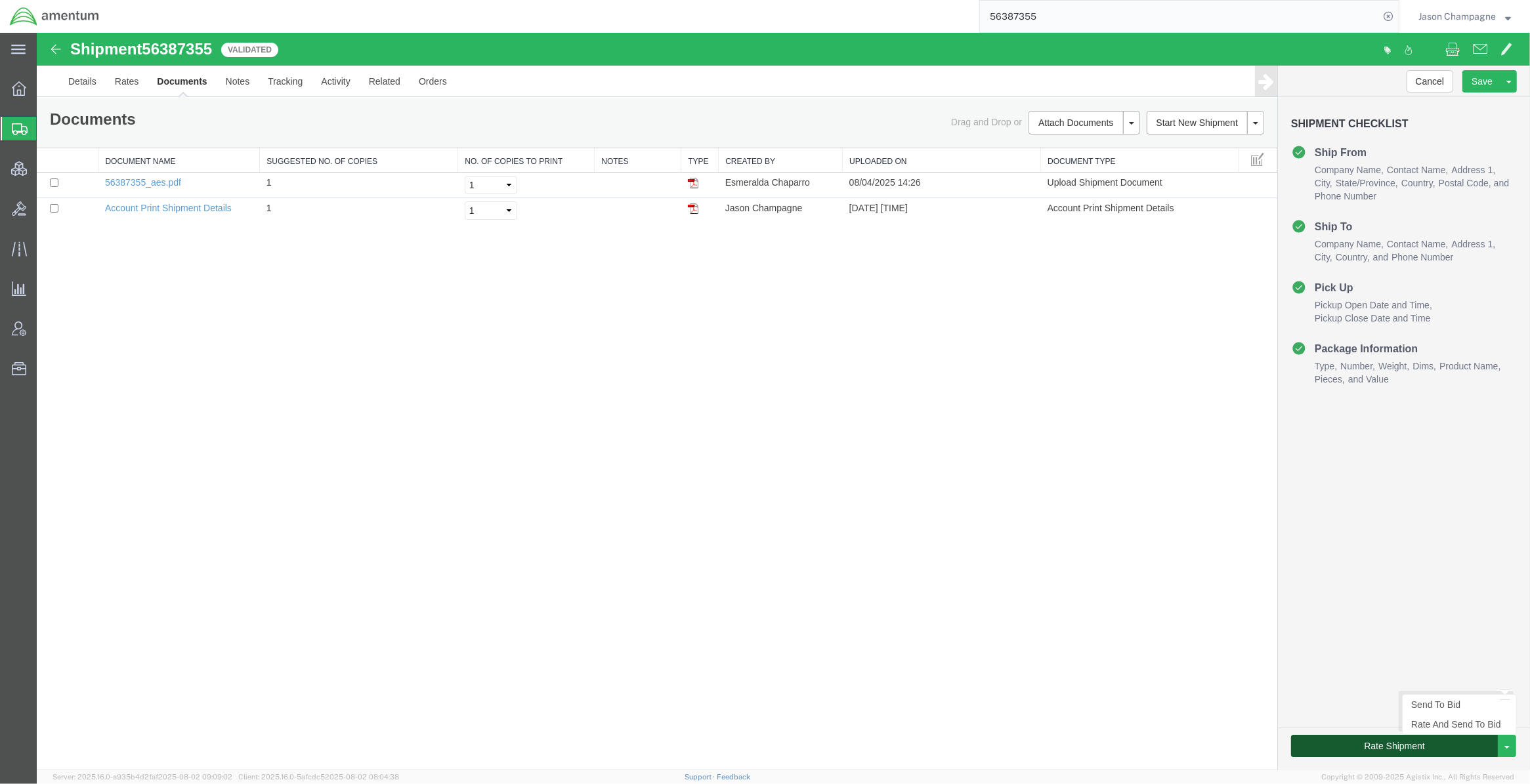 click on "Rate Shipment" at bounding box center [1394, 746] 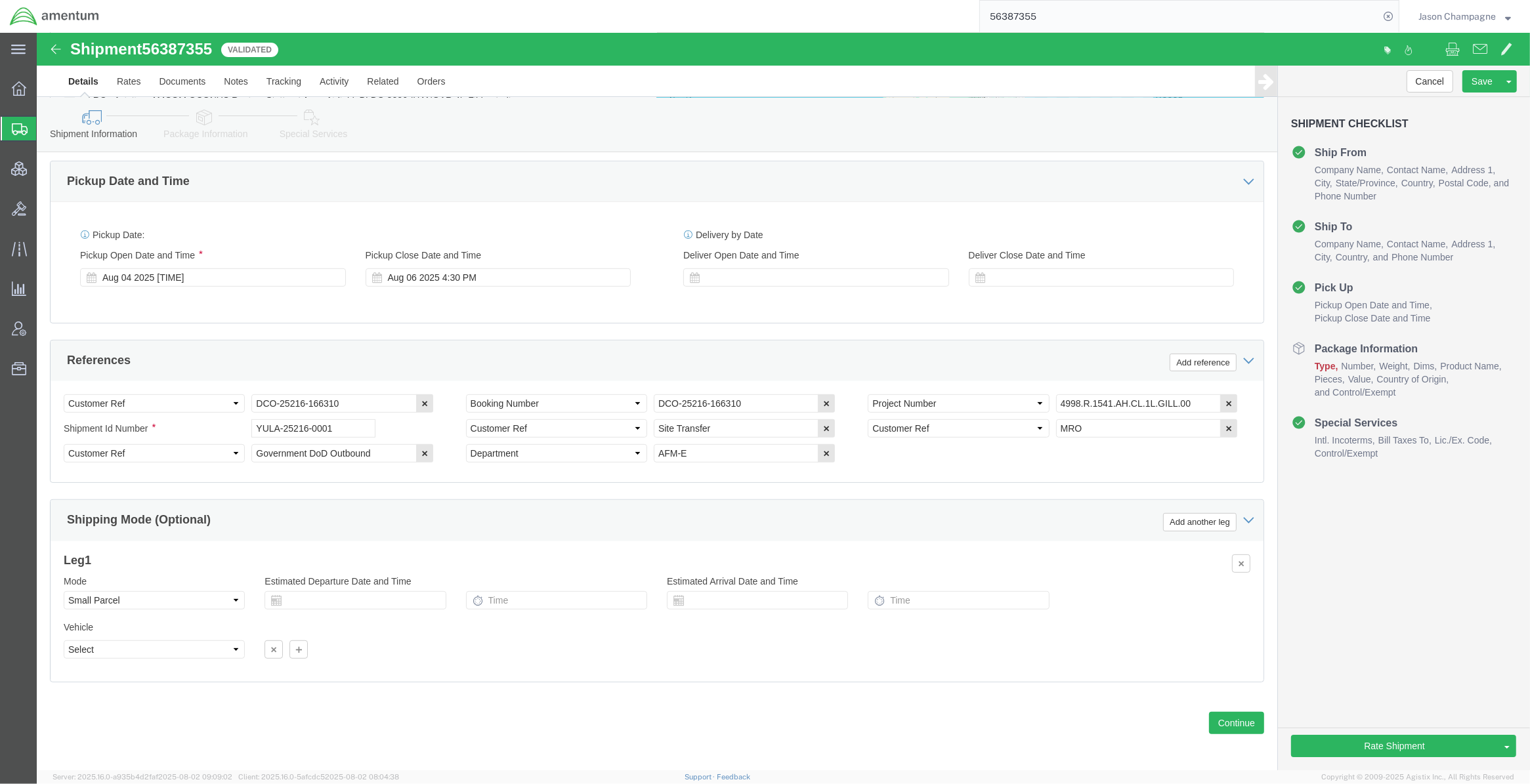 scroll, scrollTop: 680, scrollLeft: 0, axis: vertical 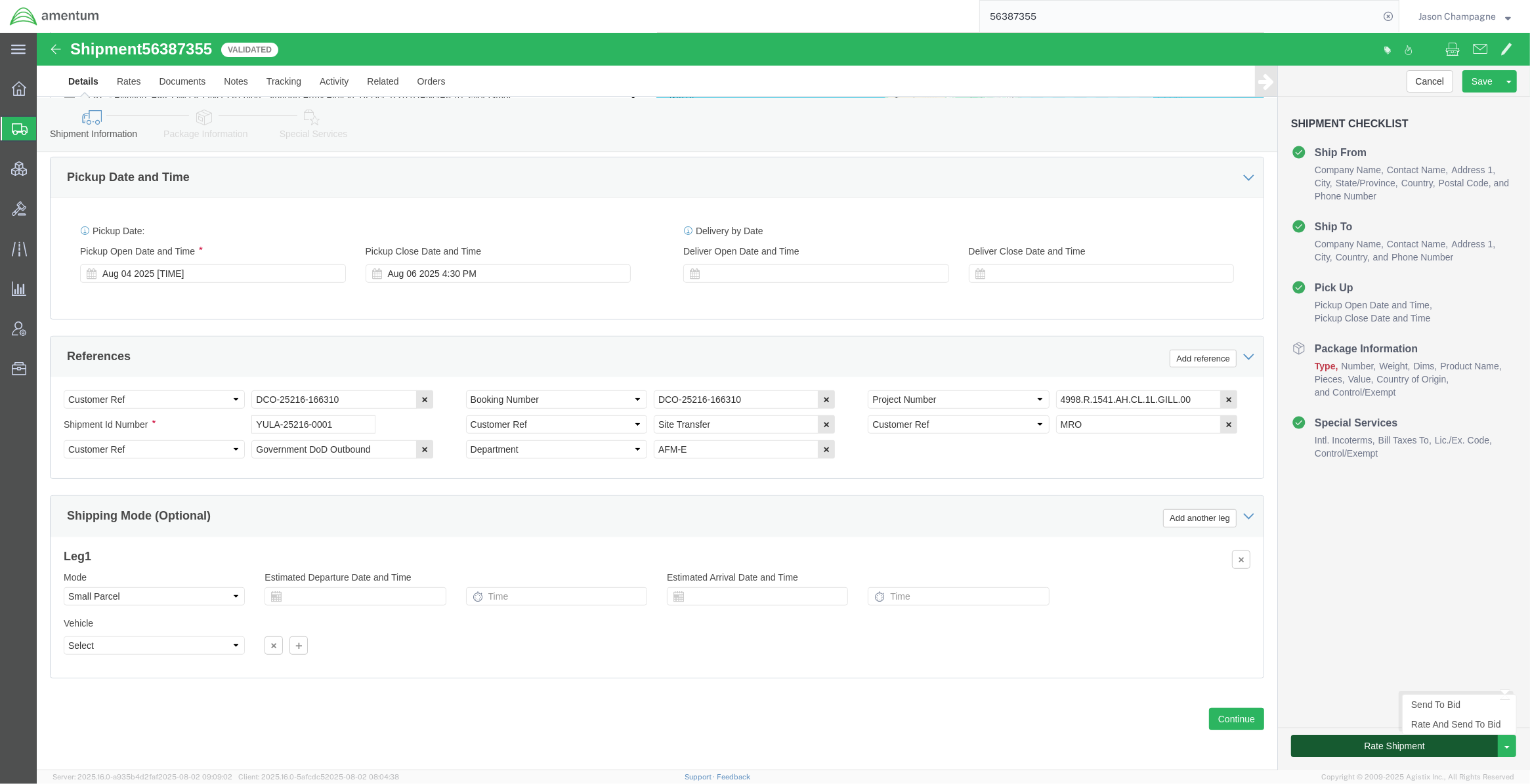 click on "Rate Shipment" 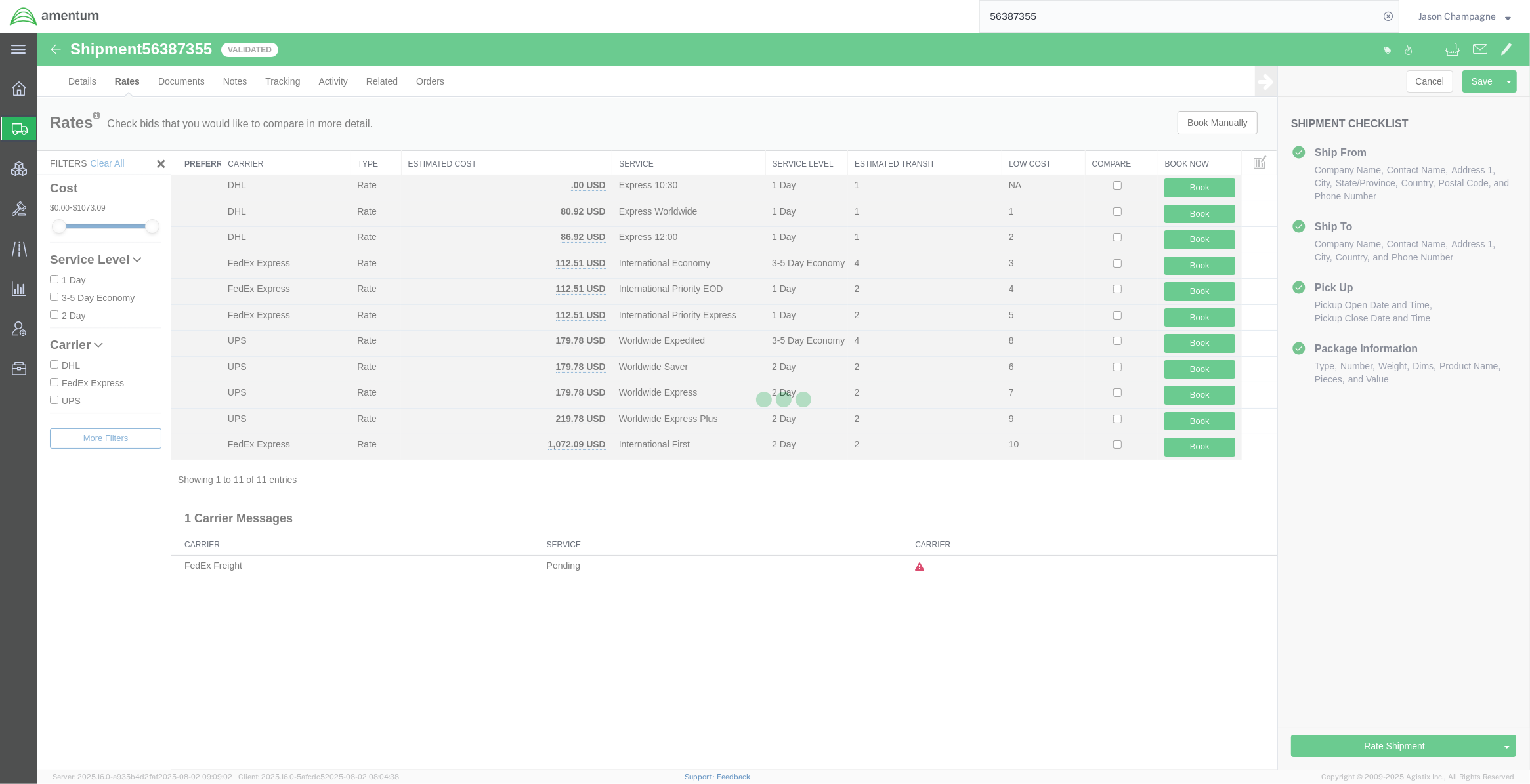 scroll, scrollTop: 0, scrollLeft: 0, axis: both 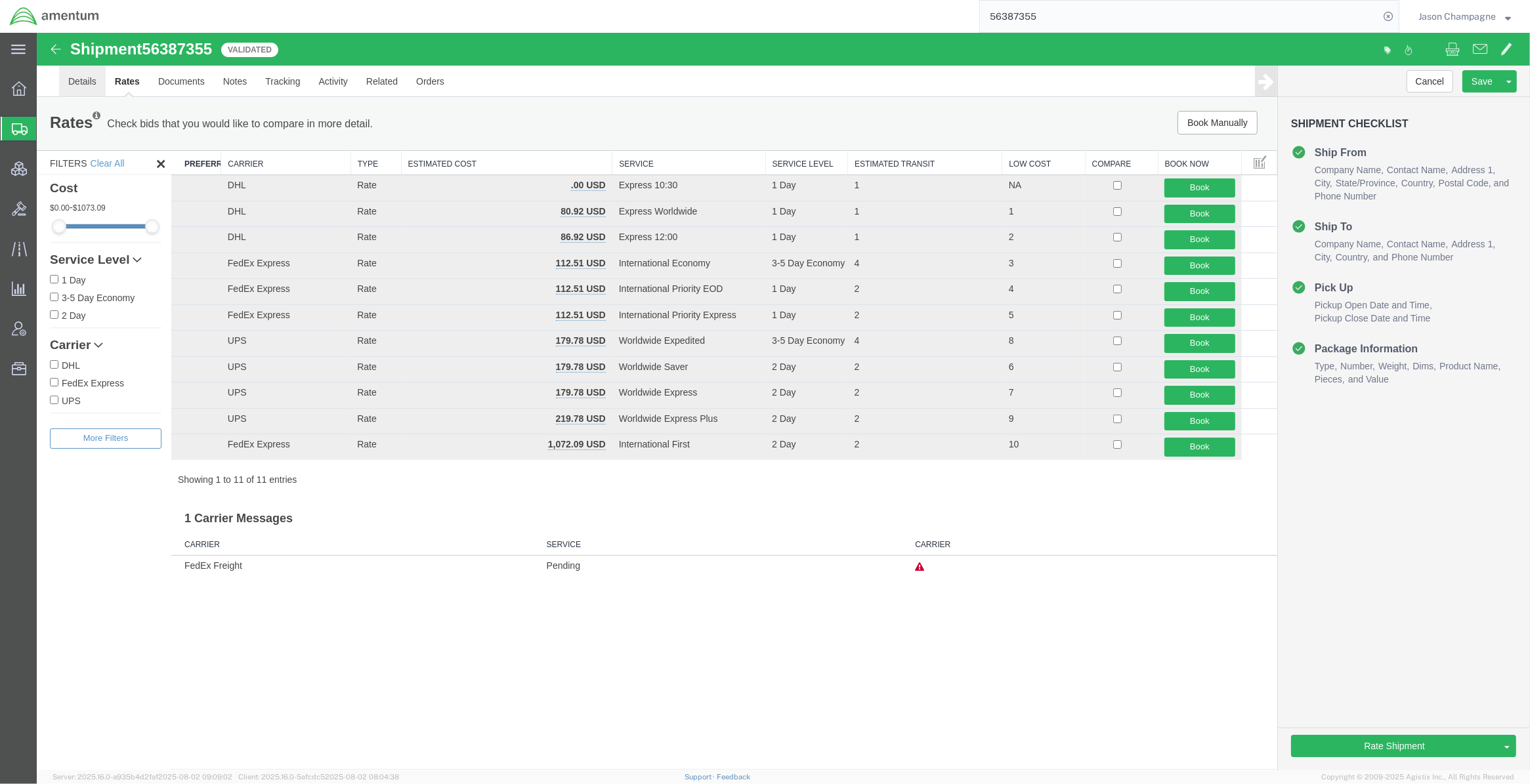click on "Details" at bounding box center [82, 81] 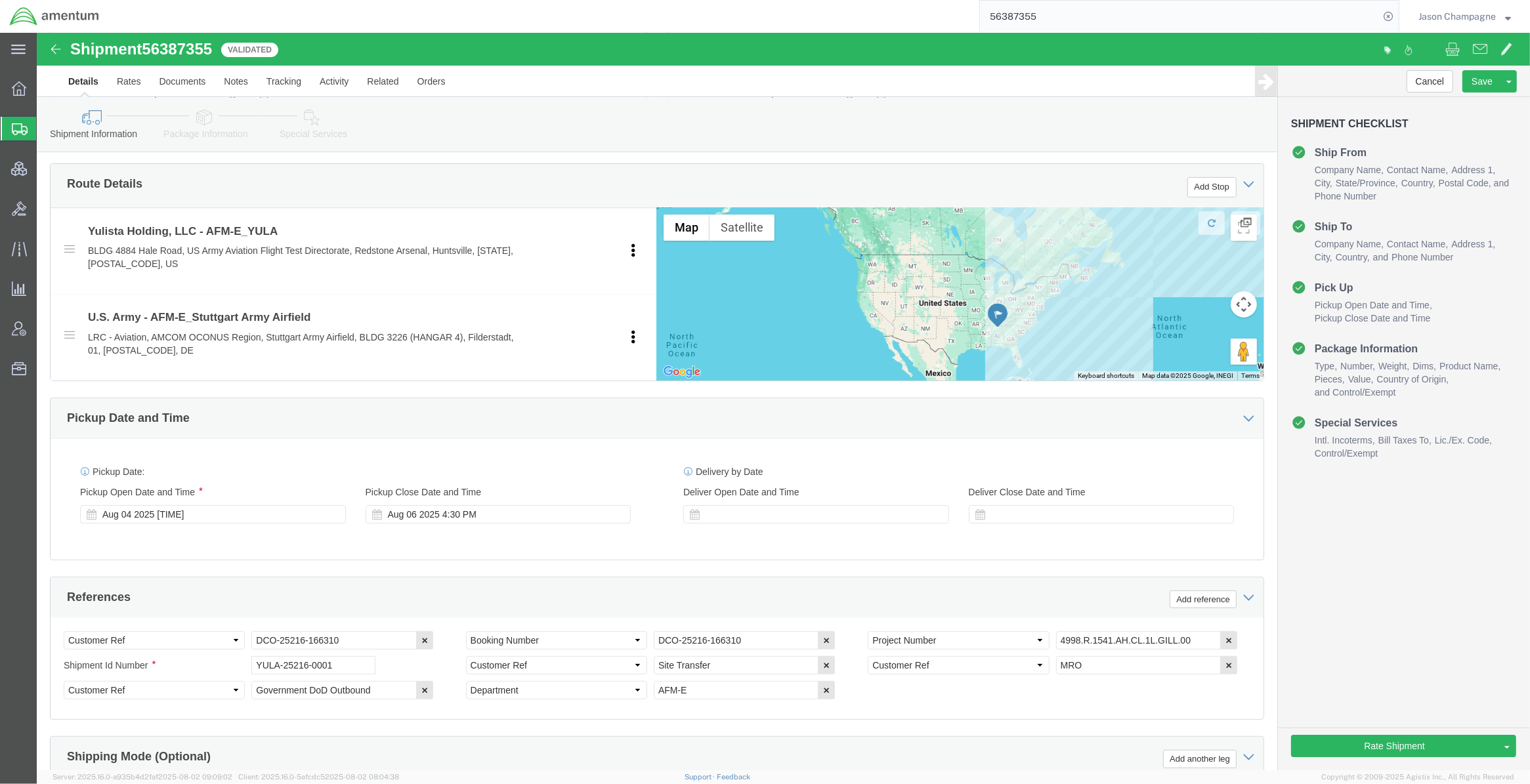 scroll, scrollTop: 437, scrollLeft: 0, axis: vertical 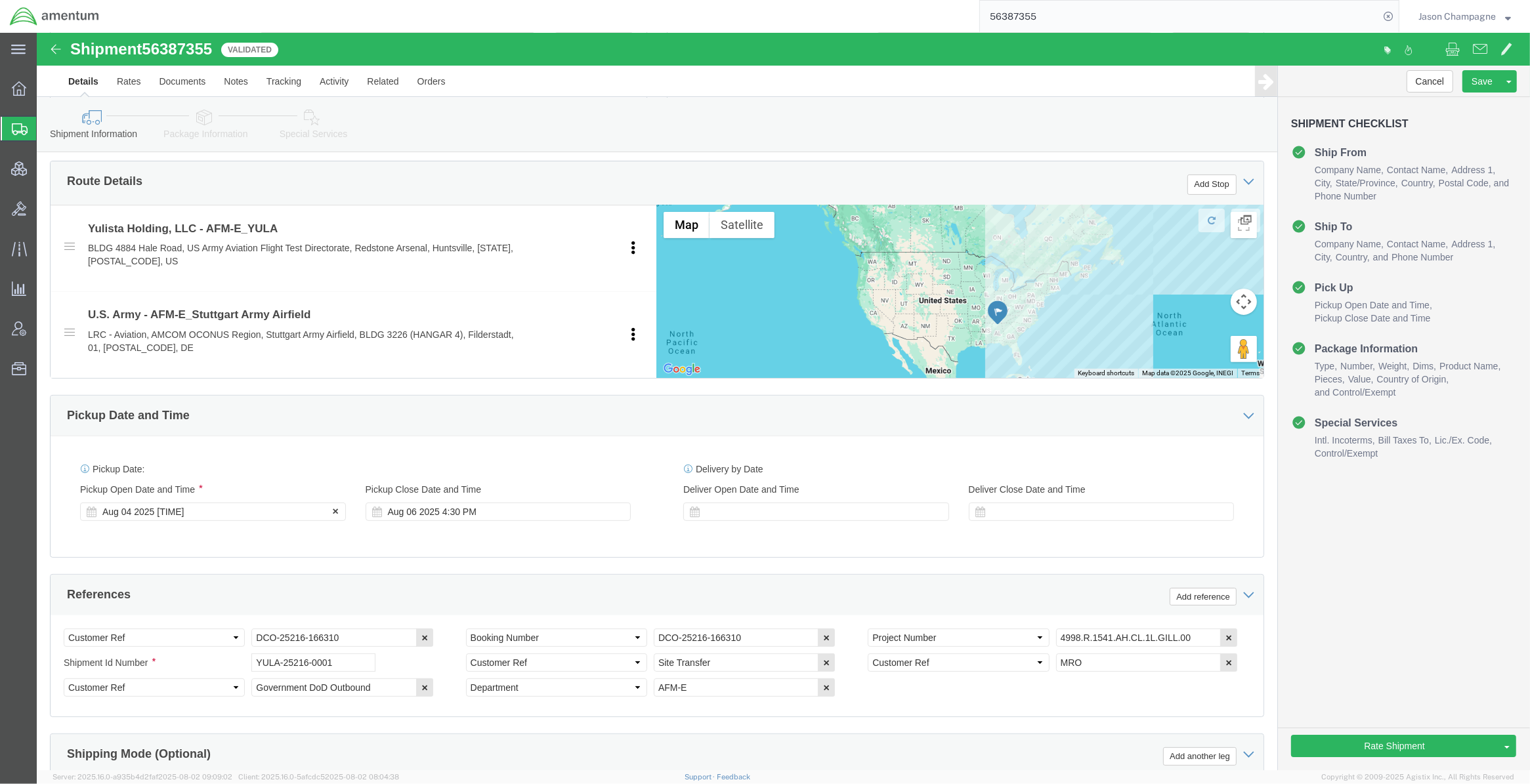 click on "Aug 04 2025 [TIME]" 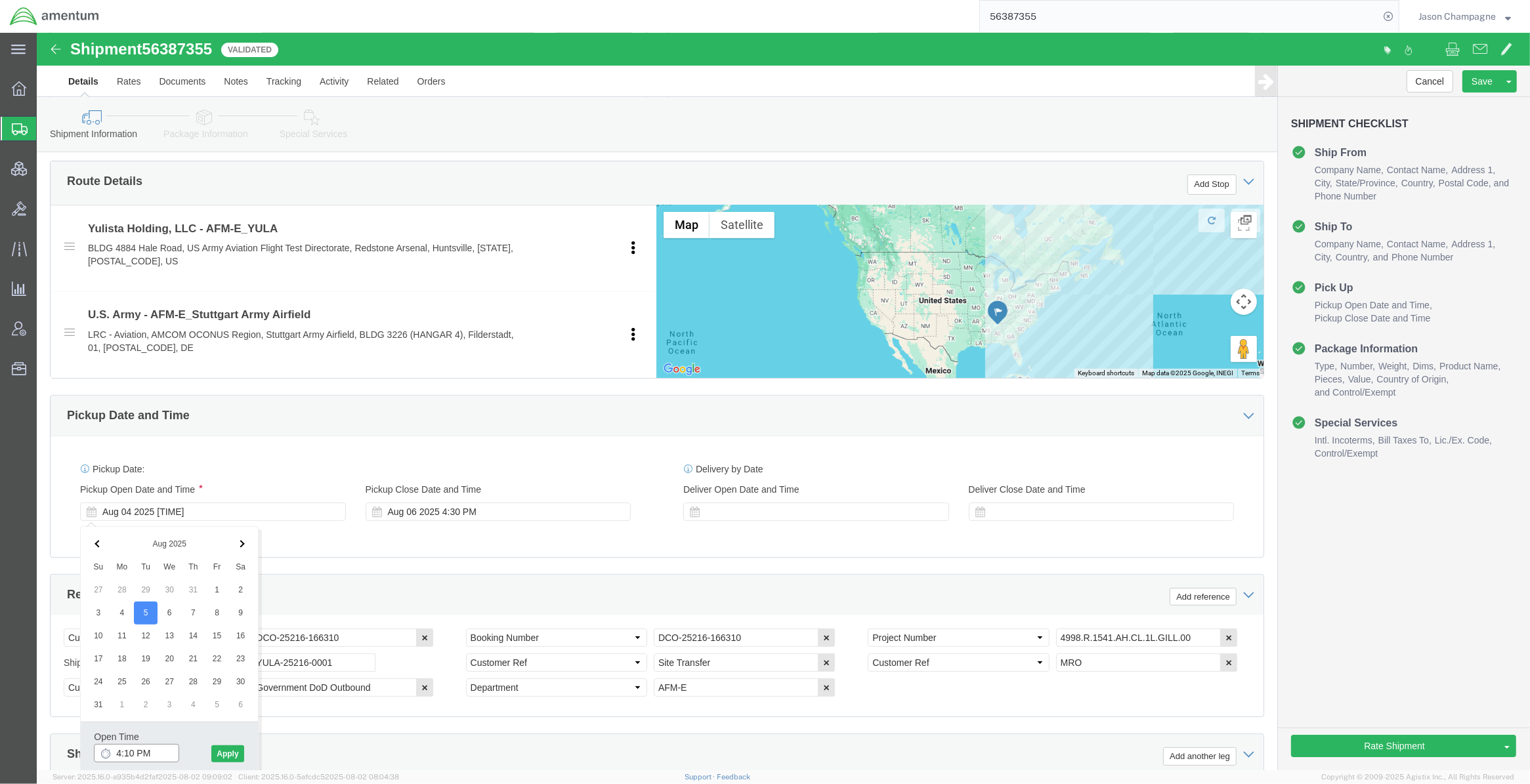 click on "4:10 PM" 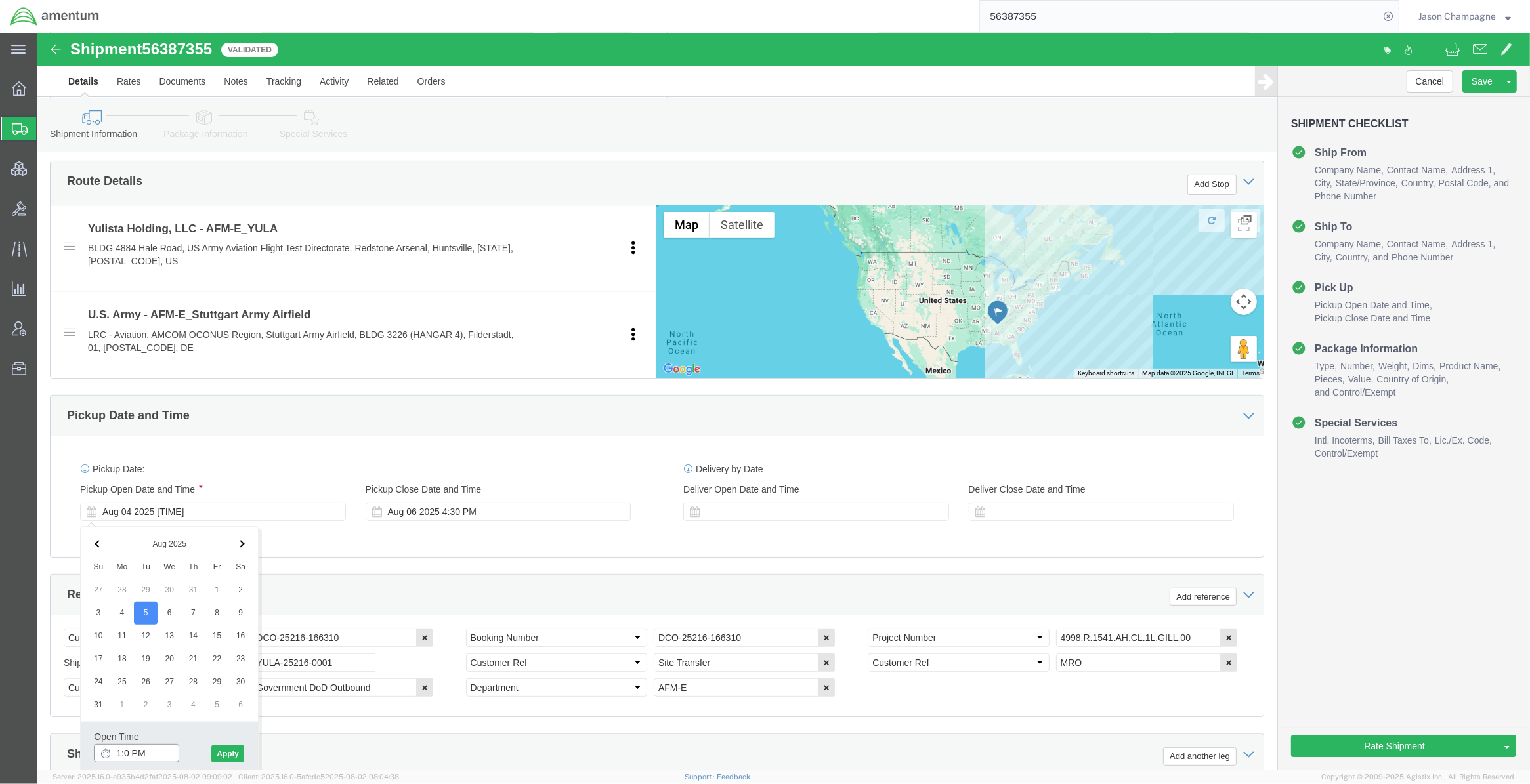 type on "1:00 PM" 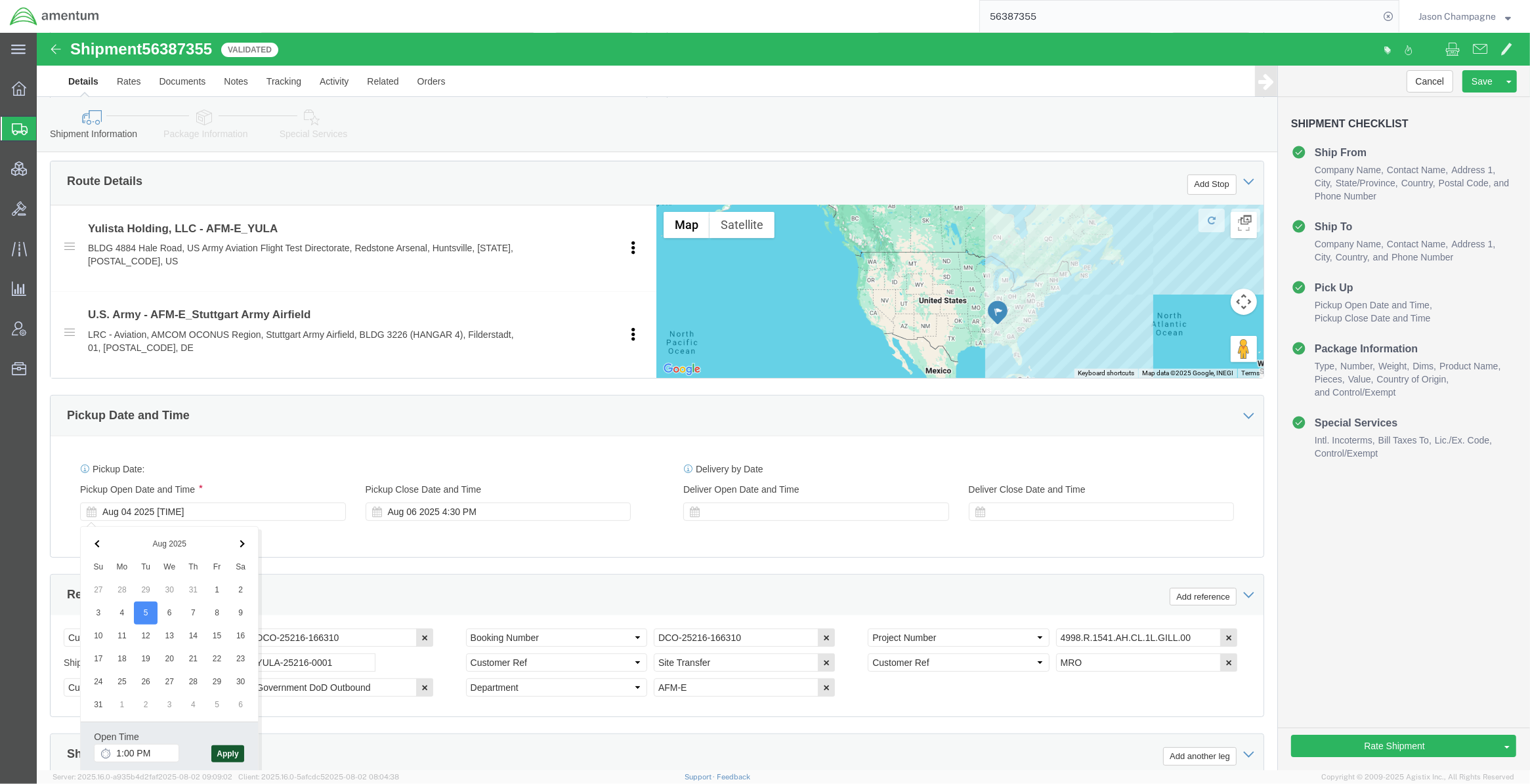 click on "Apply" 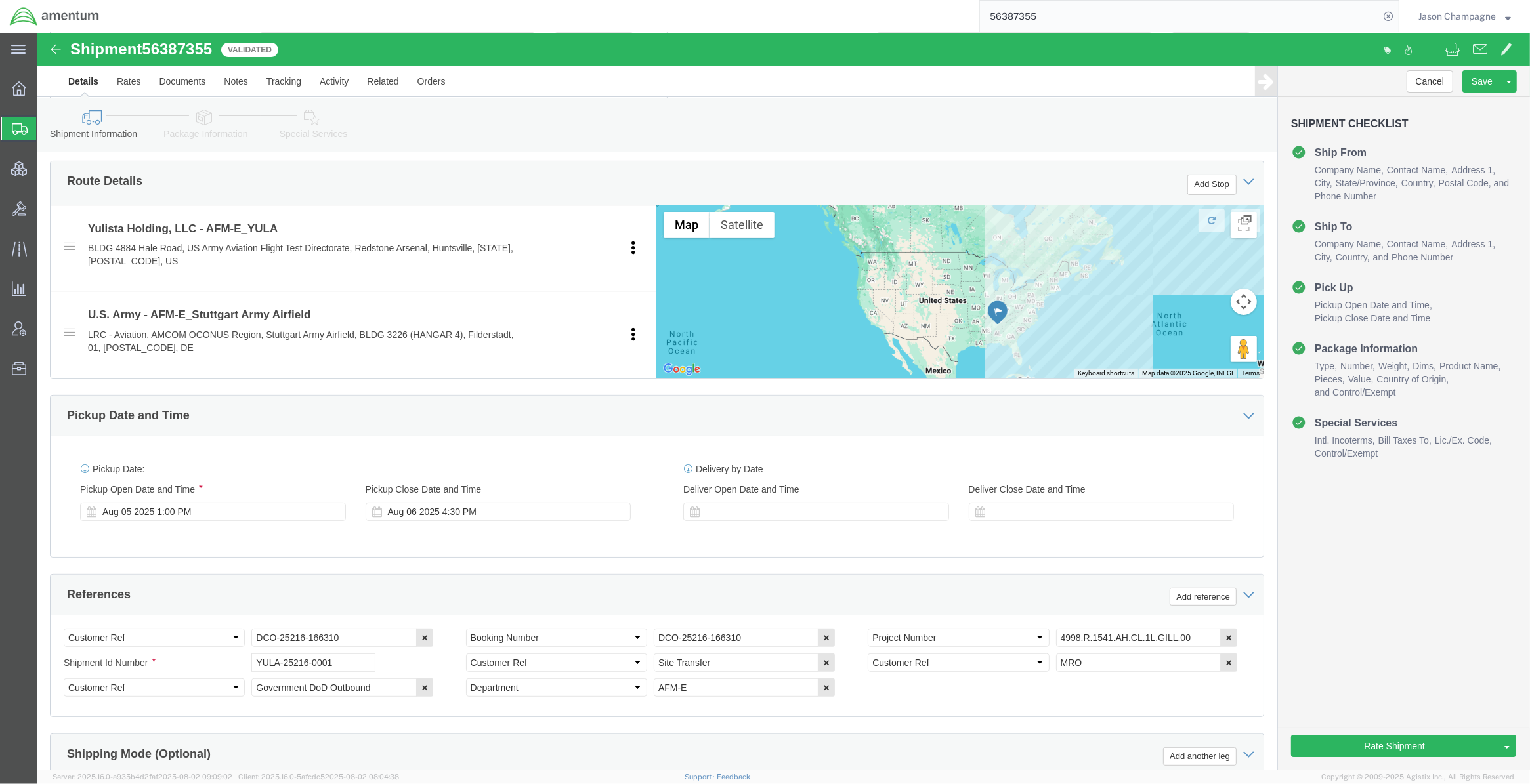 click on "Pickup Date:
Pickup Start Date Pickup Start Time Pickup Open Date and Time
Aug 05 2025 1:00 PM
Pickup Close Date Pickup Close Time
Pickup Close Date and Time
Aug 06 2025 4:30 PM
Delivery by Date
Delivery Start Date Delivery Start Time
Deliver Open Date and Time
Deliver Close Date Deliver Close Time
Deliver Close Date and Time" 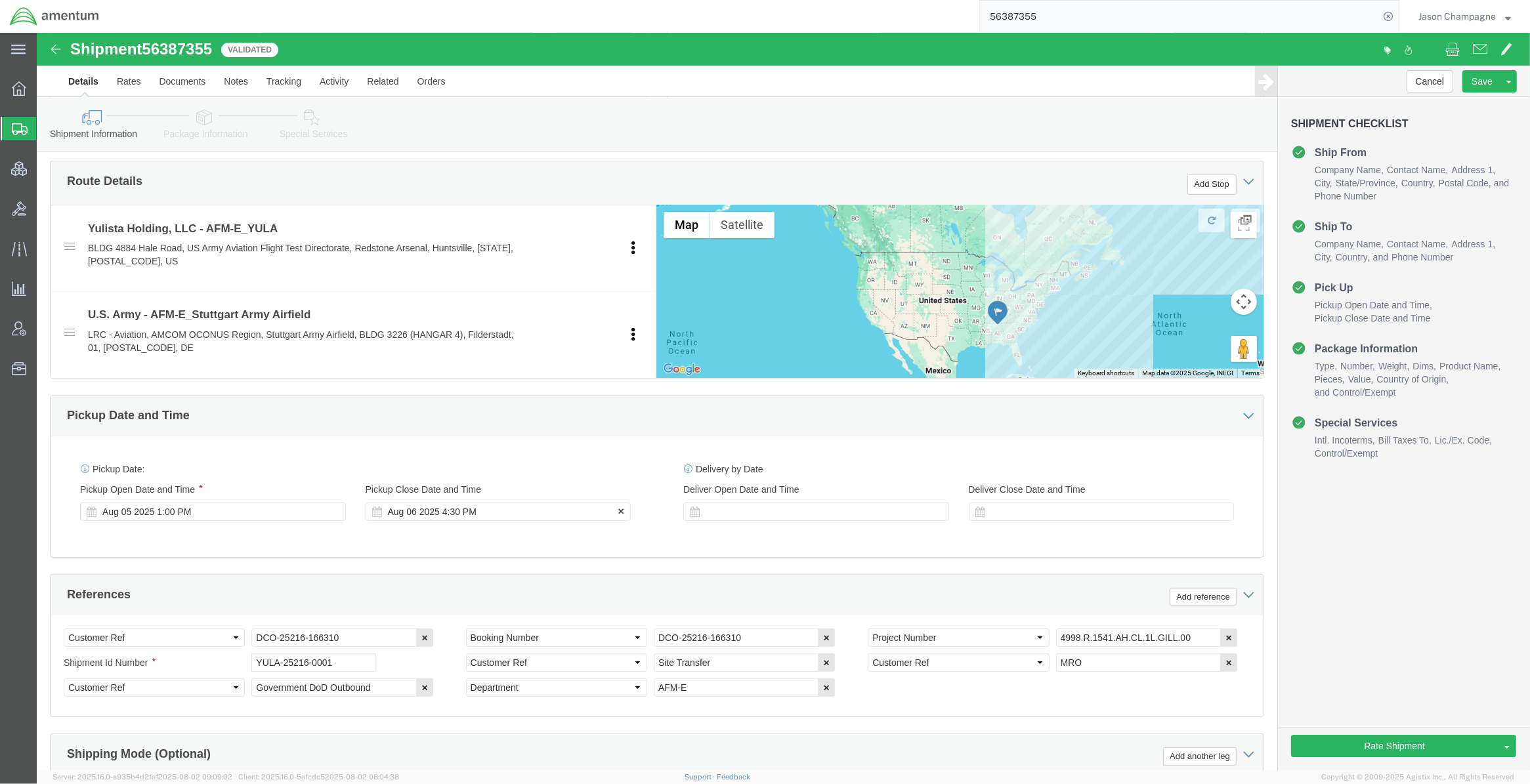click on "Aug 06 2025 4:30 PM" 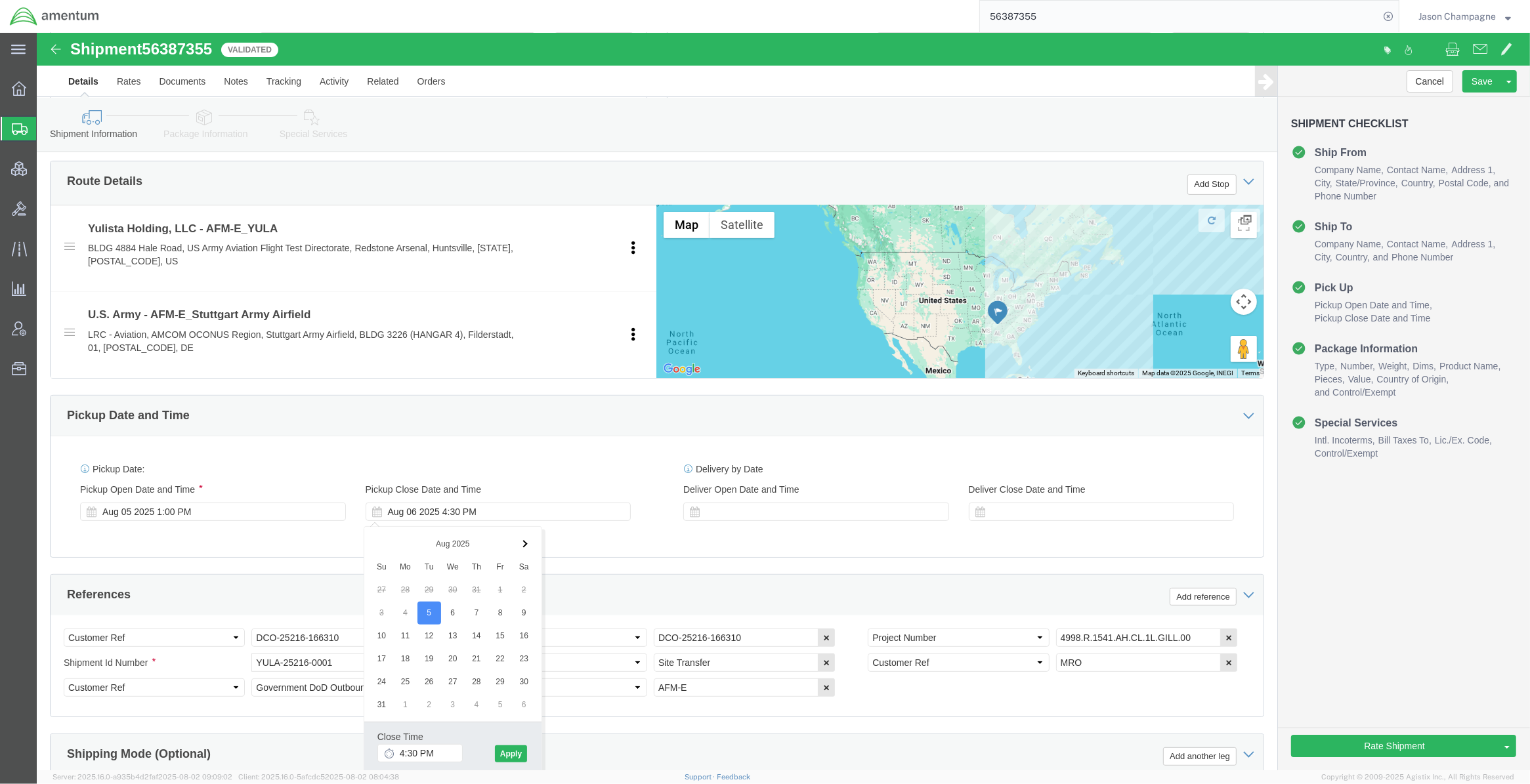 click on "Pickup Date:
Pickup Start Date Pickup Start Time Pickup Open Date and Time
Aug 05 2025 1:00 PM
Pickup Close Date Pickup Close Time
Pickup Close Date and Time
Aug 06 2025 4:30 PM
Delivery by Date
Delivery Start Date Delivery Start Time
Deliver Open Date and Time
Deliver Close Date Deliver Close Time
Deliver Close Date and Time" 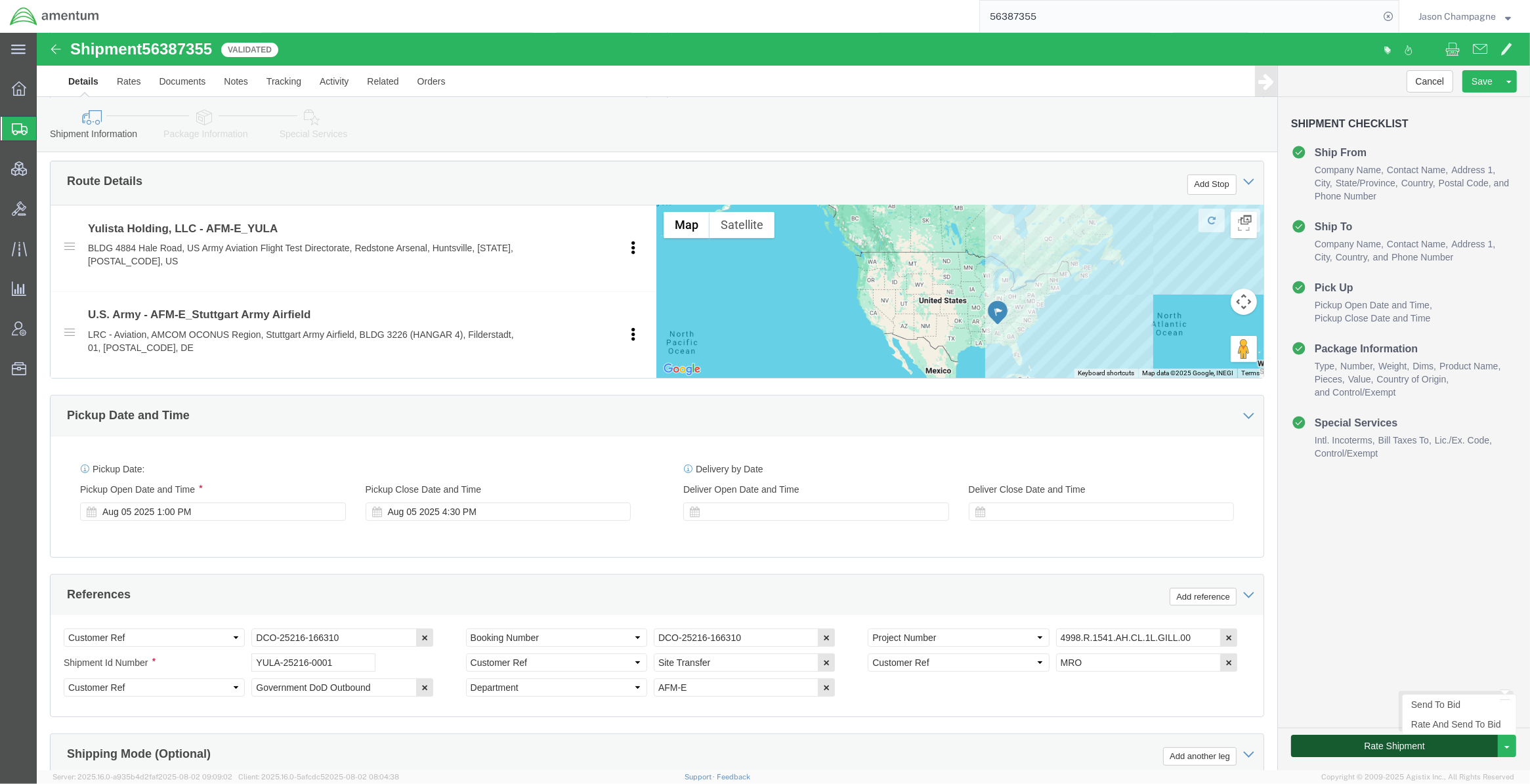 click on "Rate Shipment" 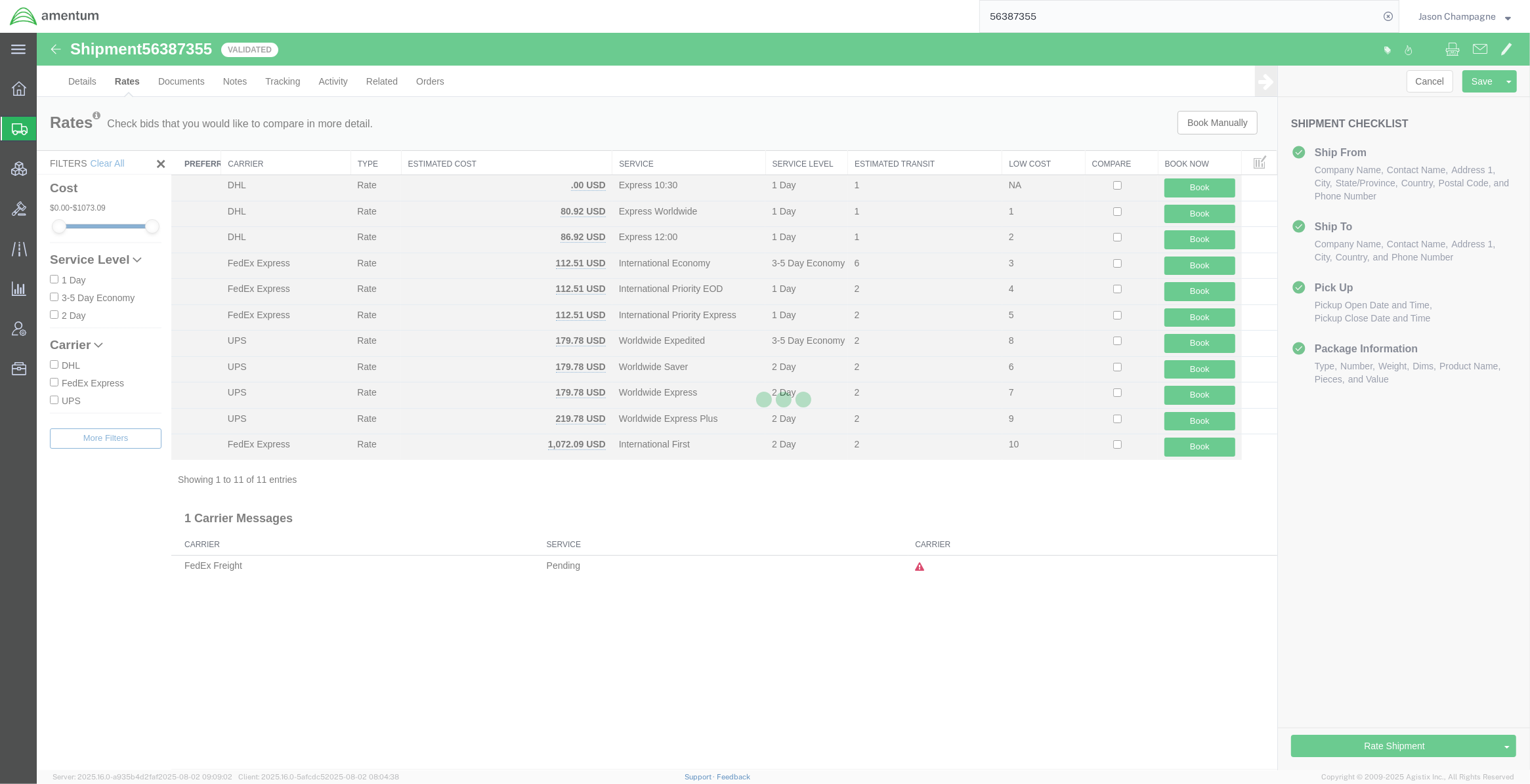 scroll, scrollTop: 0, scrollLeft: 0, axis: both 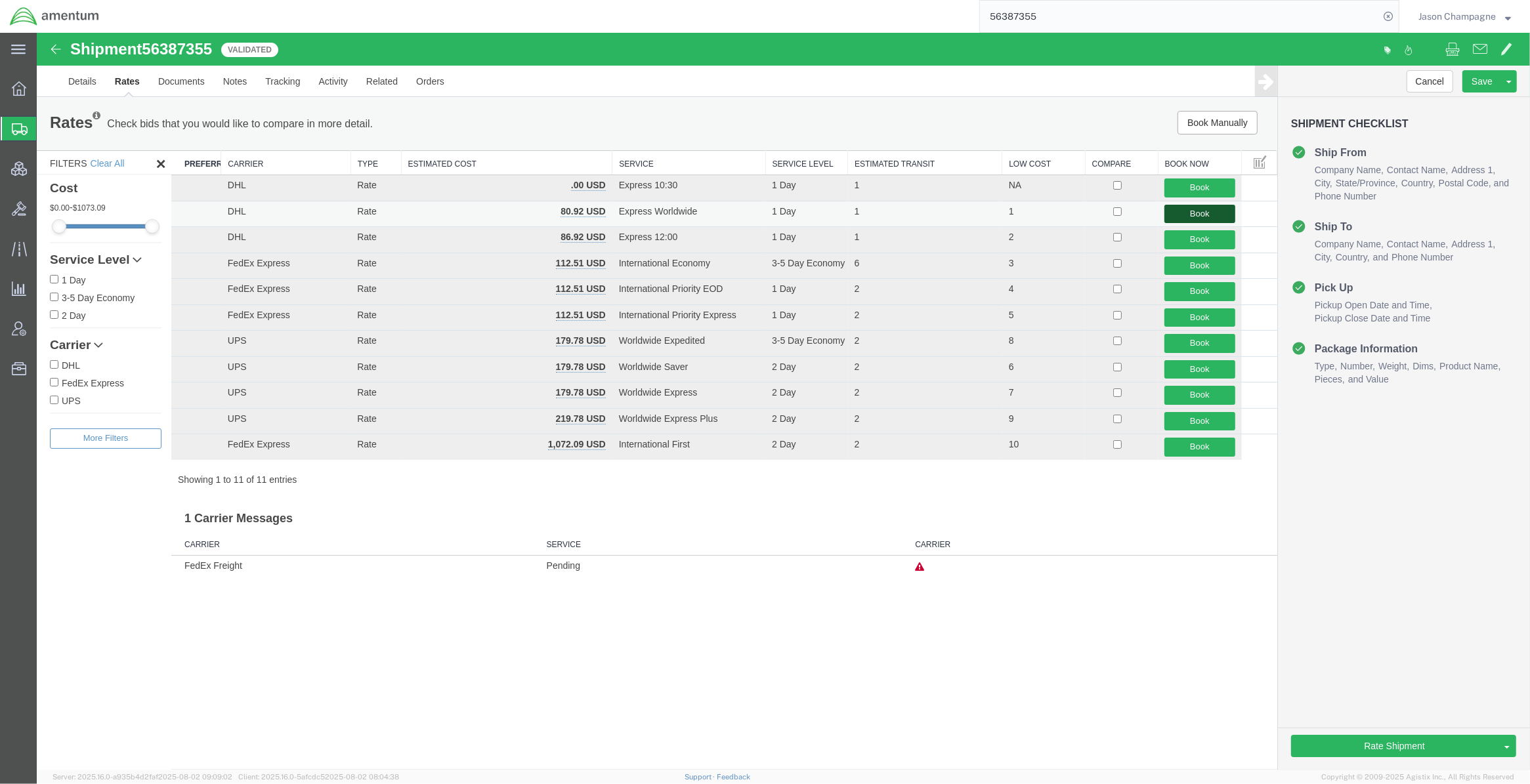 click on "Book" at bounding box center (1199, 214) 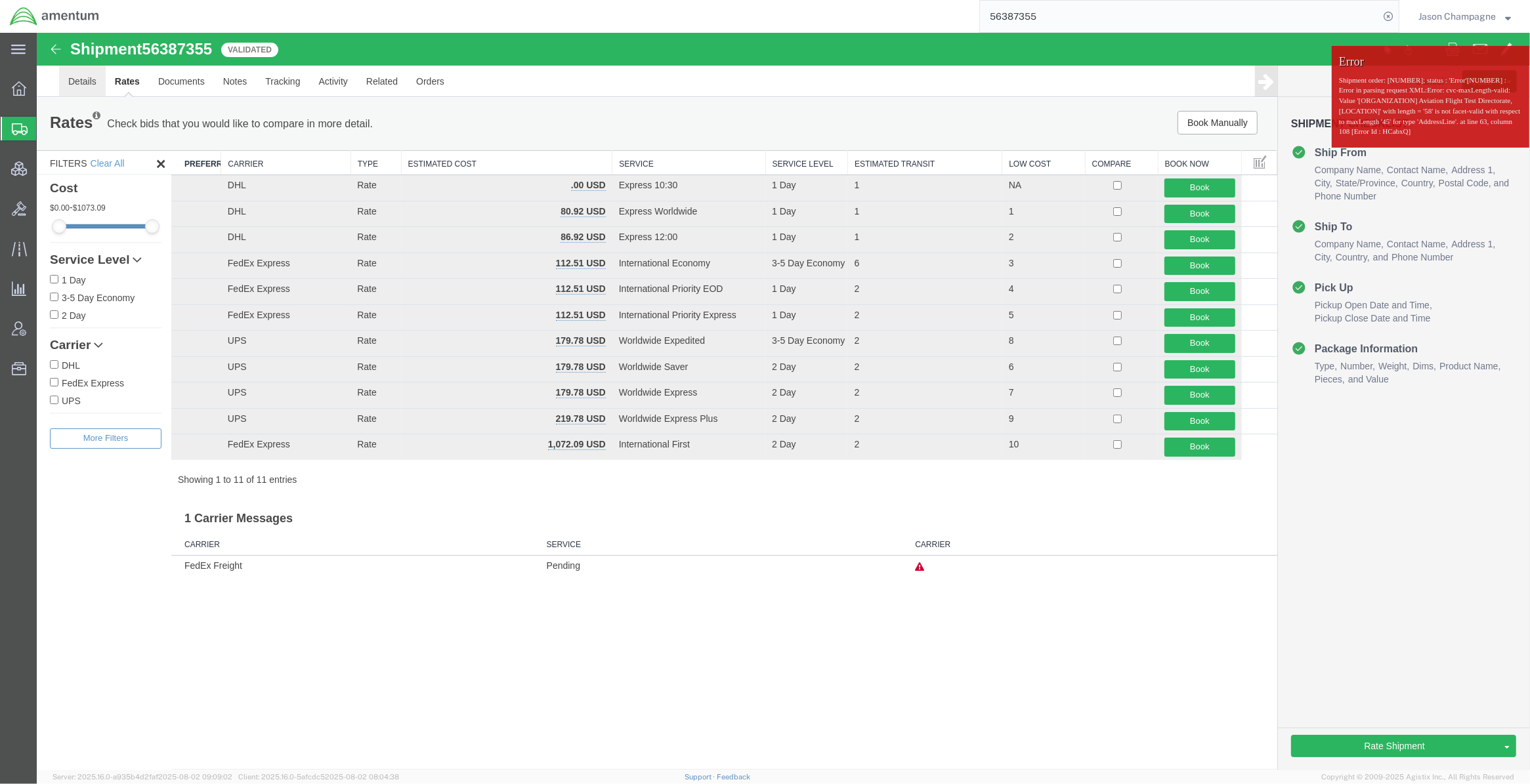 click on "Details" at bounding box center (82, 81) 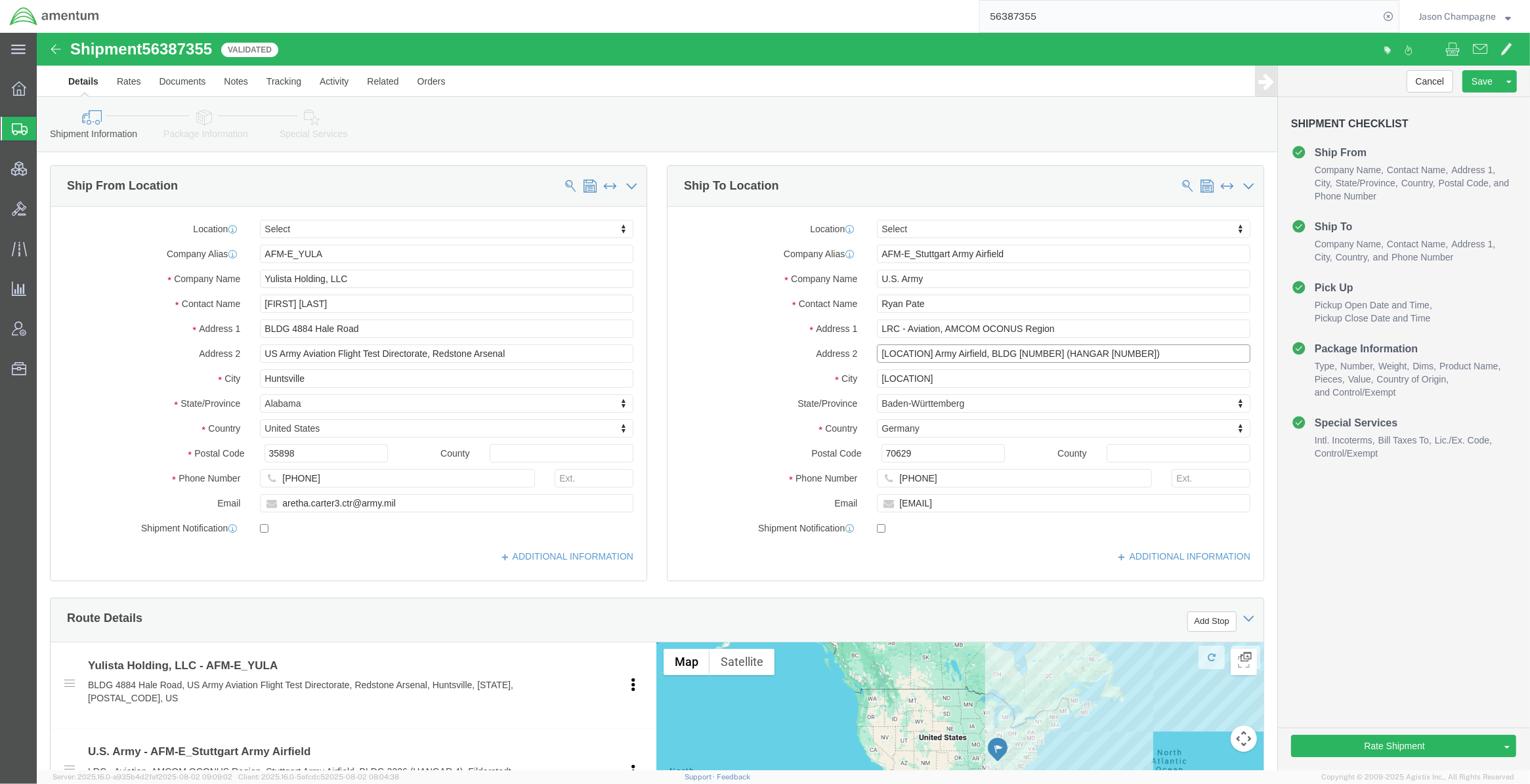 click on "[LOCATION] Army Airfield, BLDG [NUMBER] (HANGAR [NUMBER])" 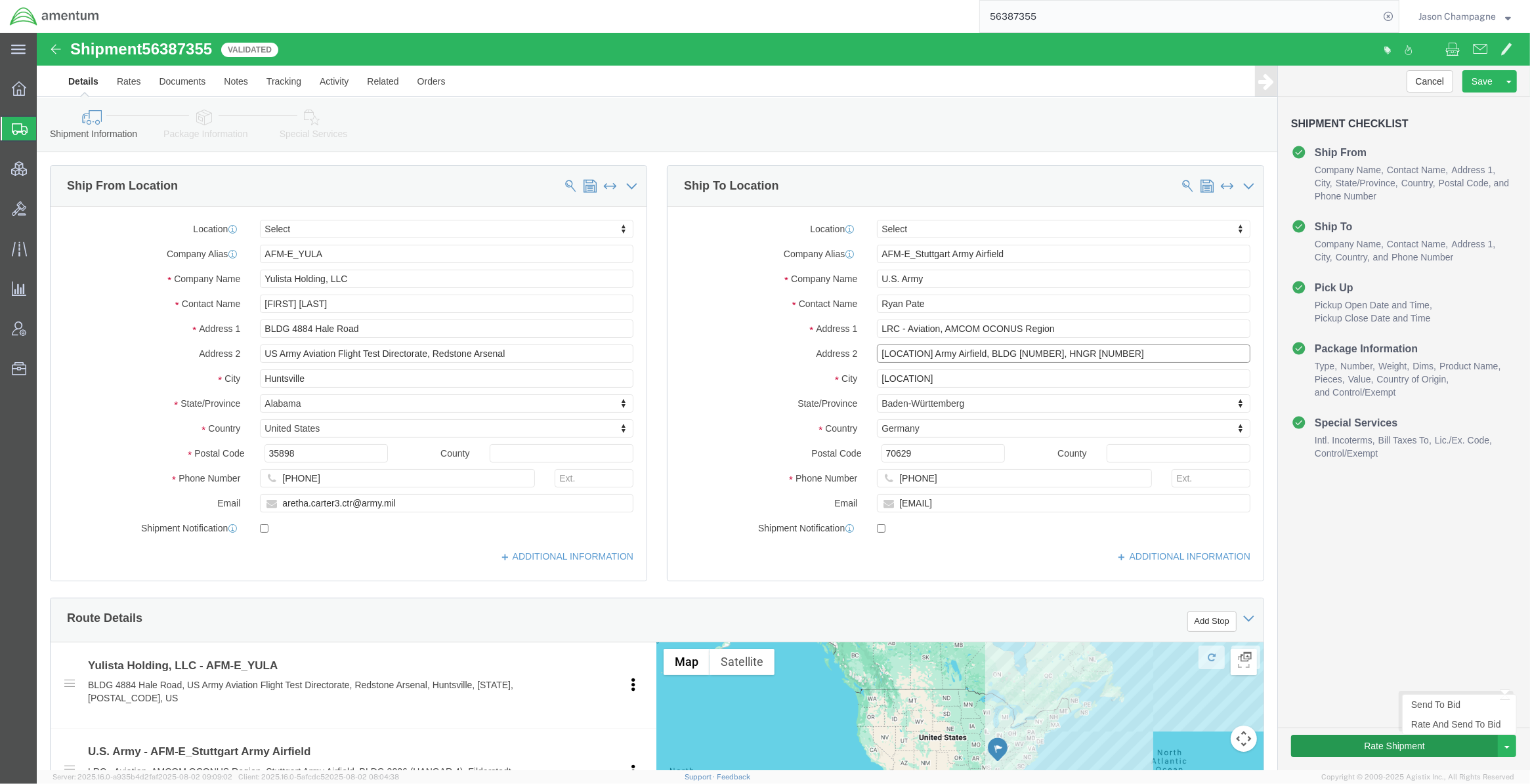 type on "[LOCATION] Army Airfield, BLDG [NUMBER], HNGR [NUMBER]" 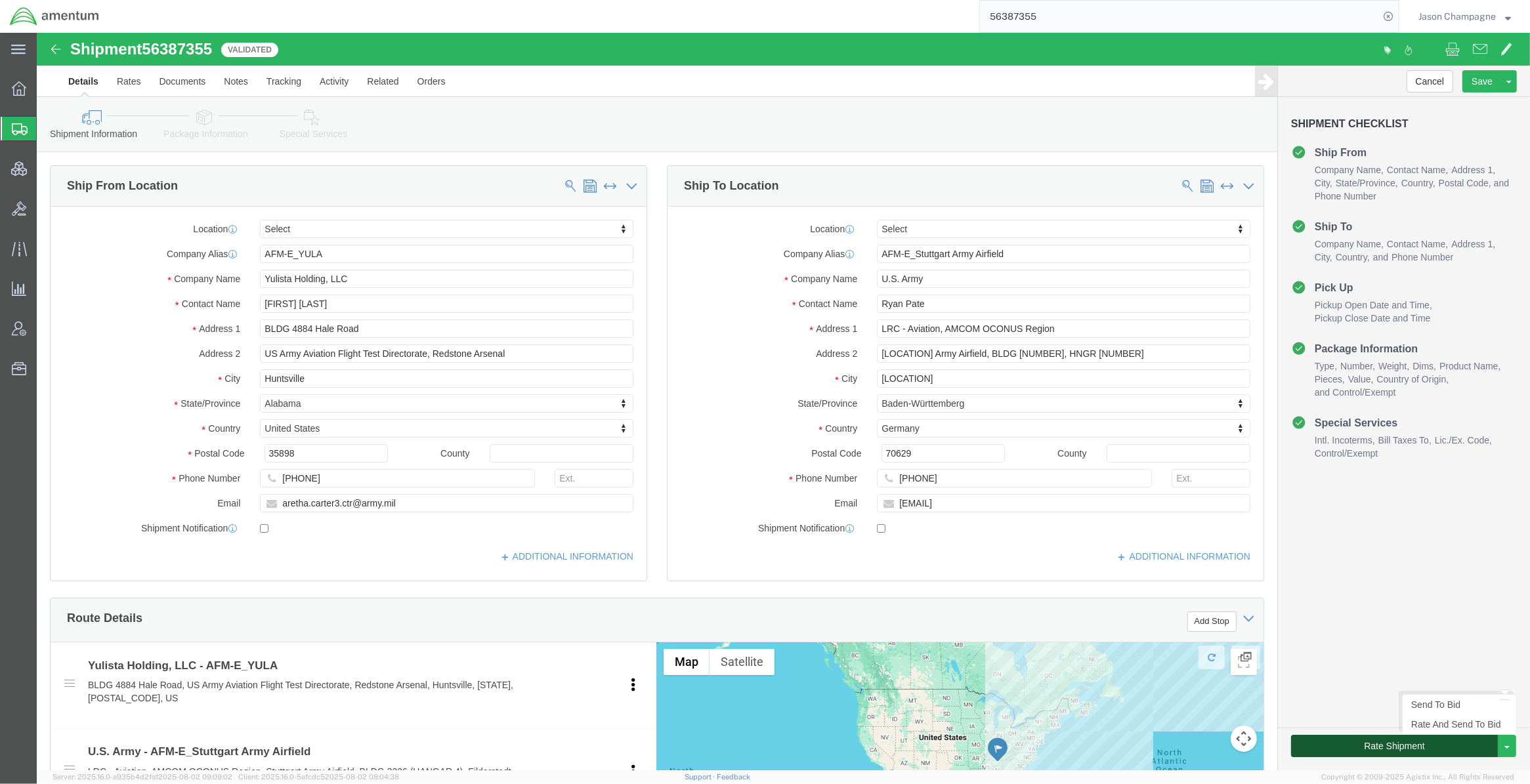 click on "Rate Shipment" 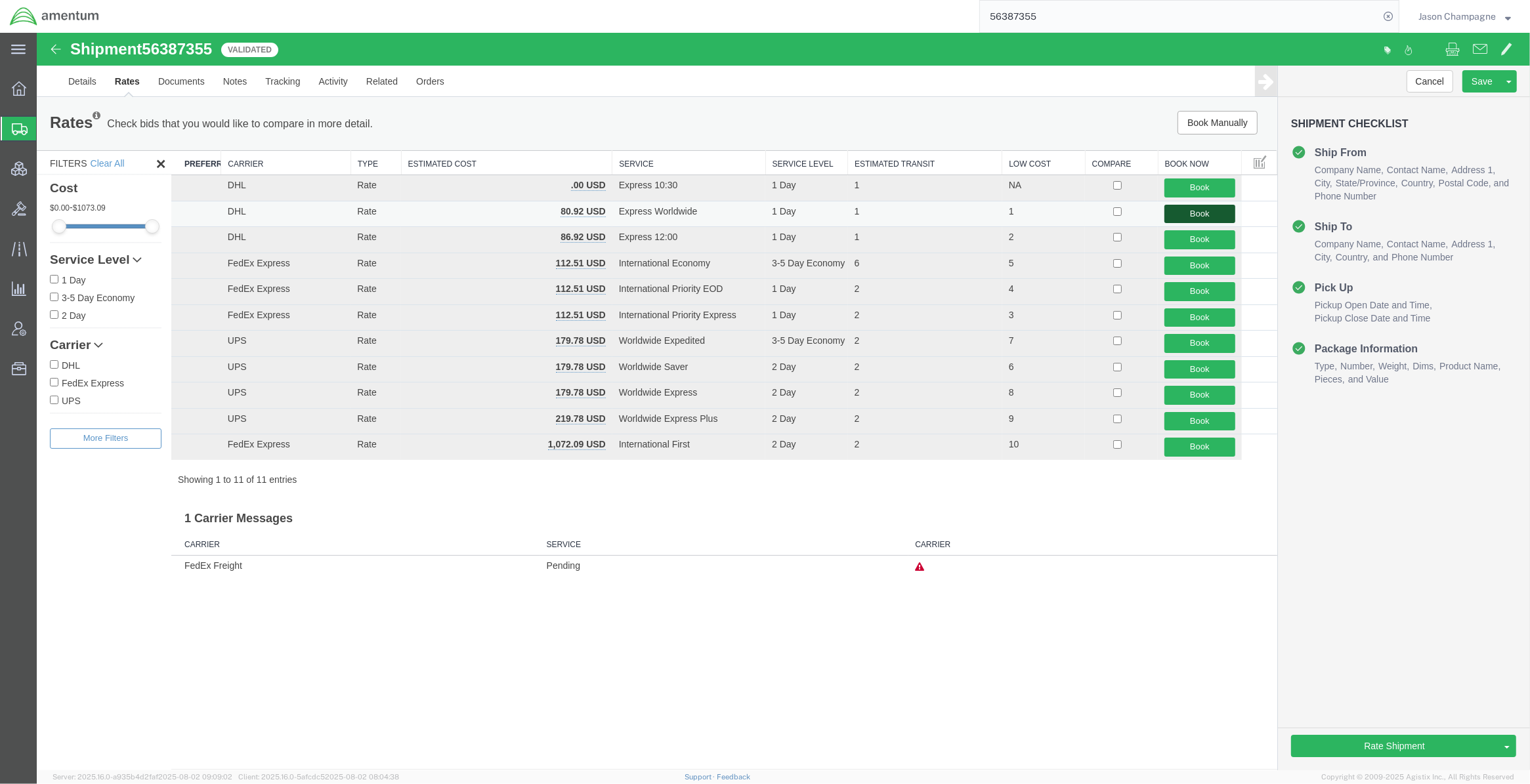 click on "Book" at bounding box center [1199, 214] 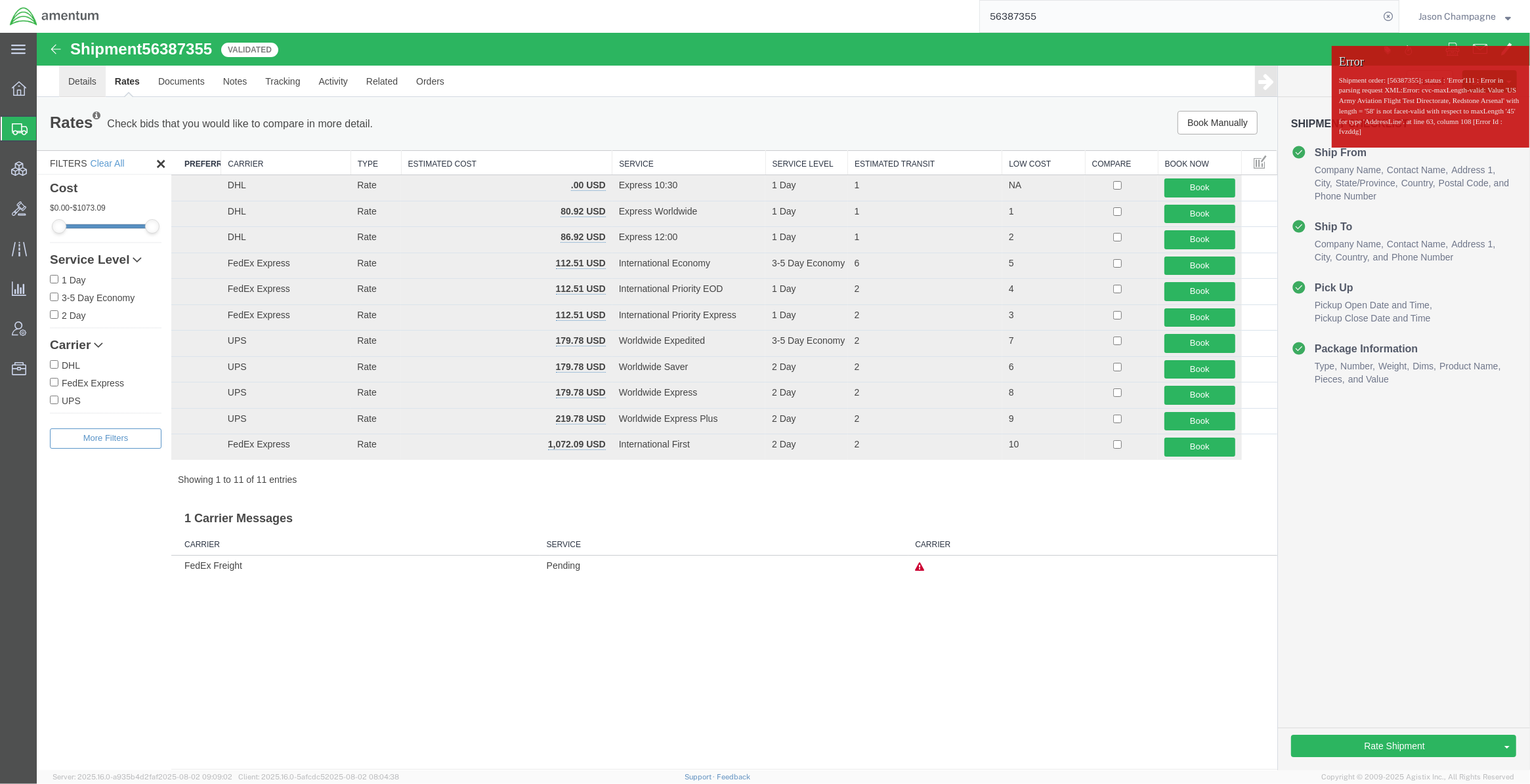 click on "Details" at bounding box center (82, 81) 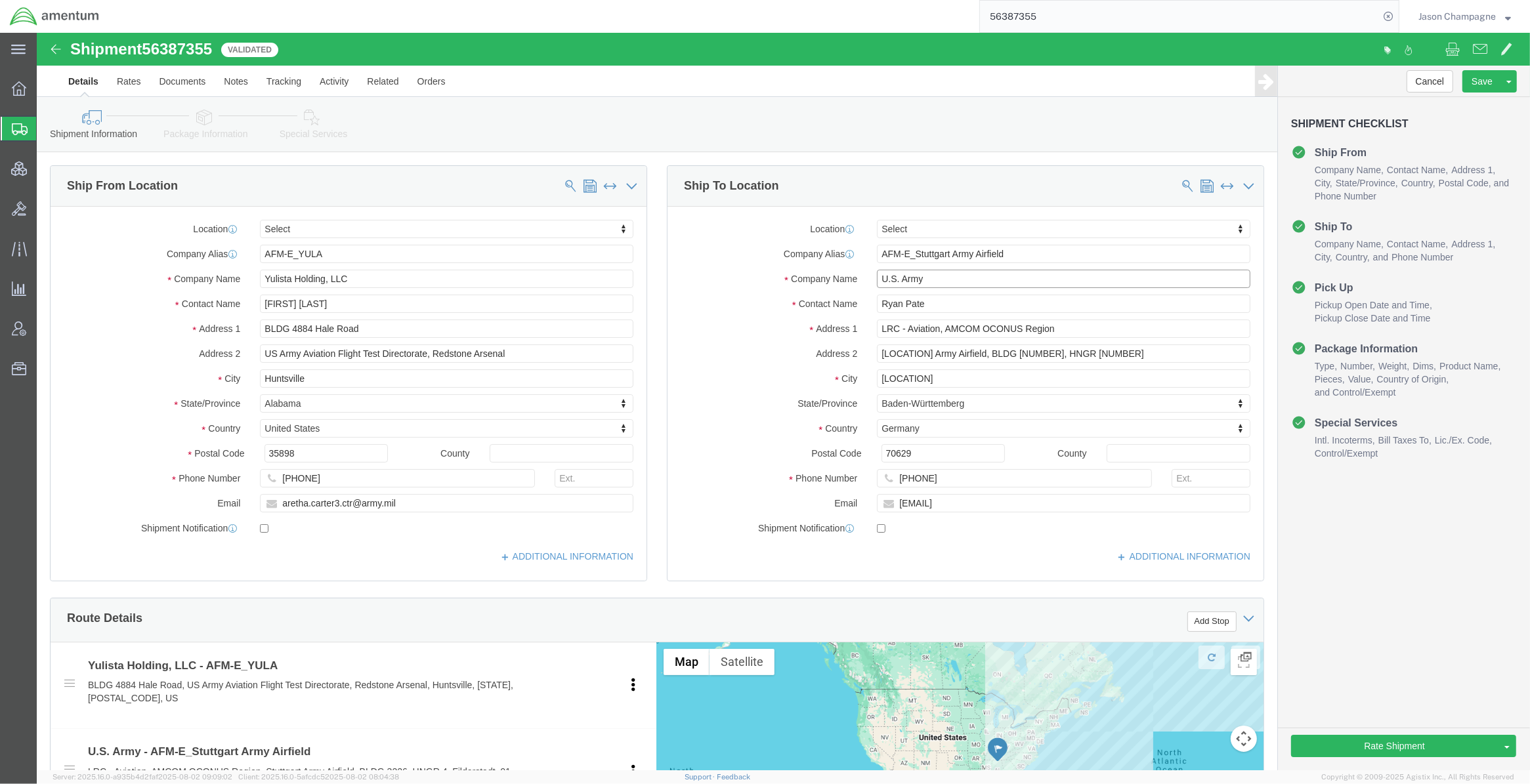 click on "U.S. Army" 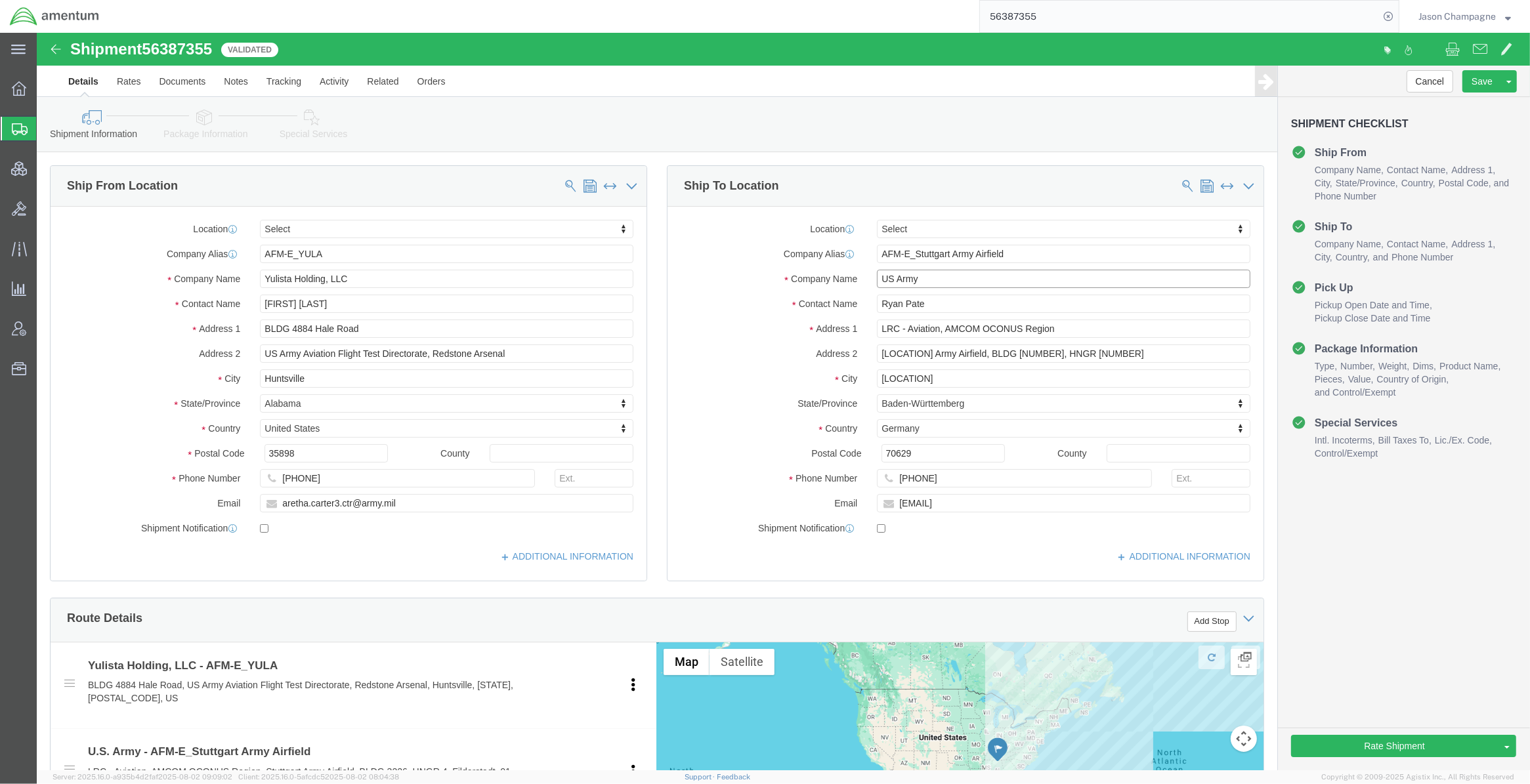 type on "US Army" 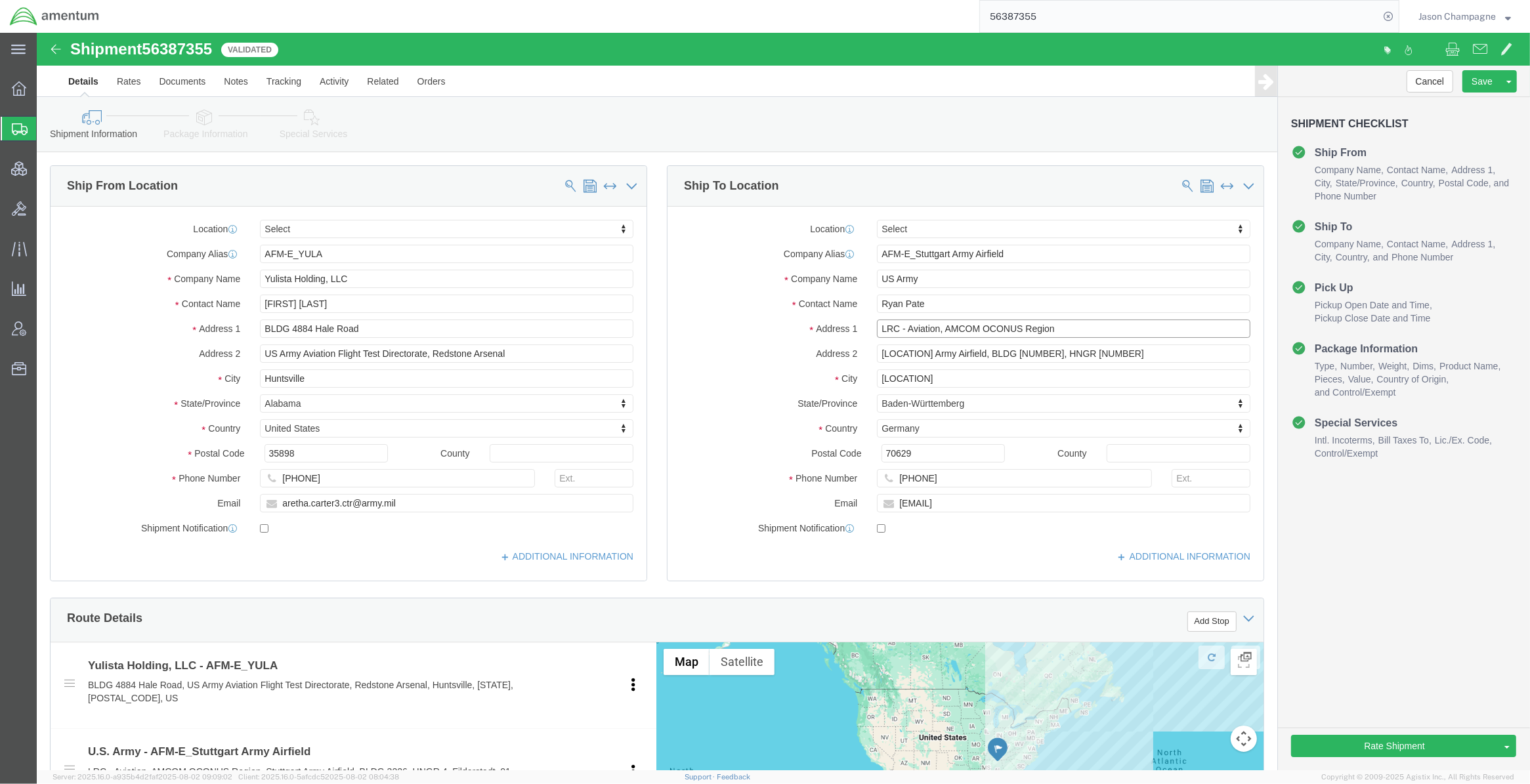 click on "LRC - Aviation, AMCOM OCONUS Region" 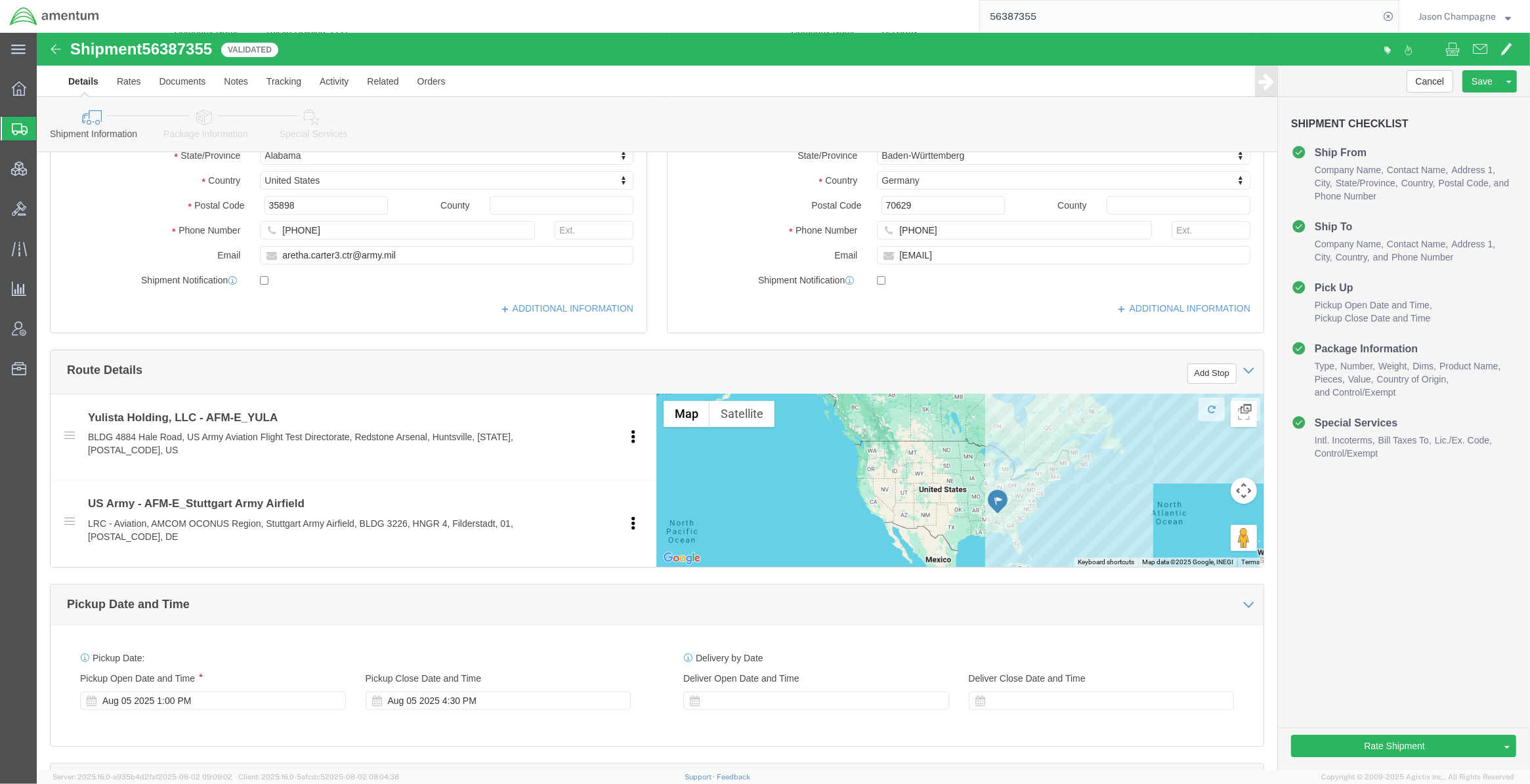 scroll, scrollTop: 547, scrollLeft: 0, axis: vertical 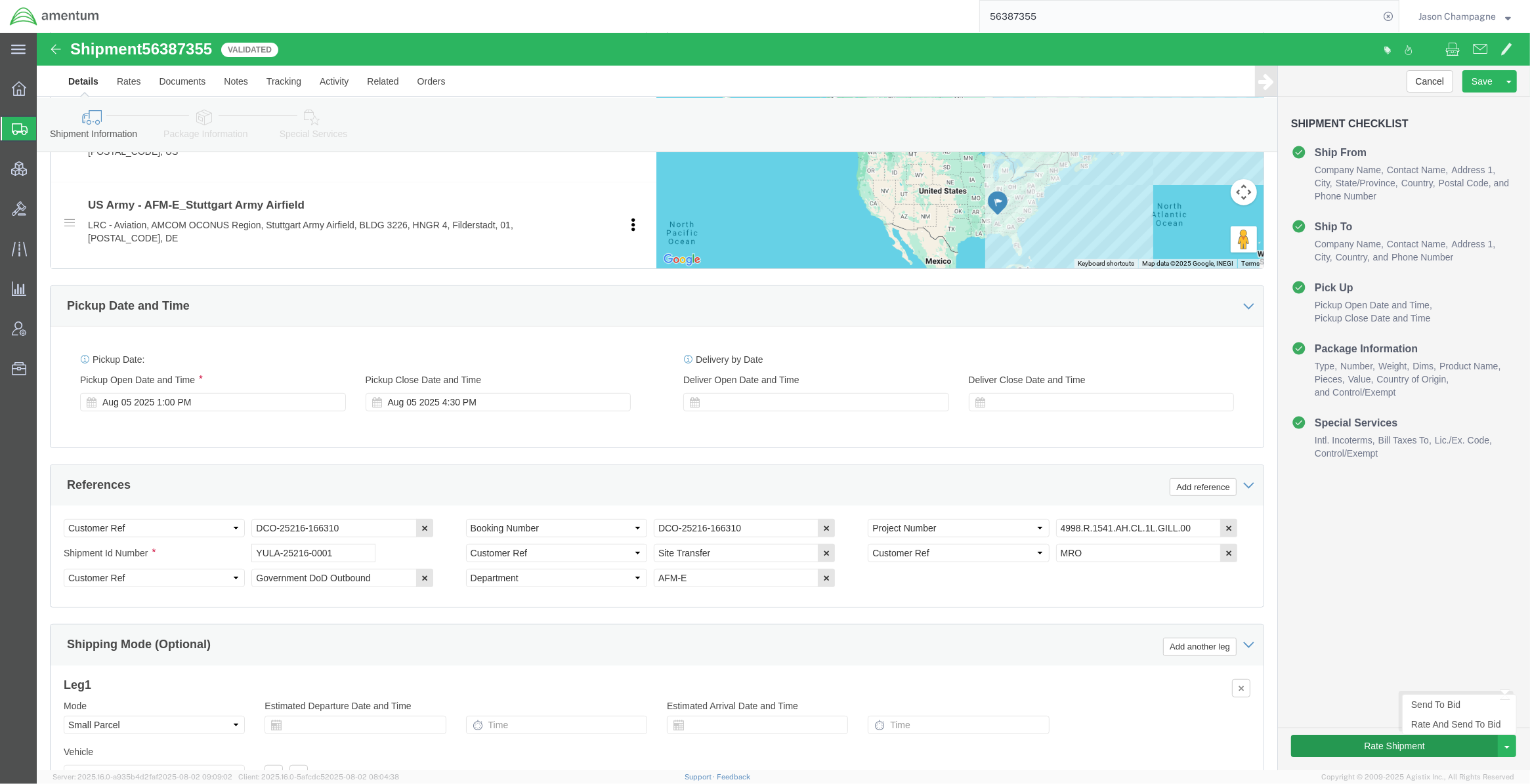 type on "LRC-Aviation, AMCOM OCONUS Rgn" 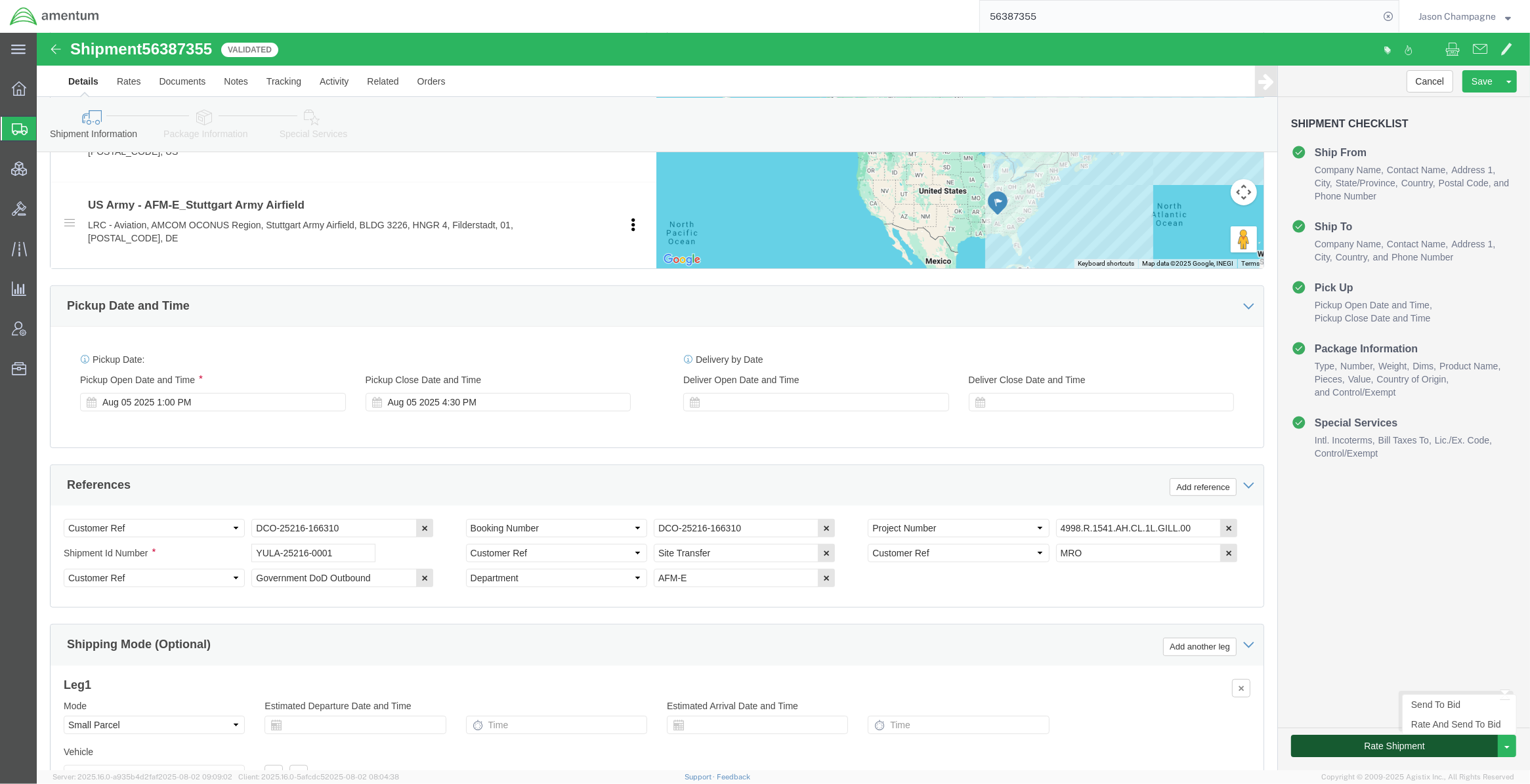 click on "Rate Shipment" 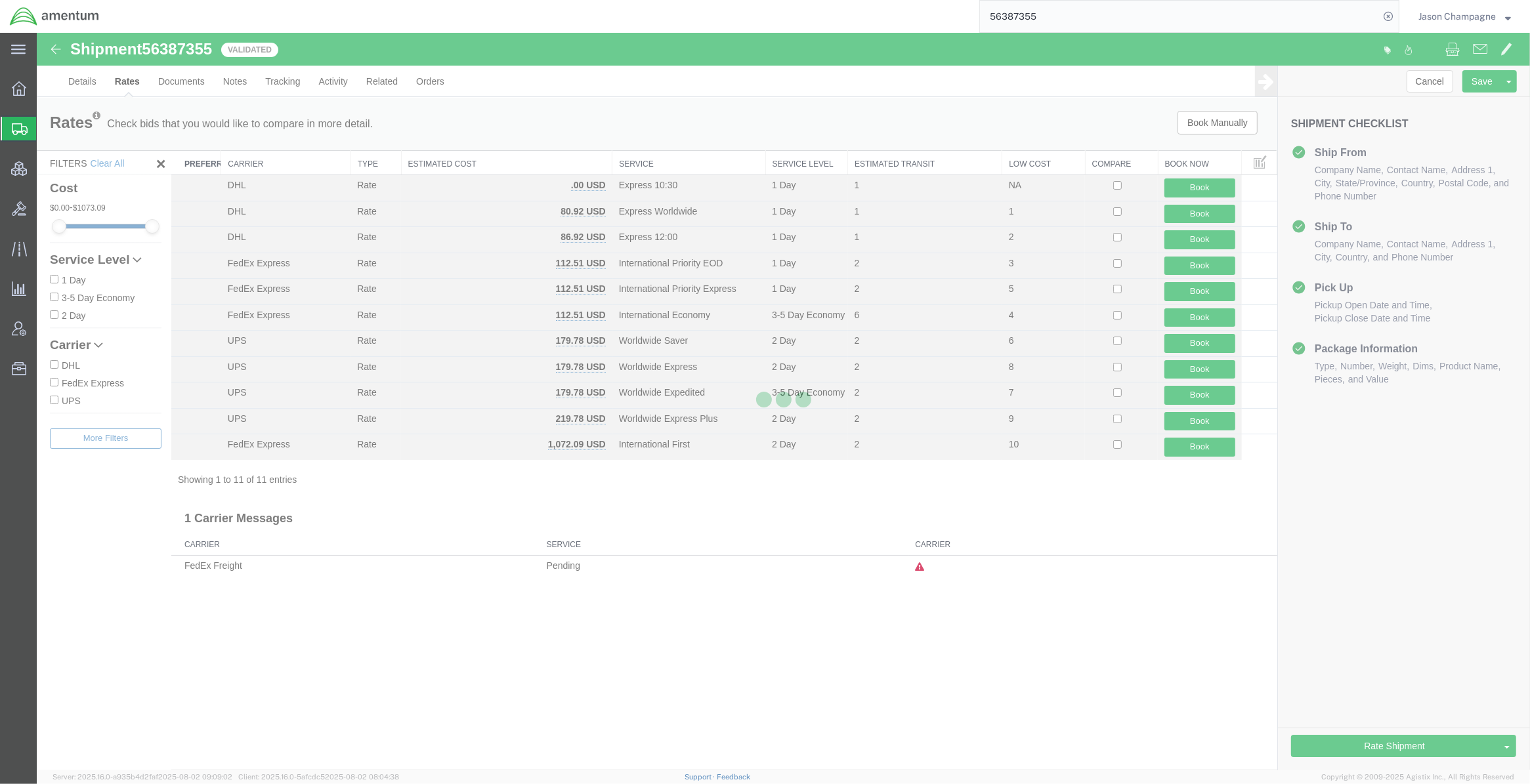scroll, scrollTop: 0, scrollLeft: 0, axis: both 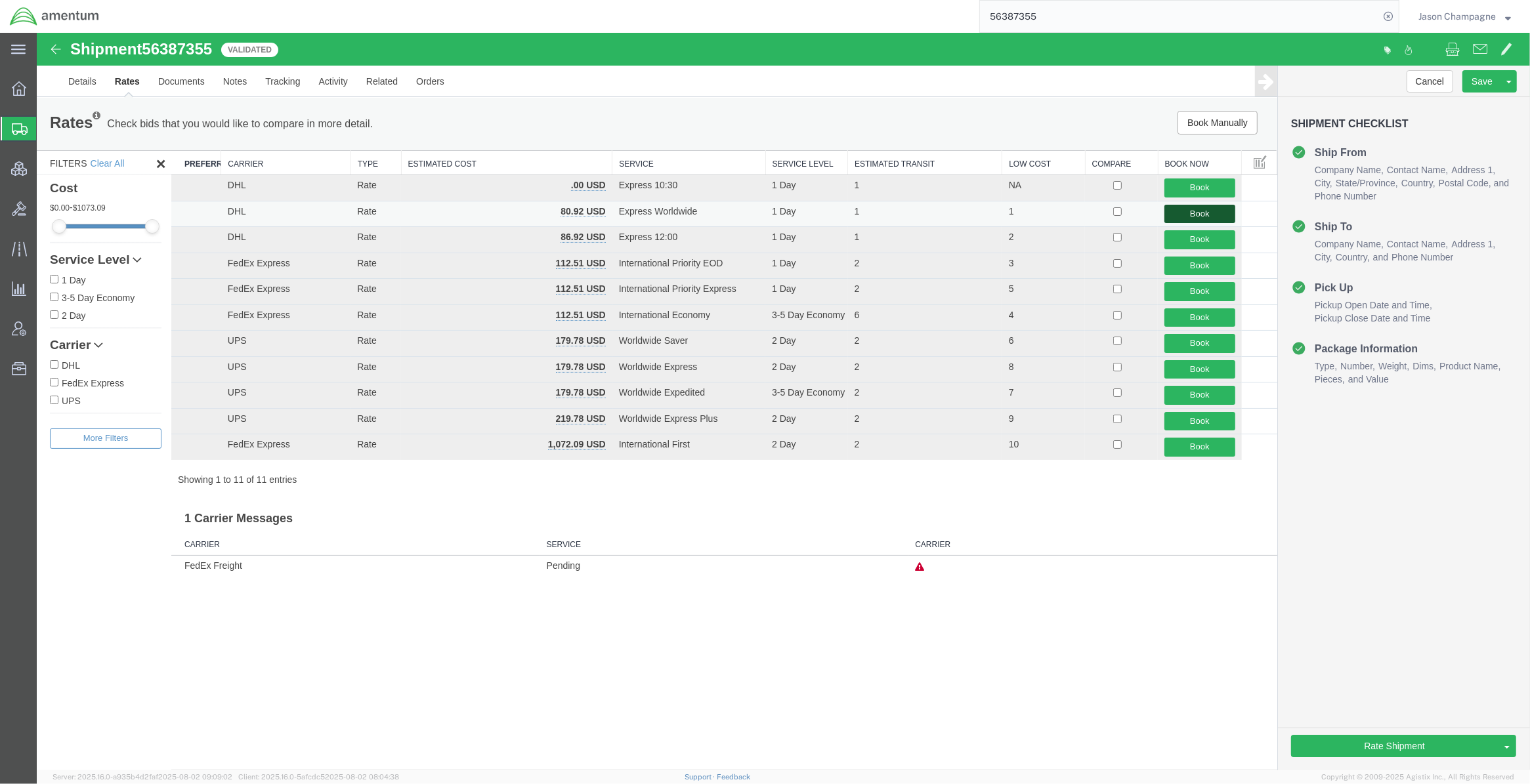 click on "Book" at bounding box center [1199, 214] 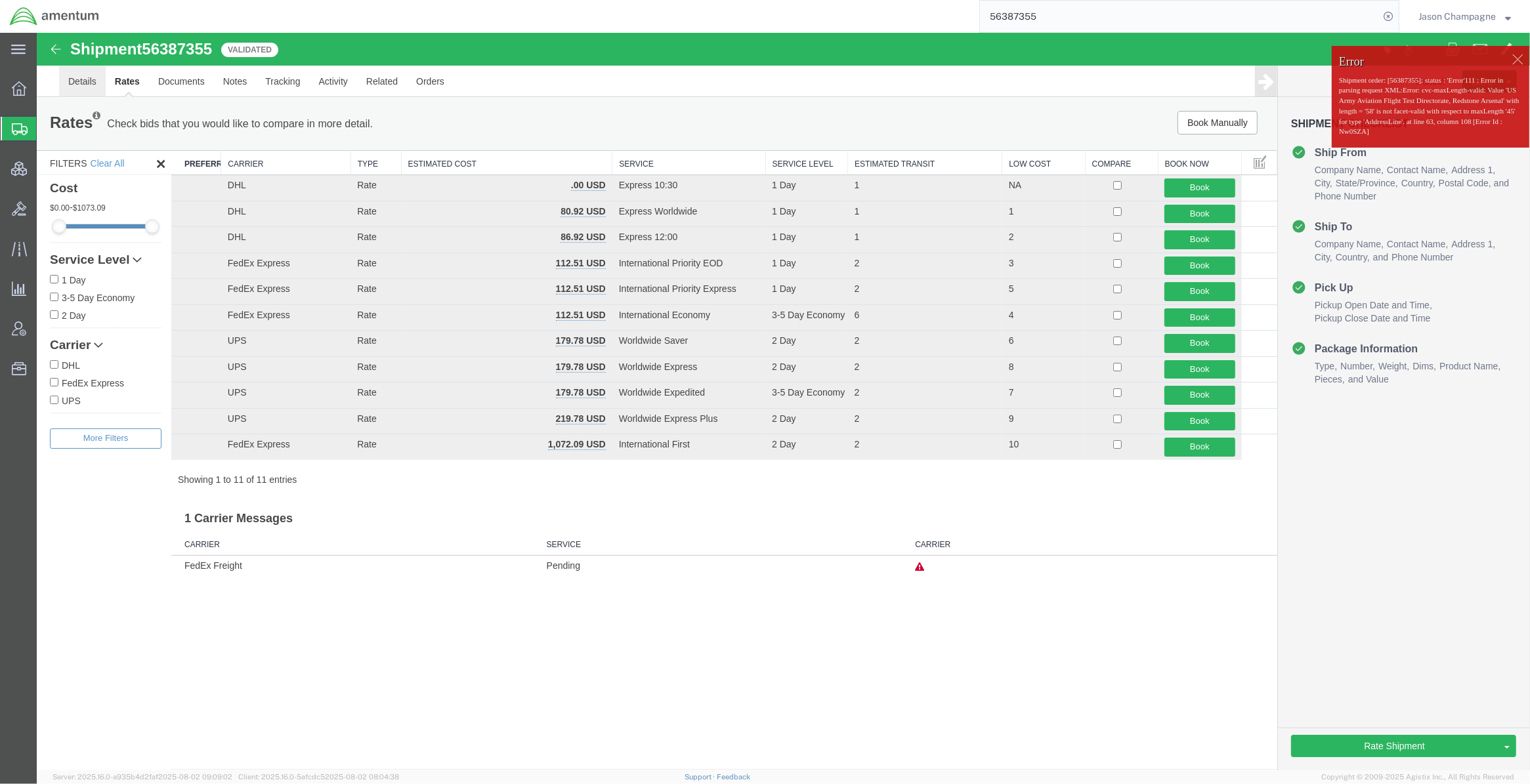 click on "Details" at bounding box center (82, 81) 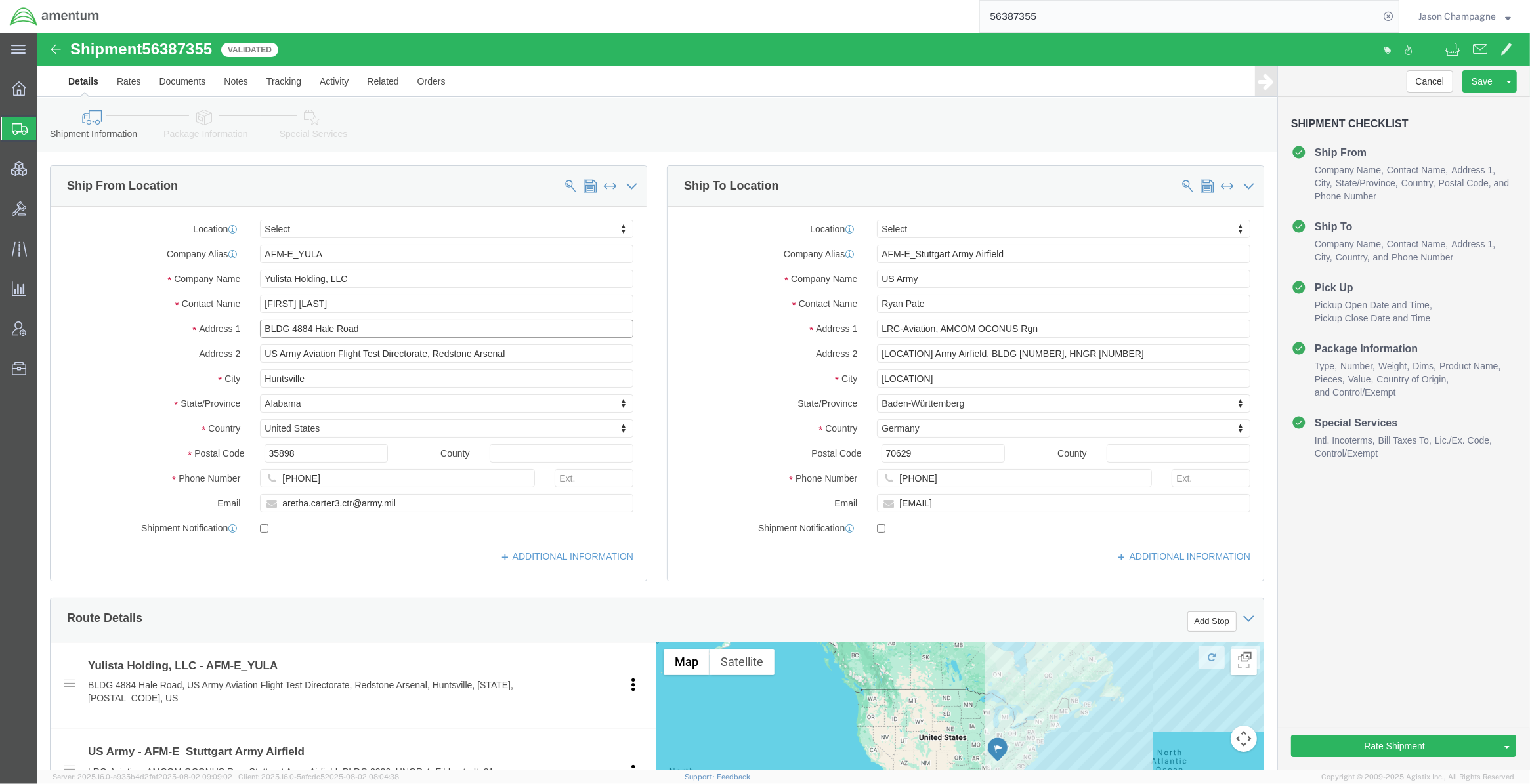 click on "BLDG 4884 Hale Road" 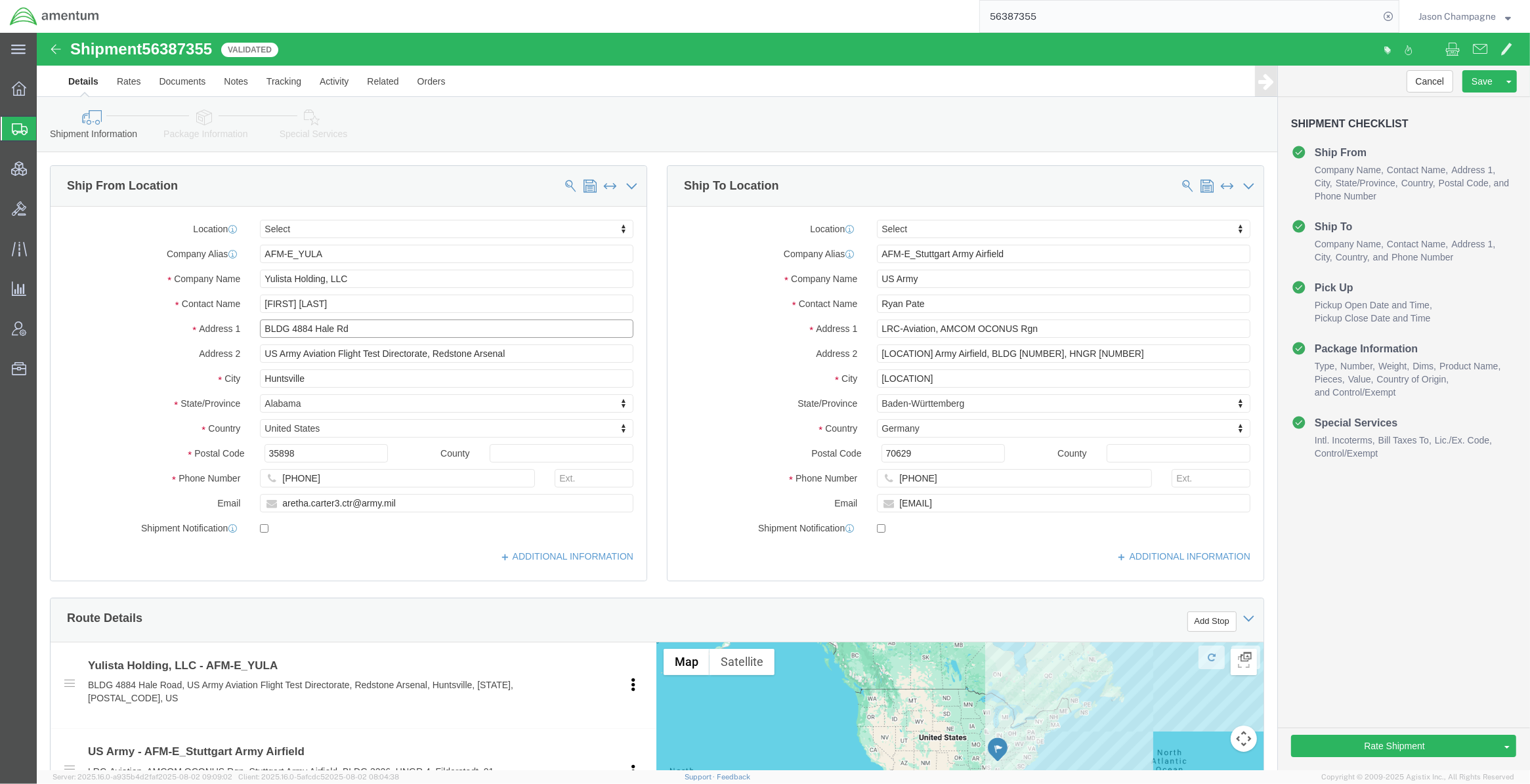 type on "BLDG 4884 Hale Rd" 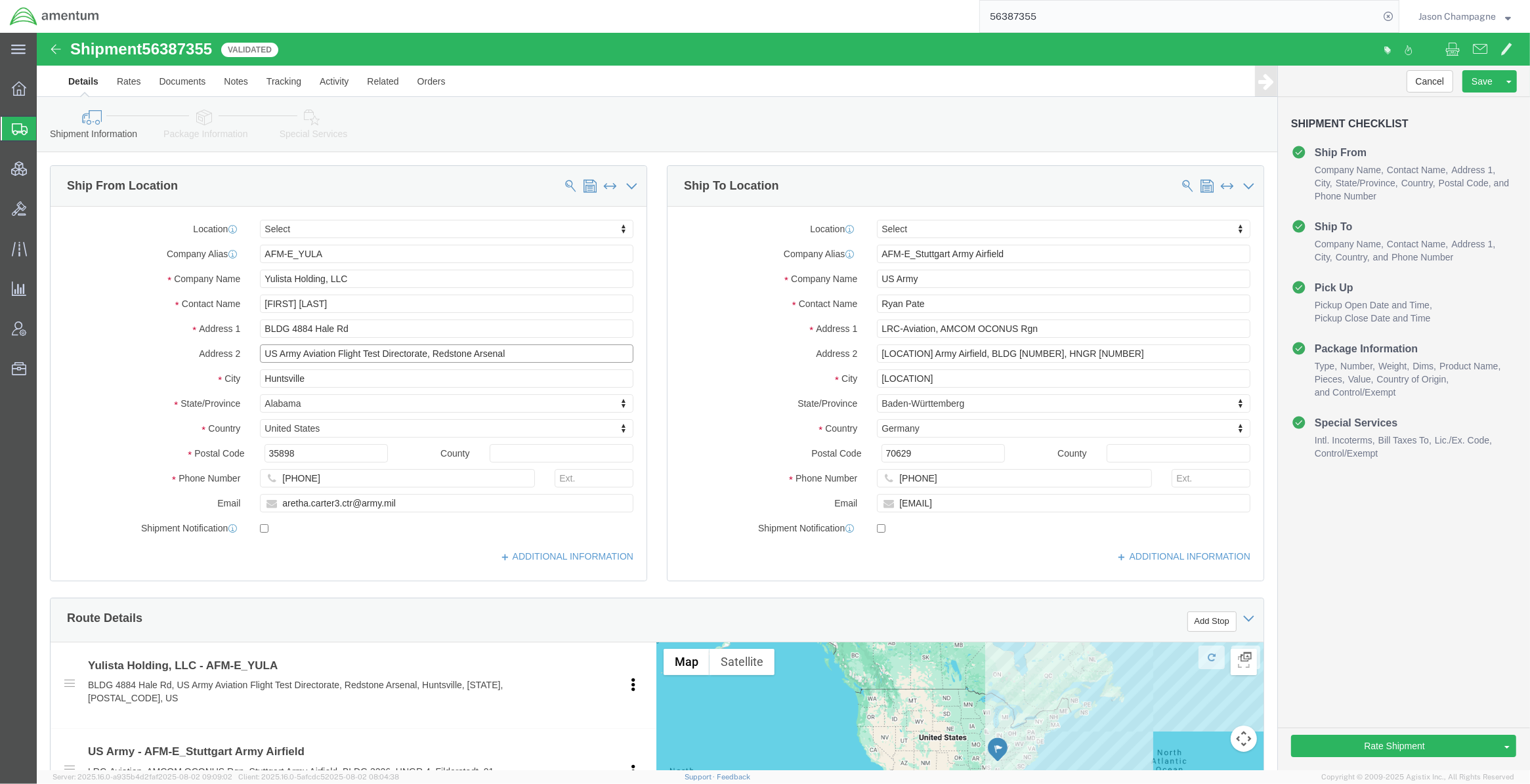 drag, startPoint x: 393, startPoint y: 321, endPoint x: 575, endPoint y: 341, distance: 183.0956 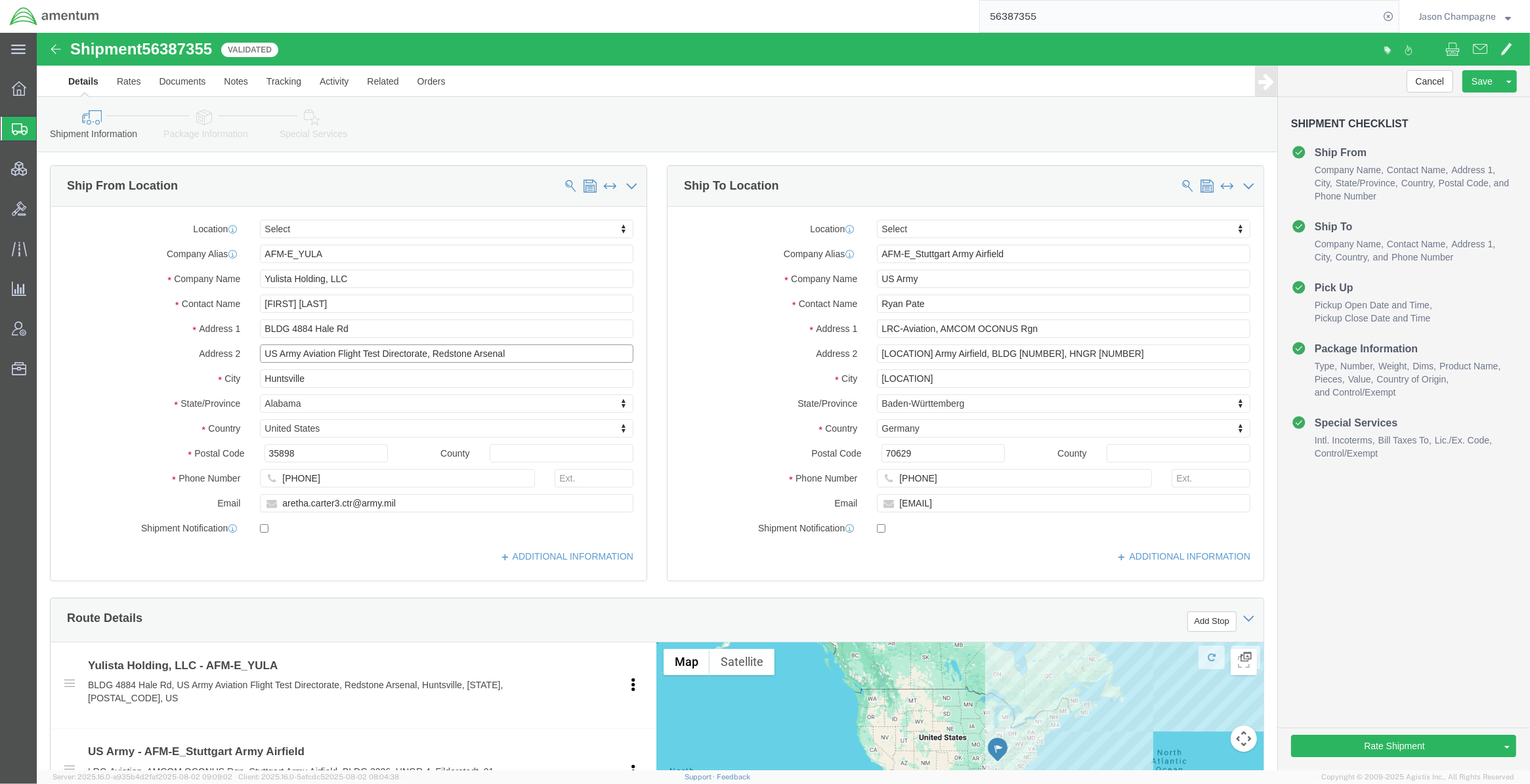drag, startPoint x: 475, startPoint y: 320, endPoint x: 396, endPoint y: 321, distance: 79.00633 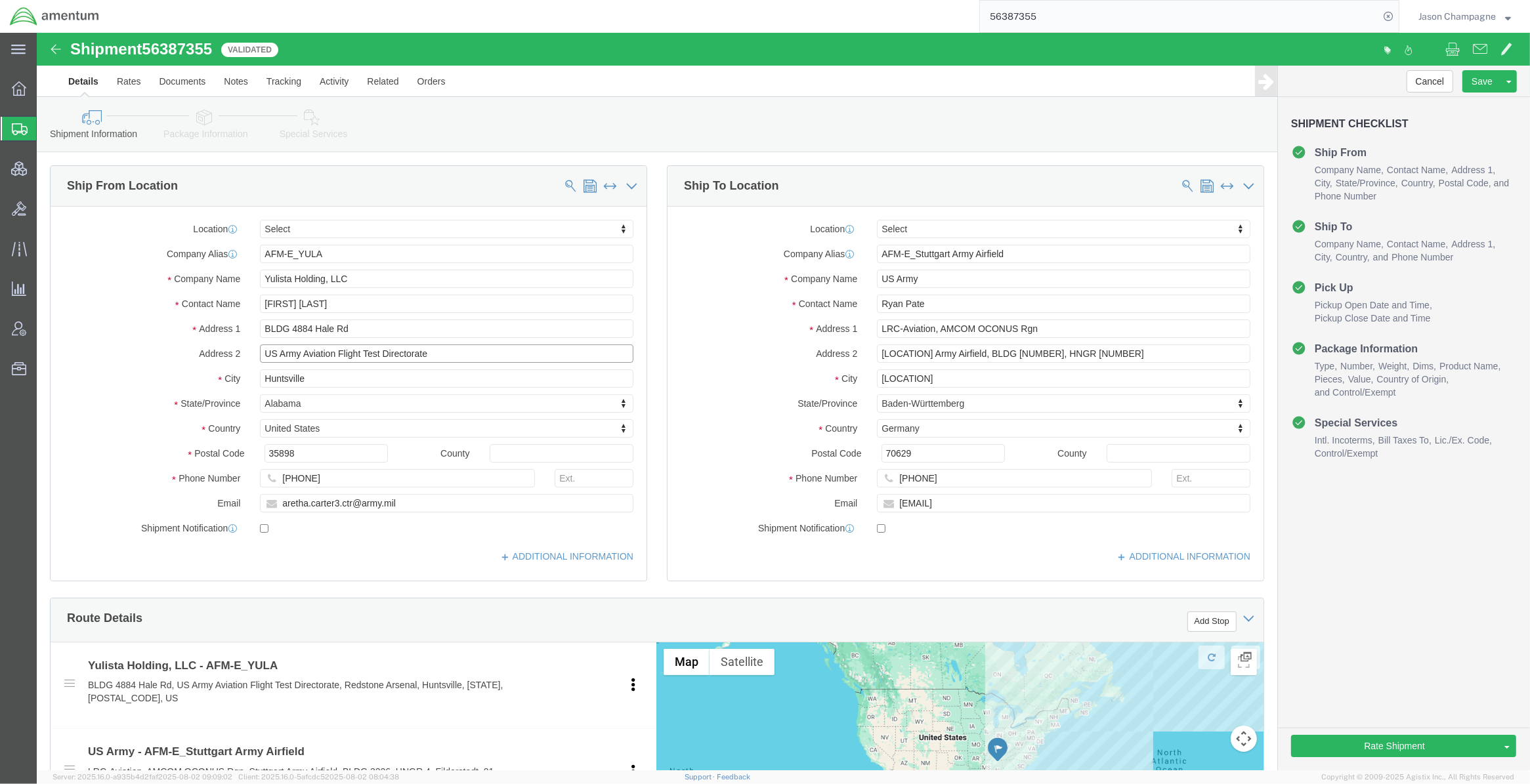 type on "US Army Aviation Flight Test Directorate" 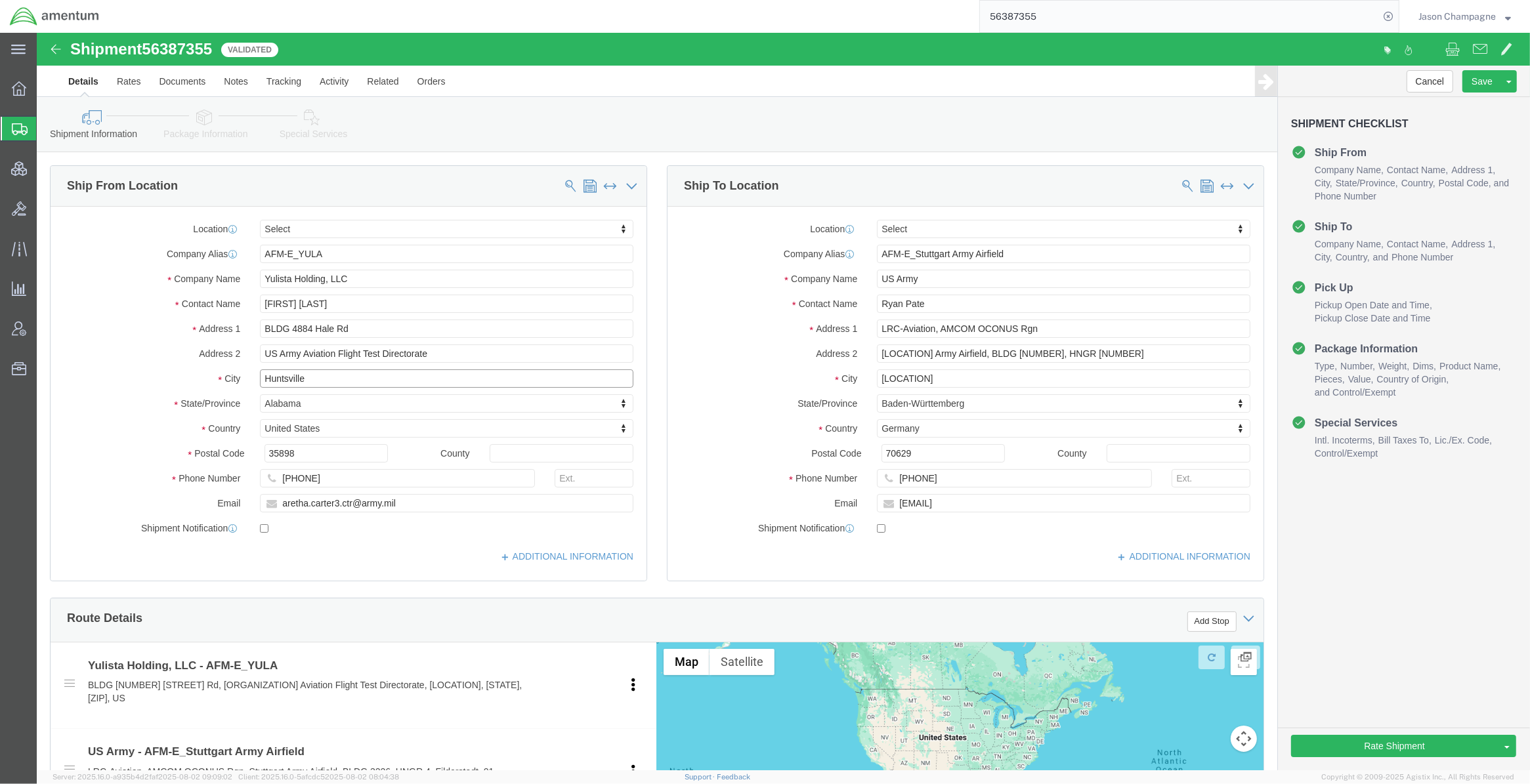 drag, startPoint x: 277, startPoint y: 342, endPoint x: 66, endPoint y: 325, distance: 211.68373 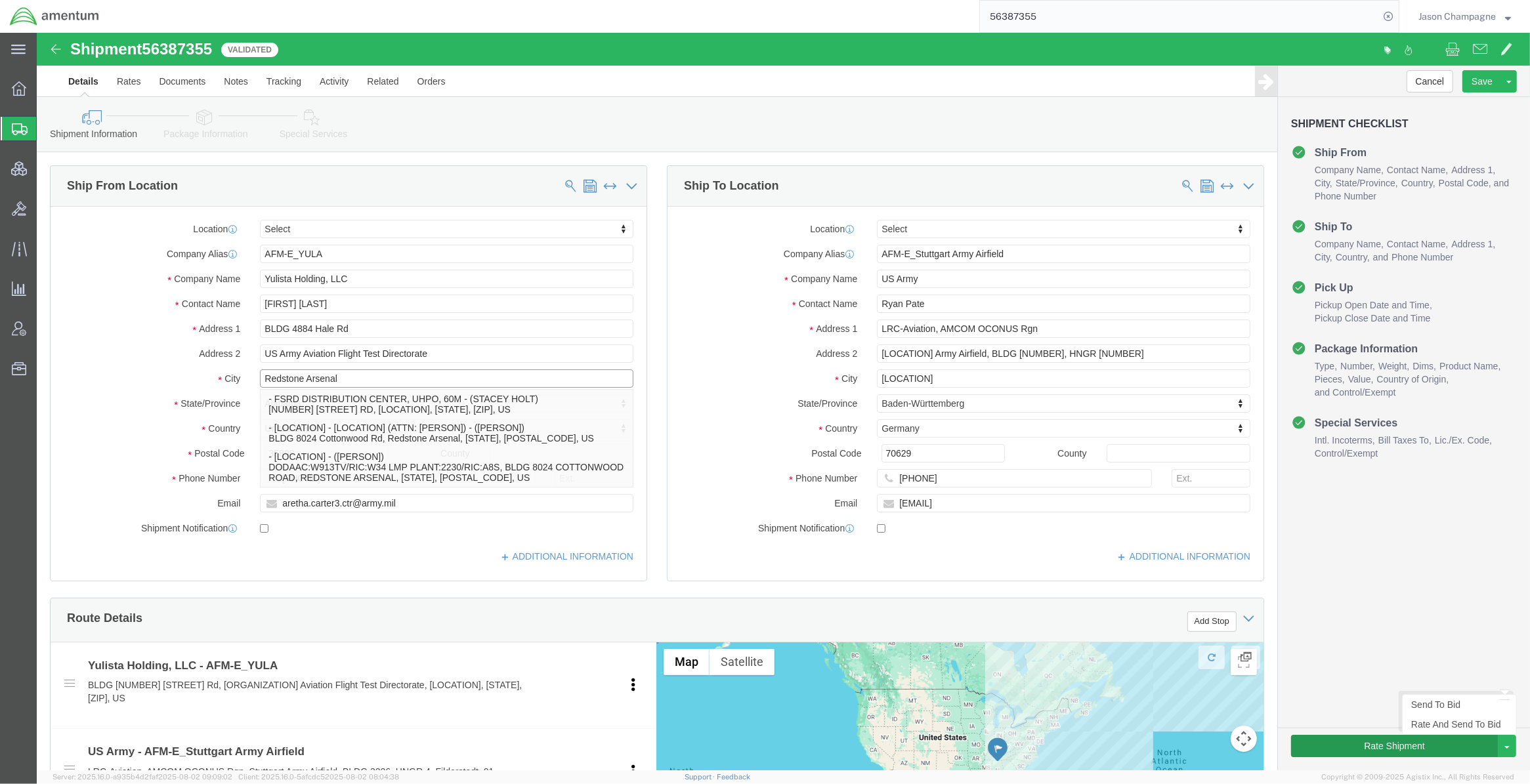 type on "Redstone Arsenal" 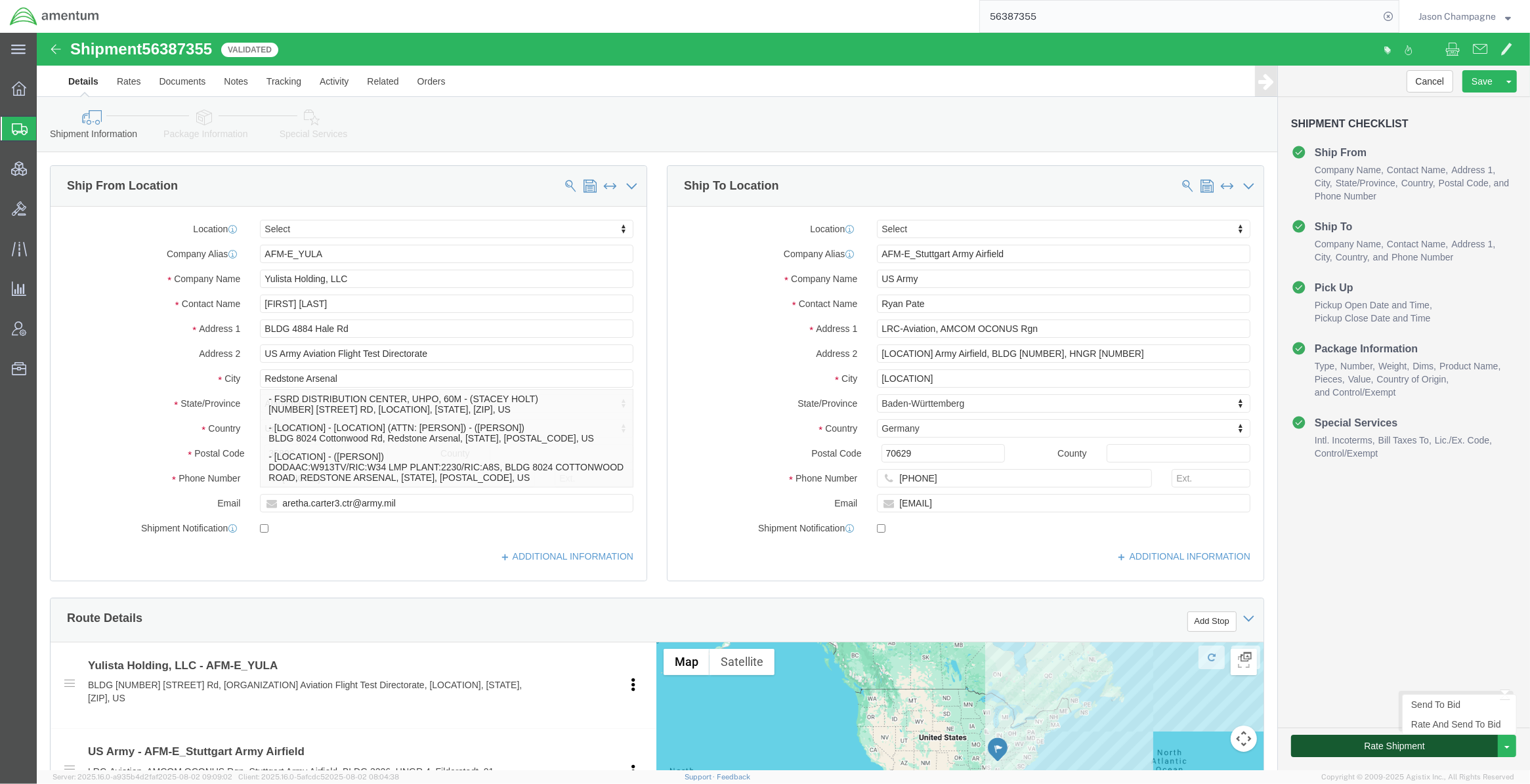 click on "Rate Shipment" 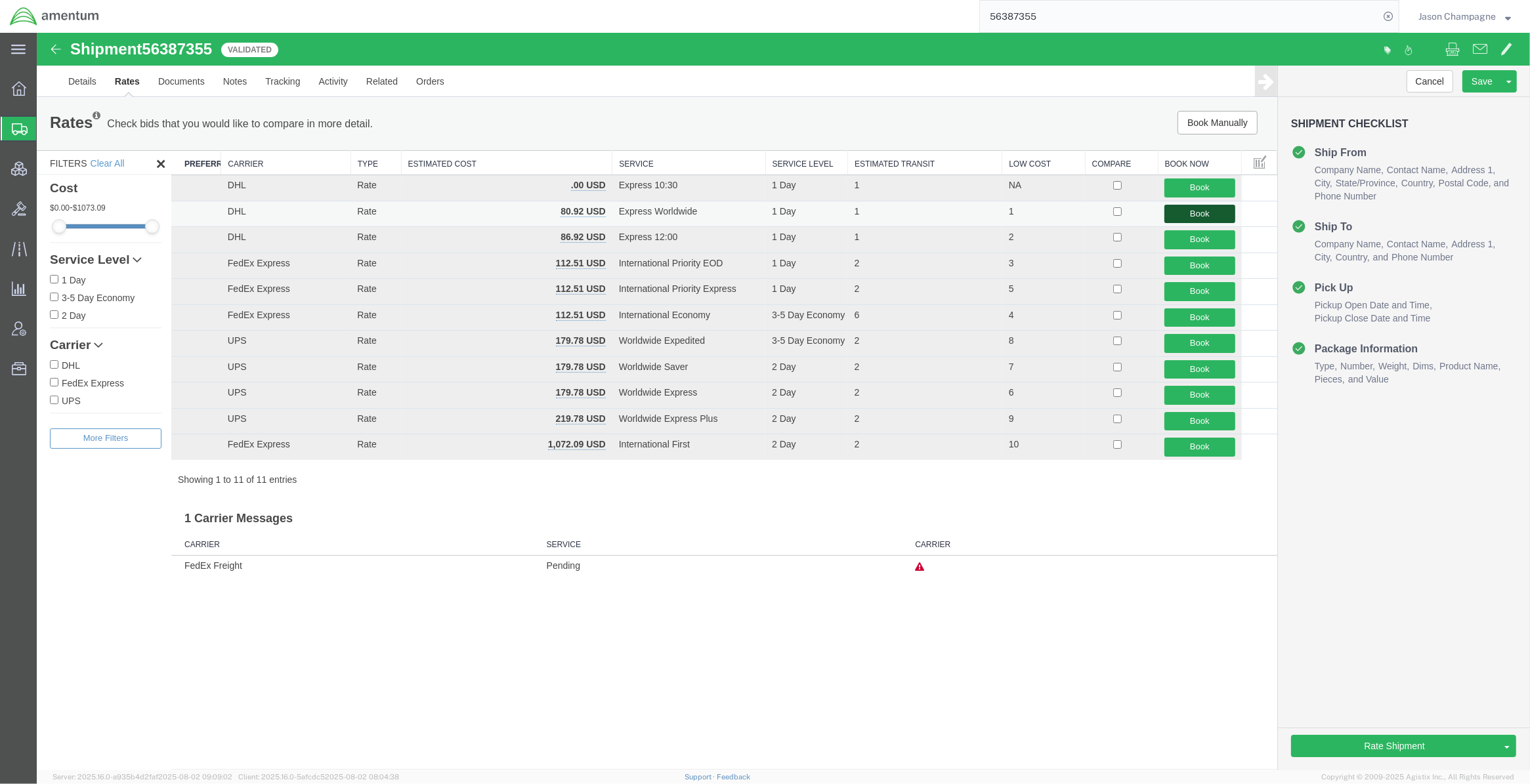 click on "Book" at bounding box center [1199, 214] 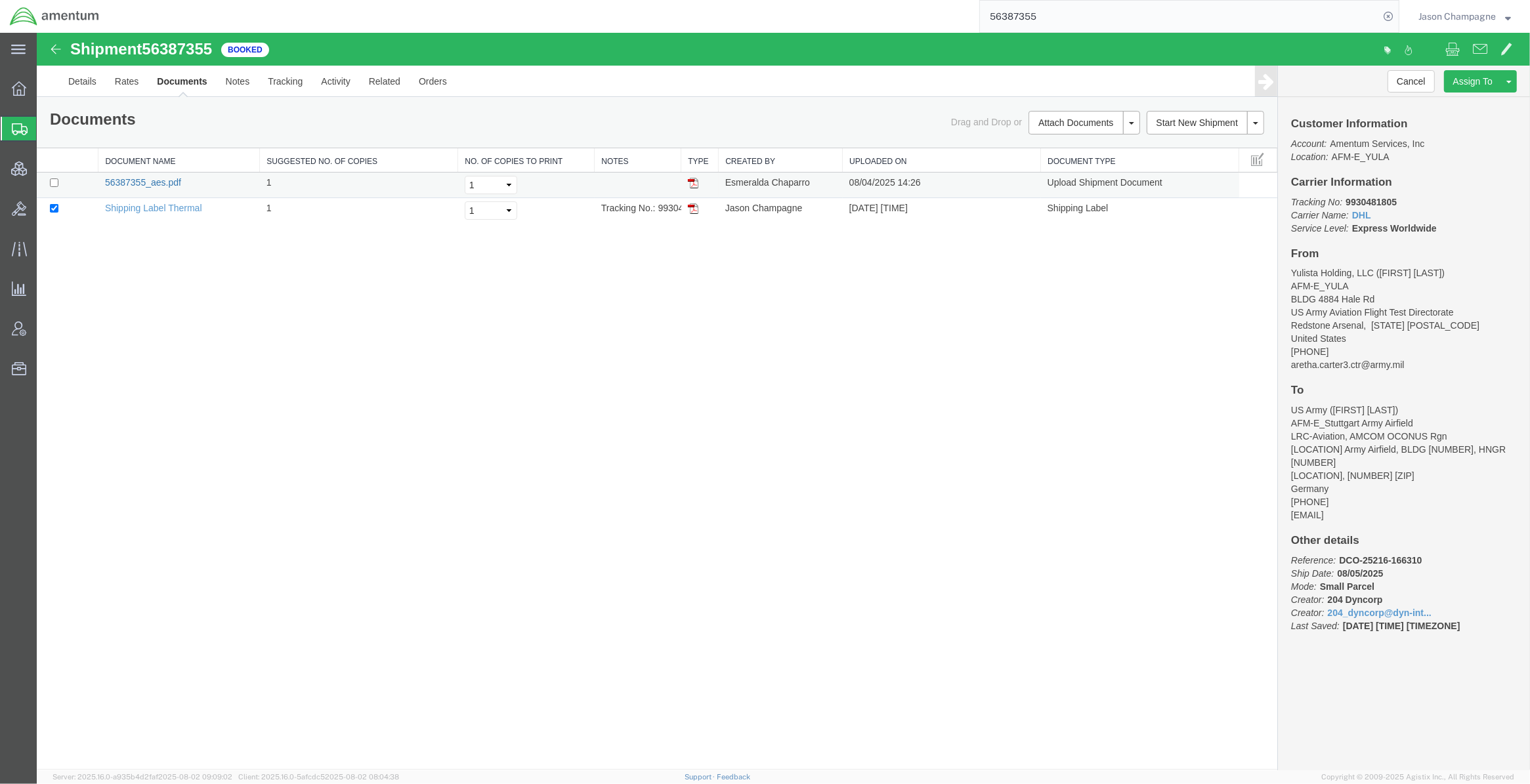 click on "56387355_aes.pdf" at bounding box center (143, 182) 